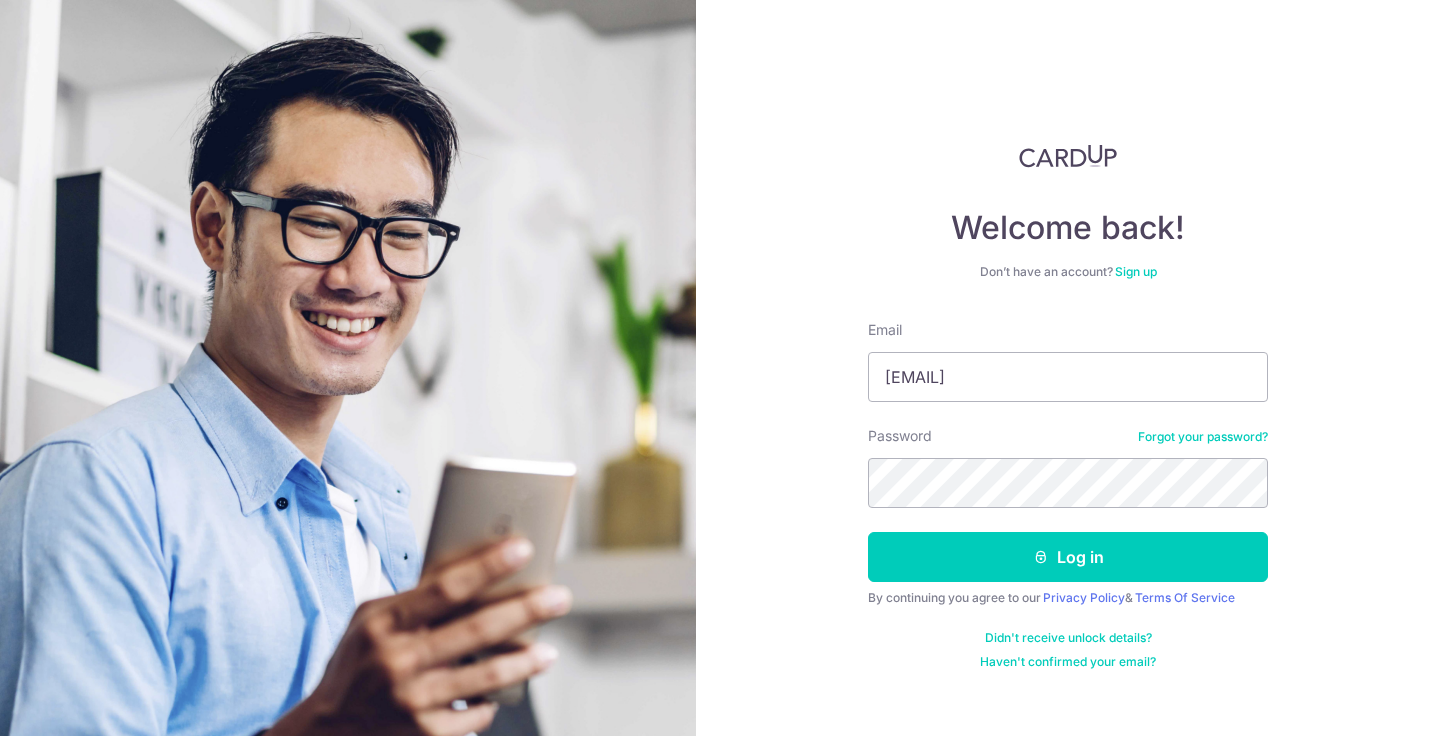 scroll, scrollTop: 0, scrollLeft: 0, axis: both 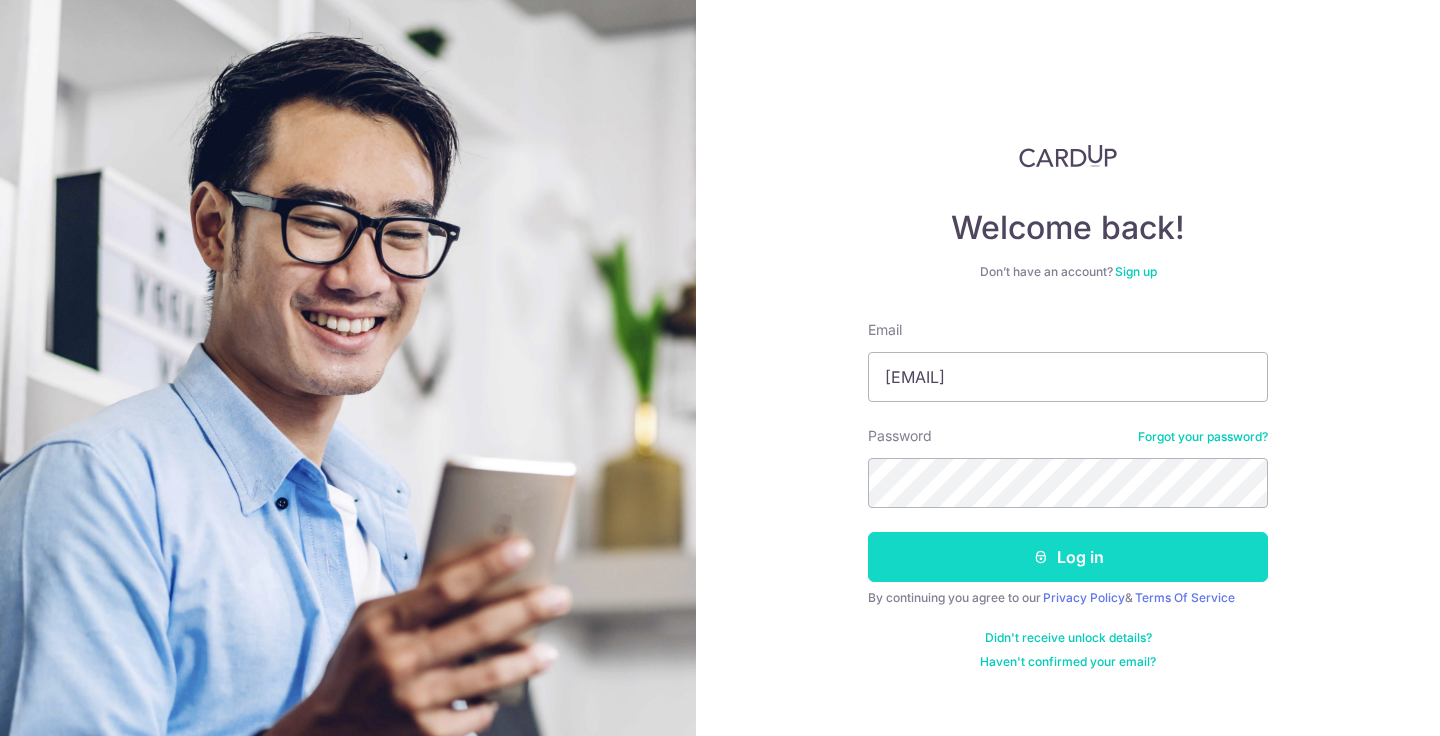 click on "Log in" at bounding box center (1068, 557) 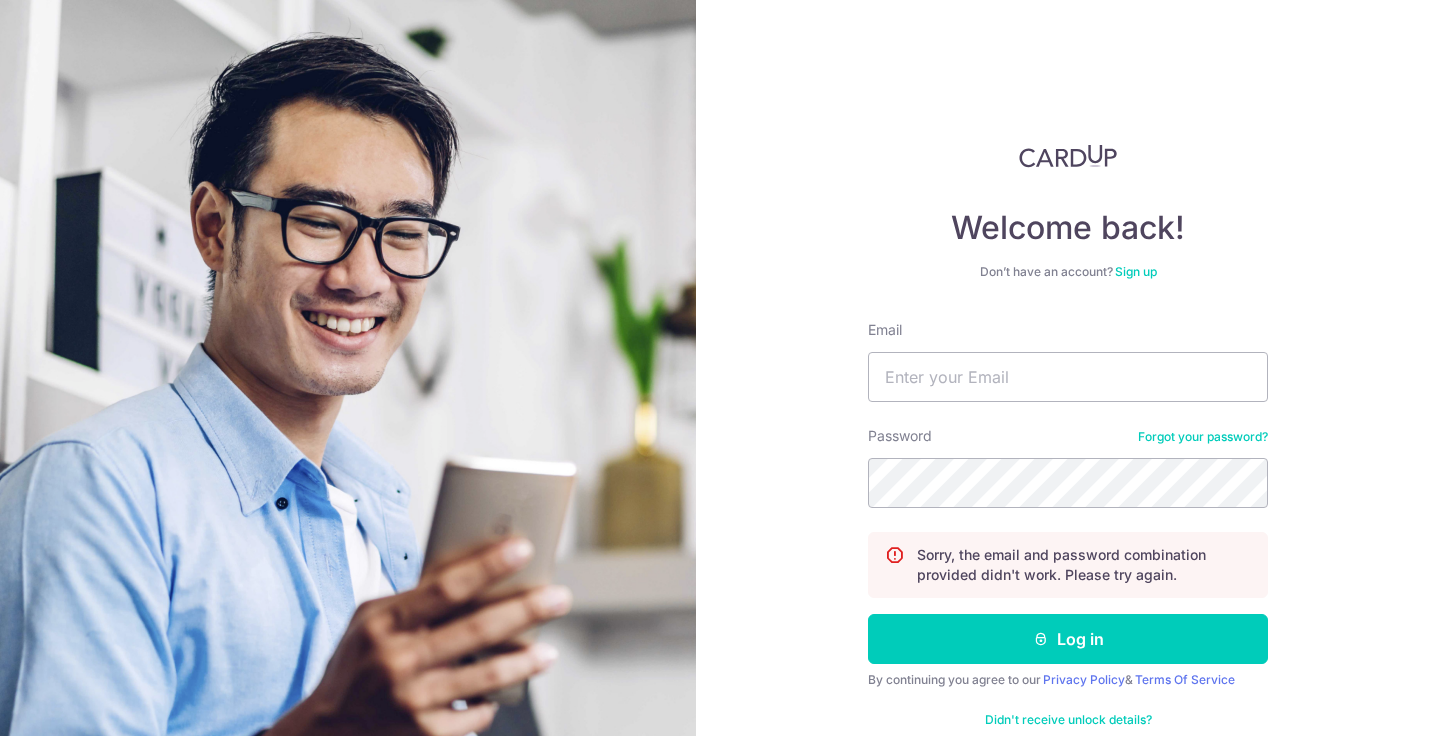 scroll, scrollTop: 0, scrollLeft: 0, axis: both 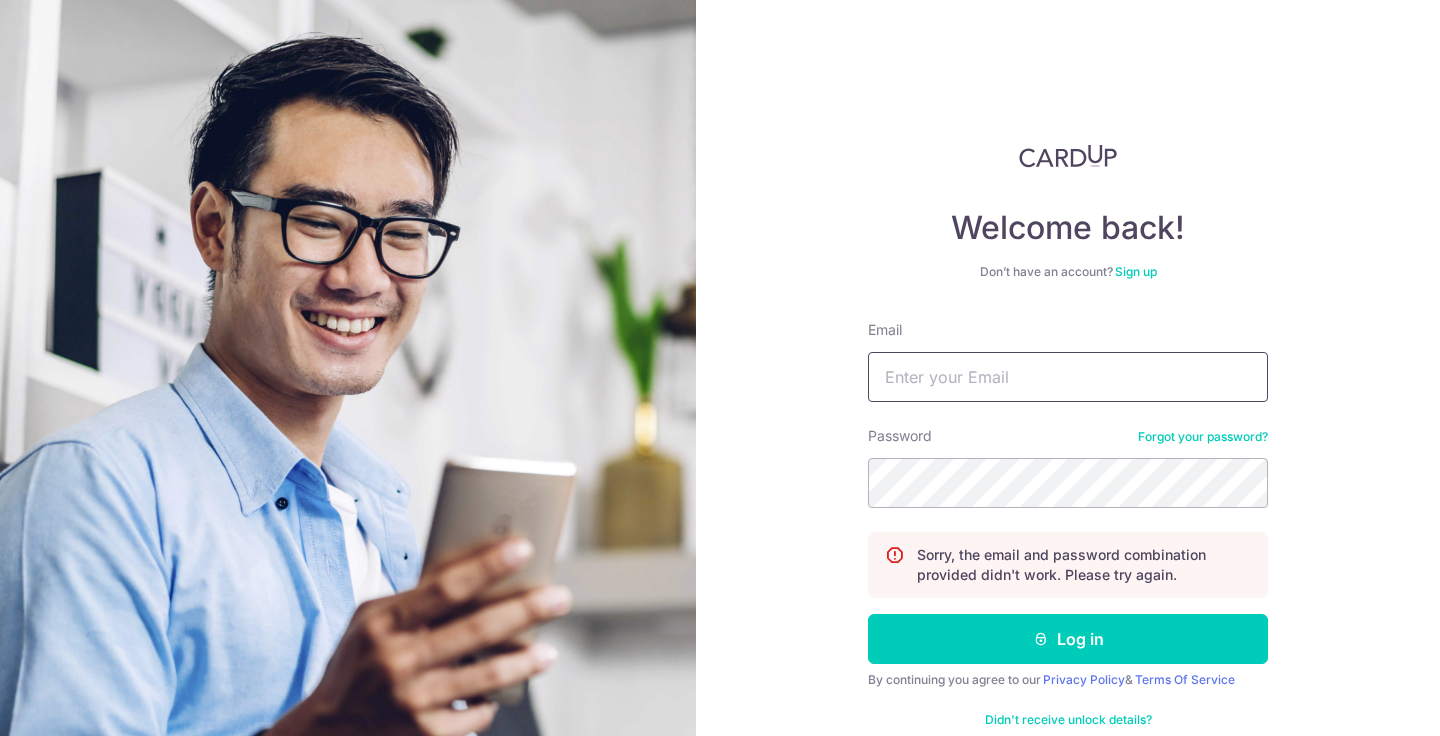 click on "Email" at bounding box center [1068, 377] 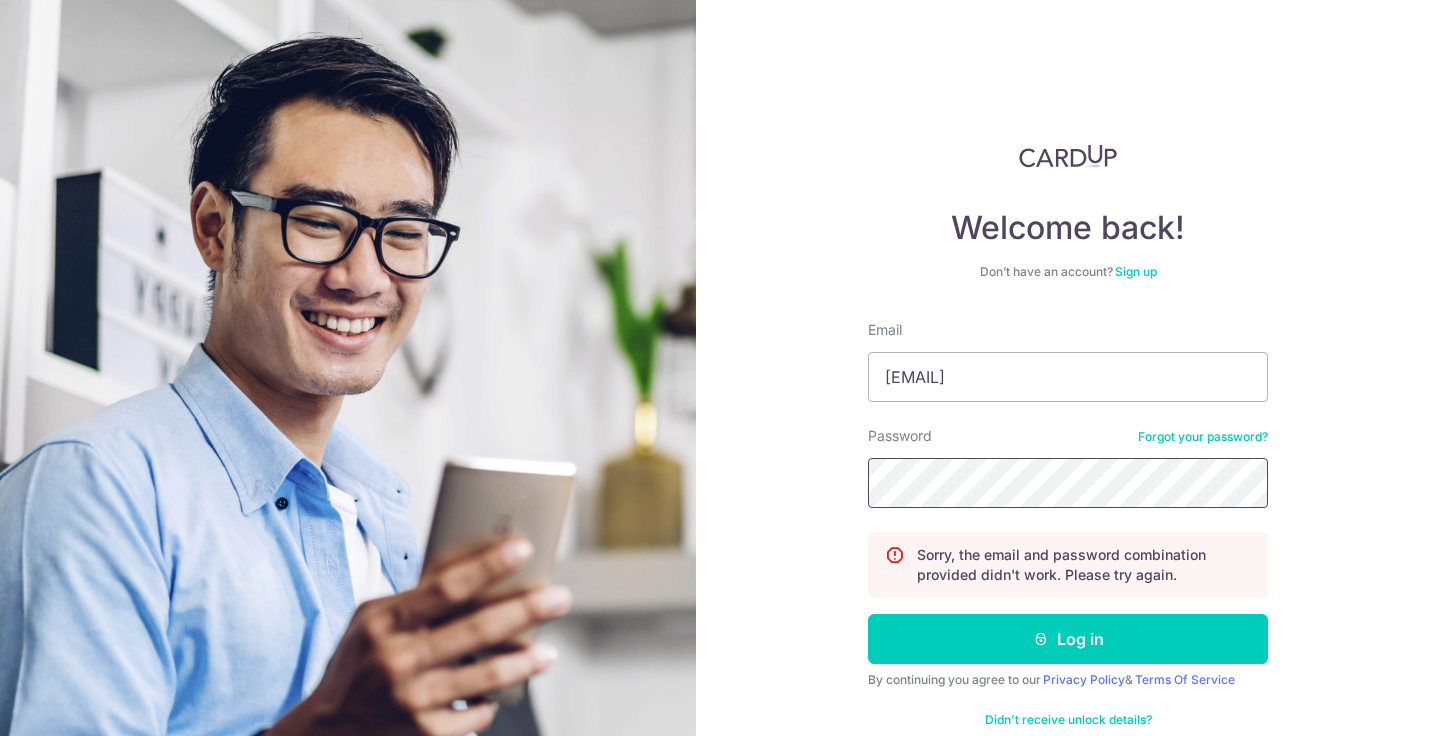 click on "Log in" at bounding box center [1068, 639] 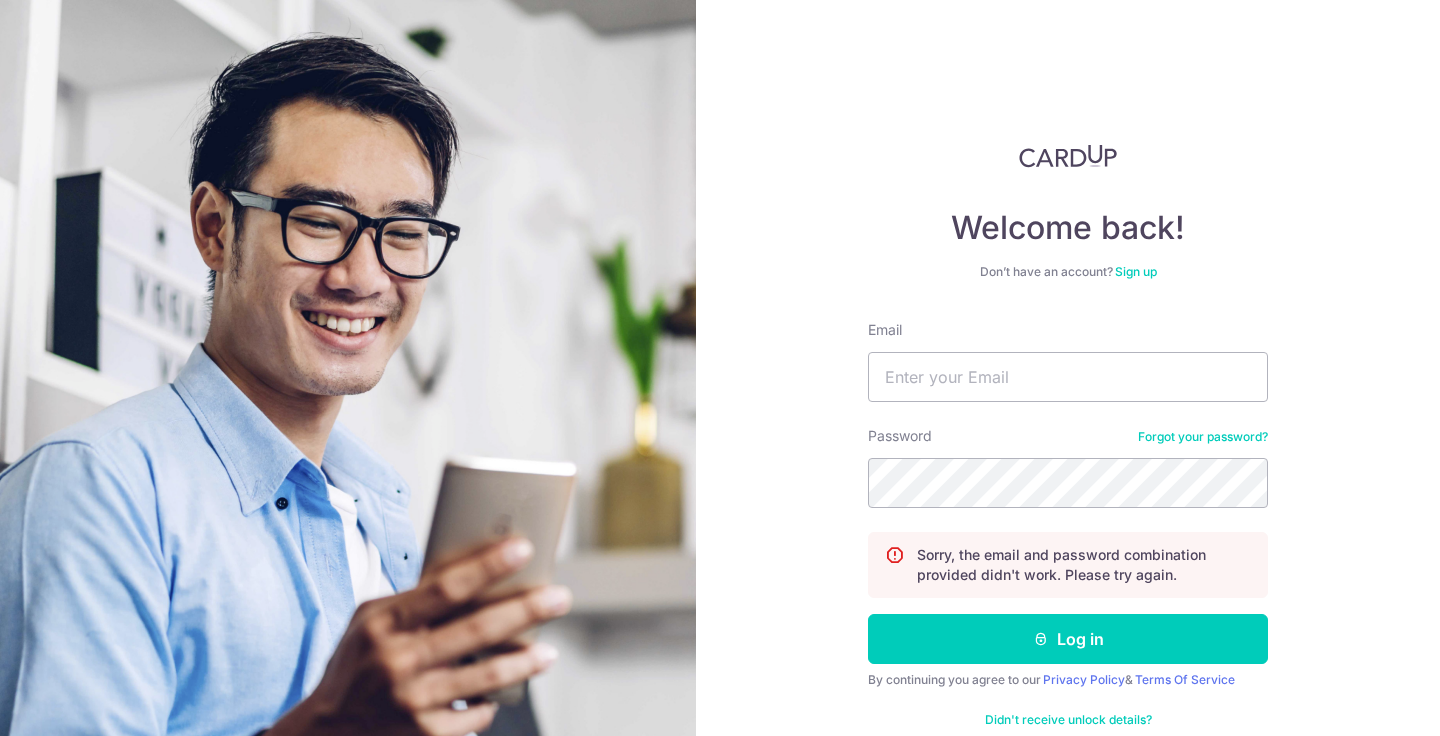 scroll, scrollTop: 0, scrollLeft: 0, axis: both 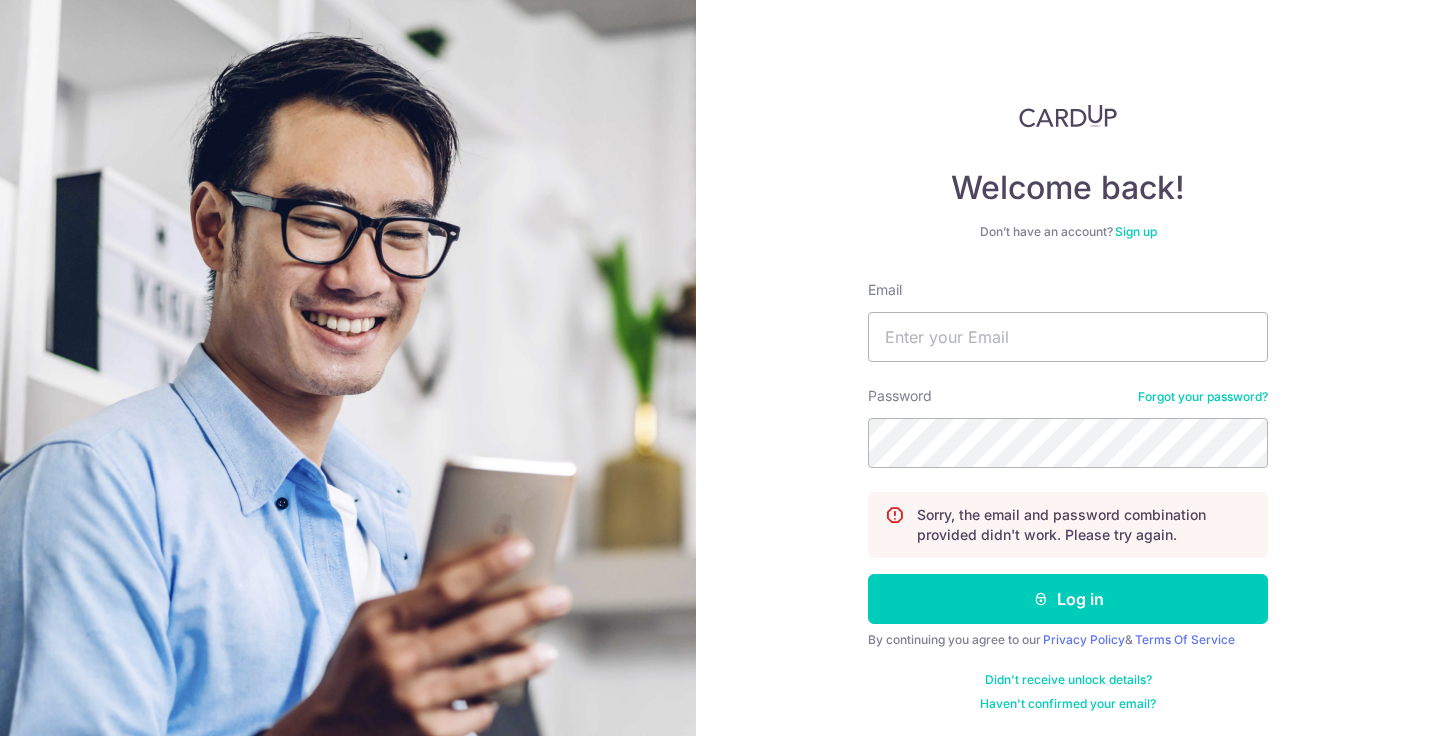 click on "Email" at bounding box center [1068, 321] 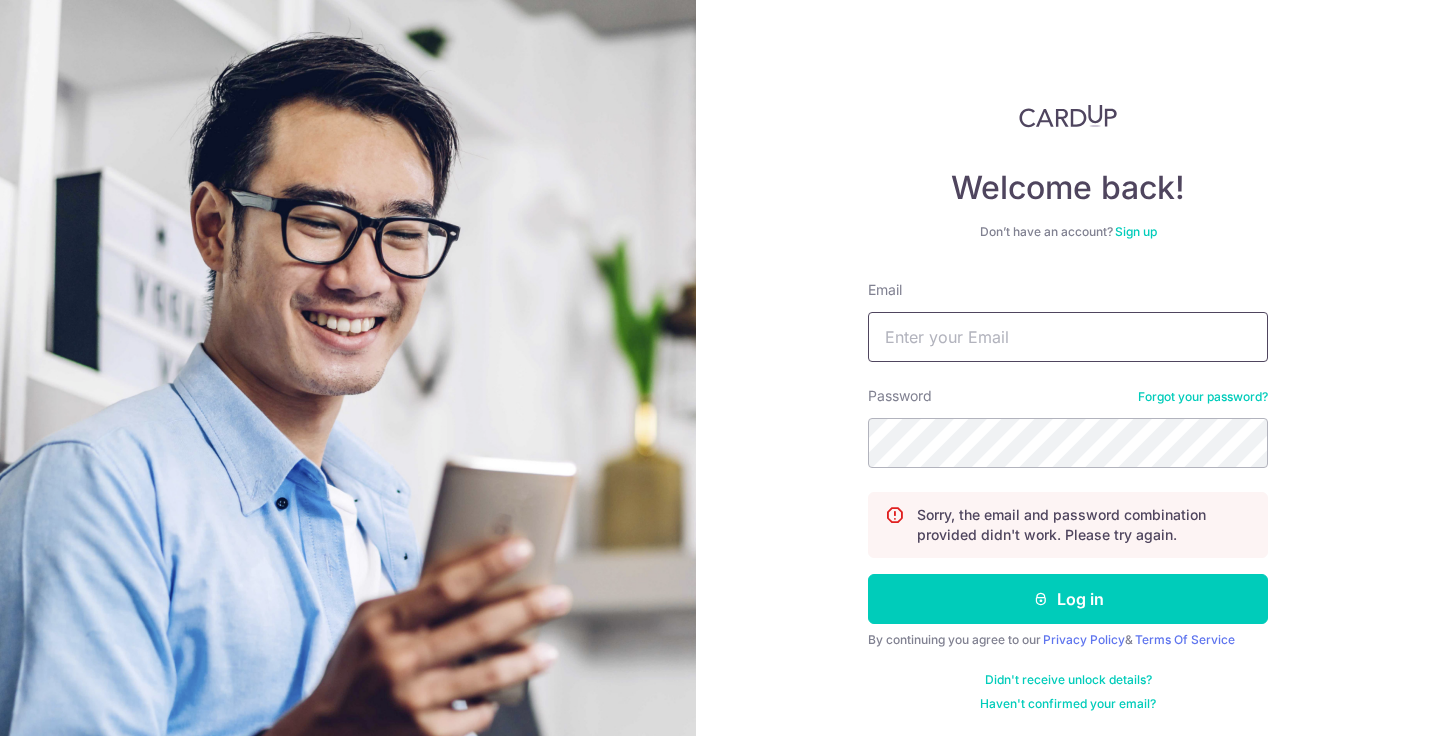 click on "Email" at bounding box center (1068, 337) 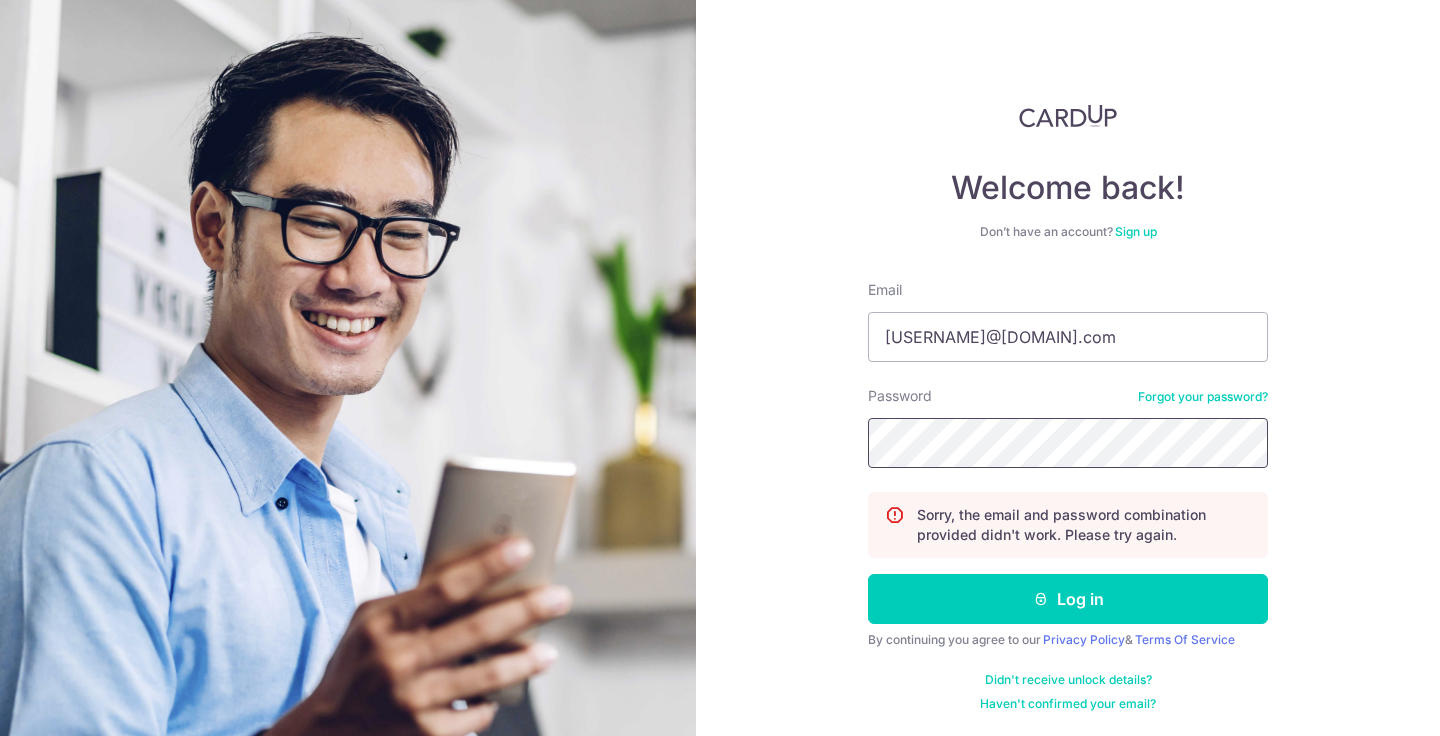 click on "Log in" at bounding box center (1068, 599) 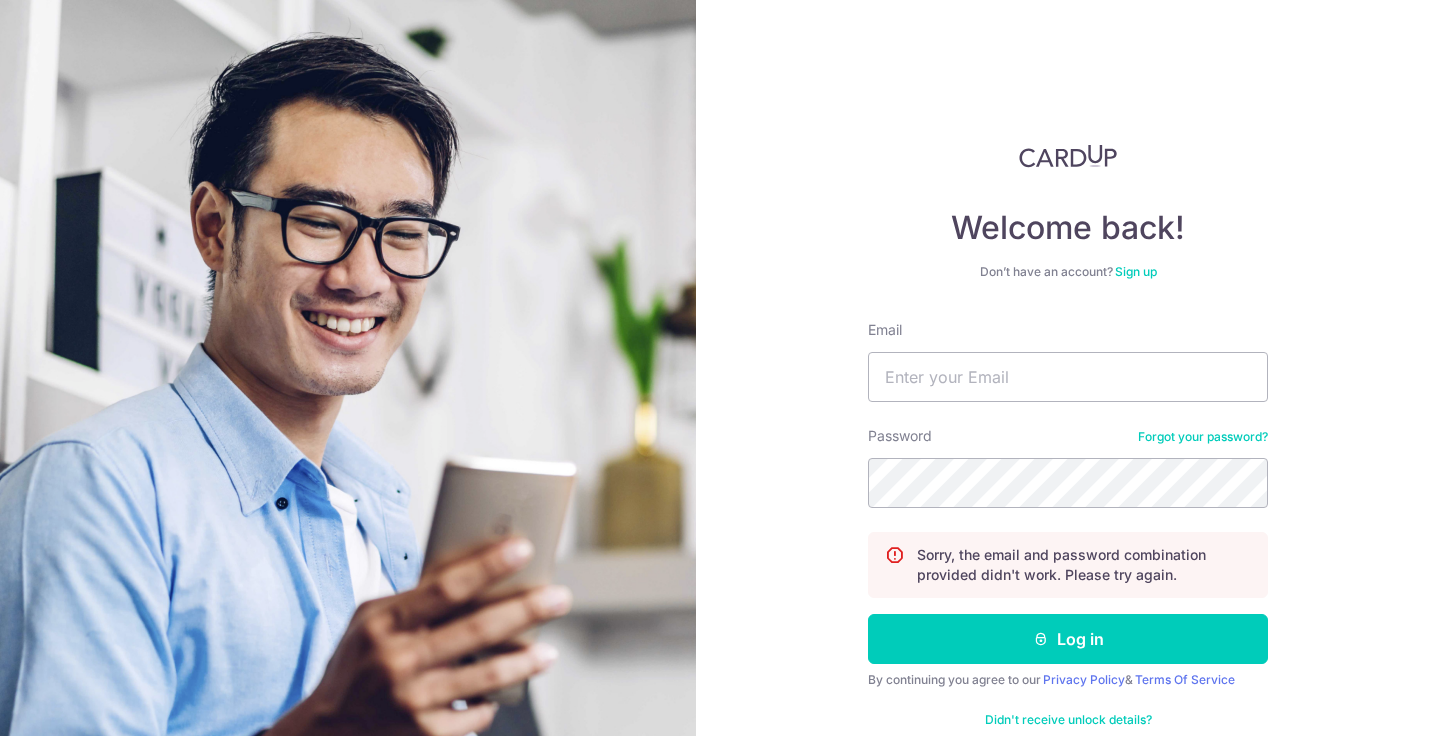 scroll, scrollTop: 0, scrollLeft: 0, axis: both 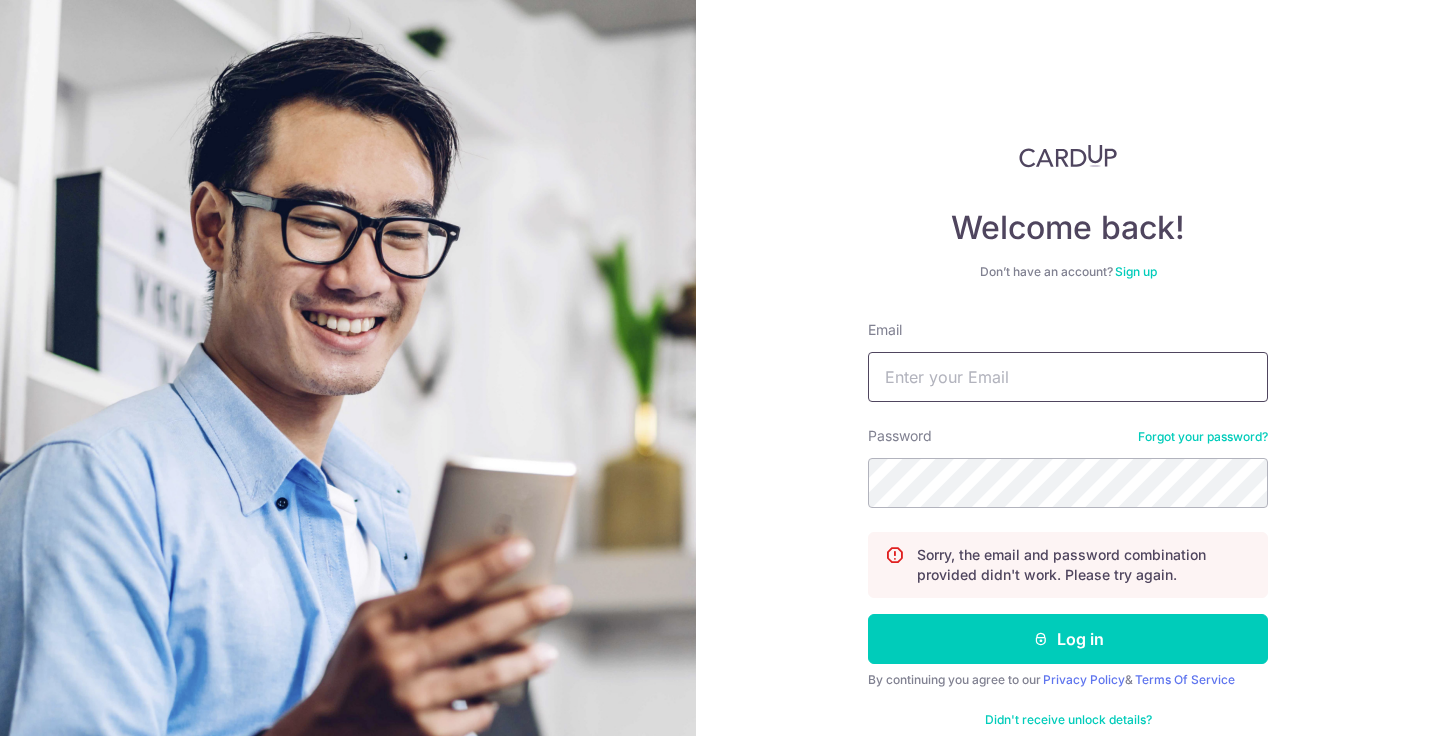 click on "Email" at bounding box center [1068, 377] 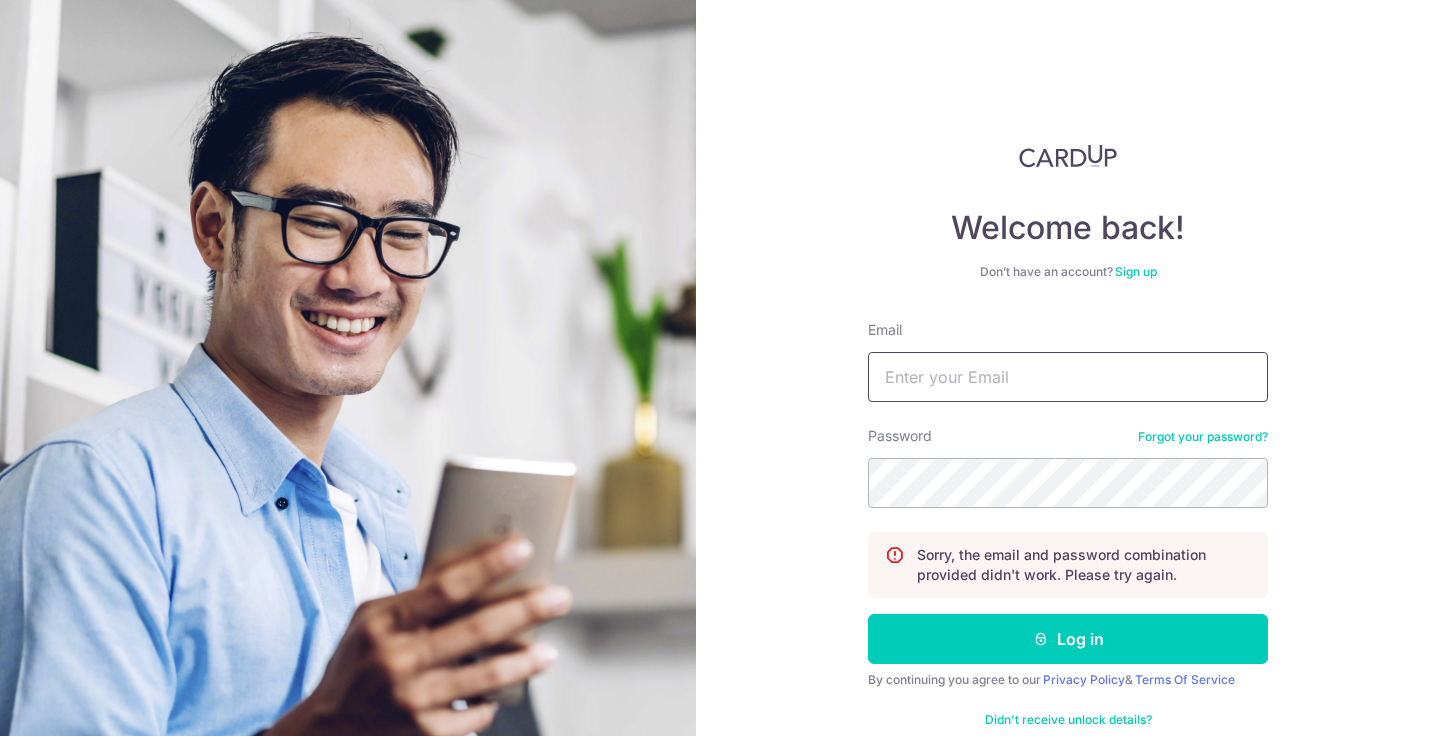 type on "[USERNAME]@[DOMAIN].com" 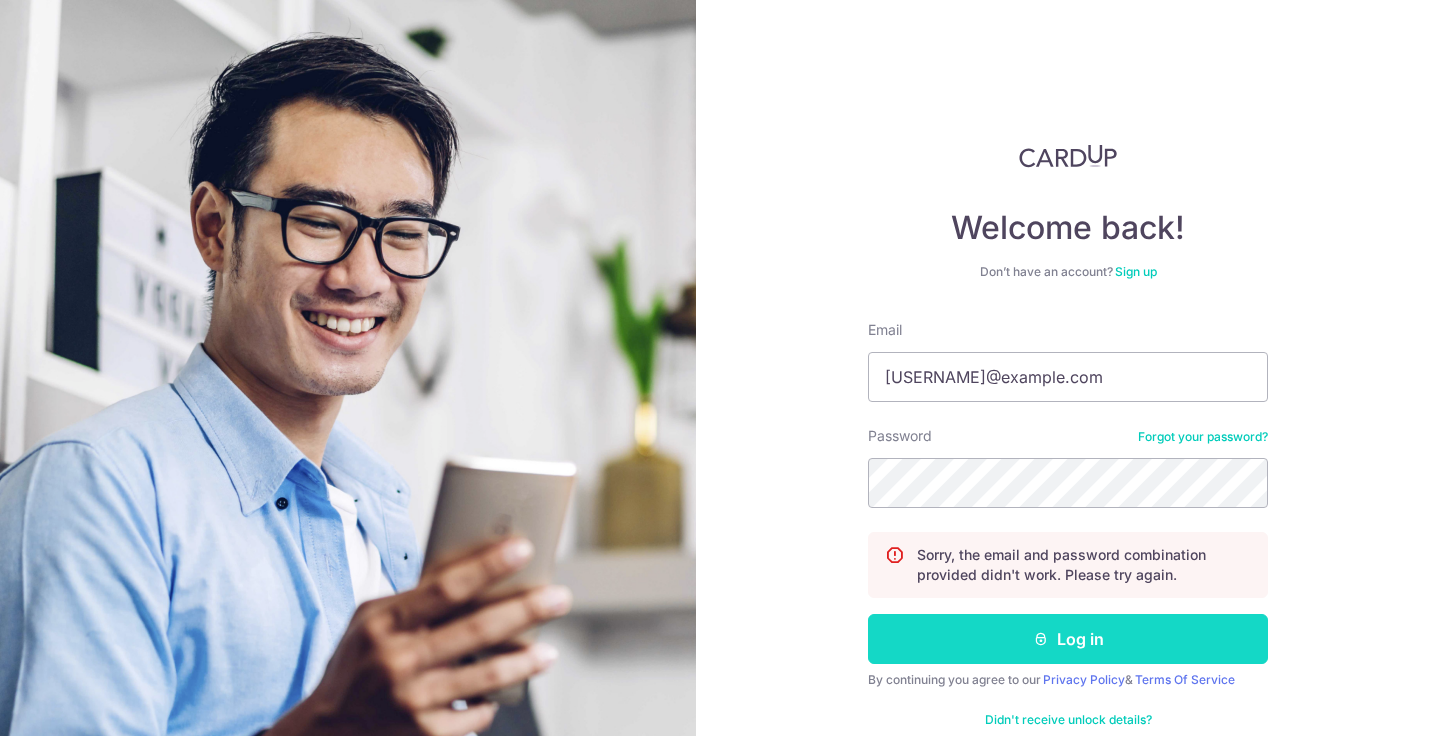 click on "Log in" at bounding box center (1068, 639) 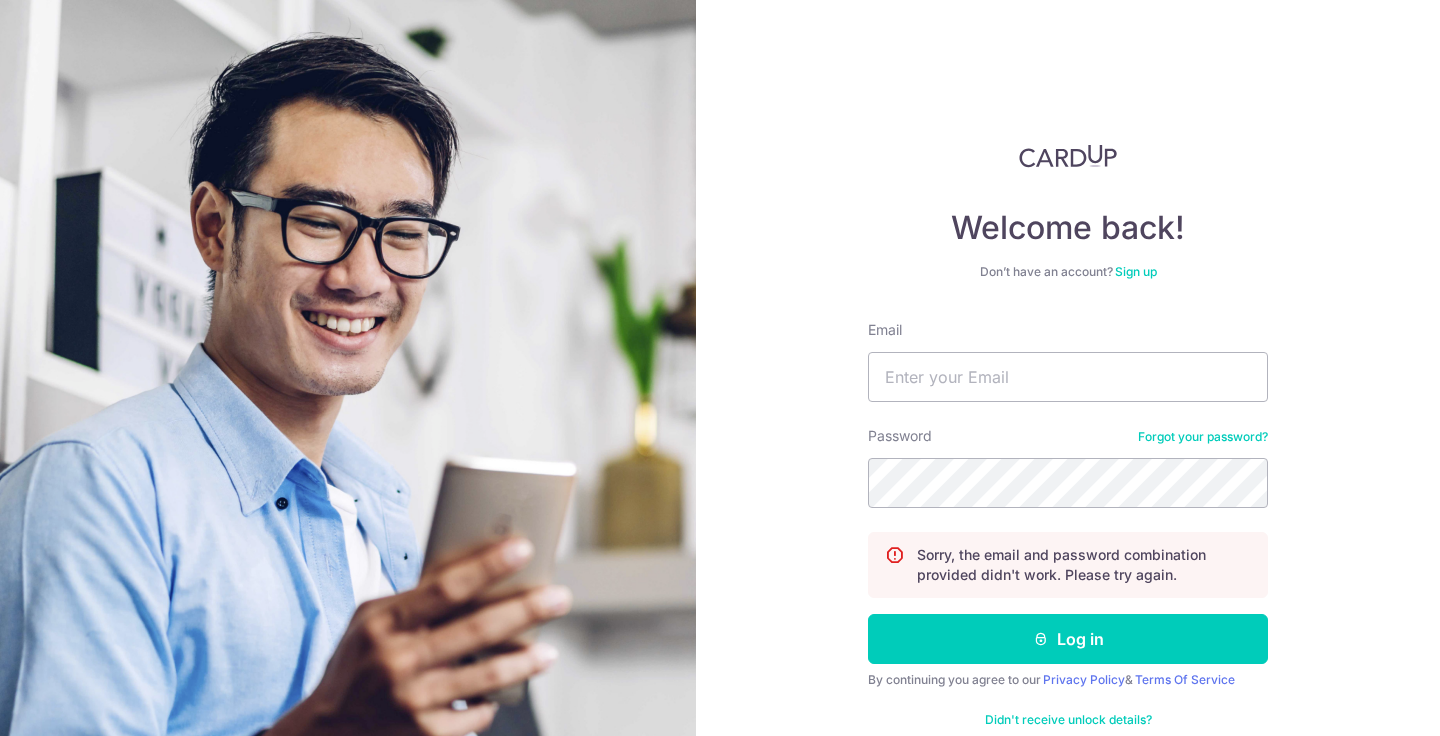 scroll, scrollTop: 0, scrollLeft: 0, axis: both 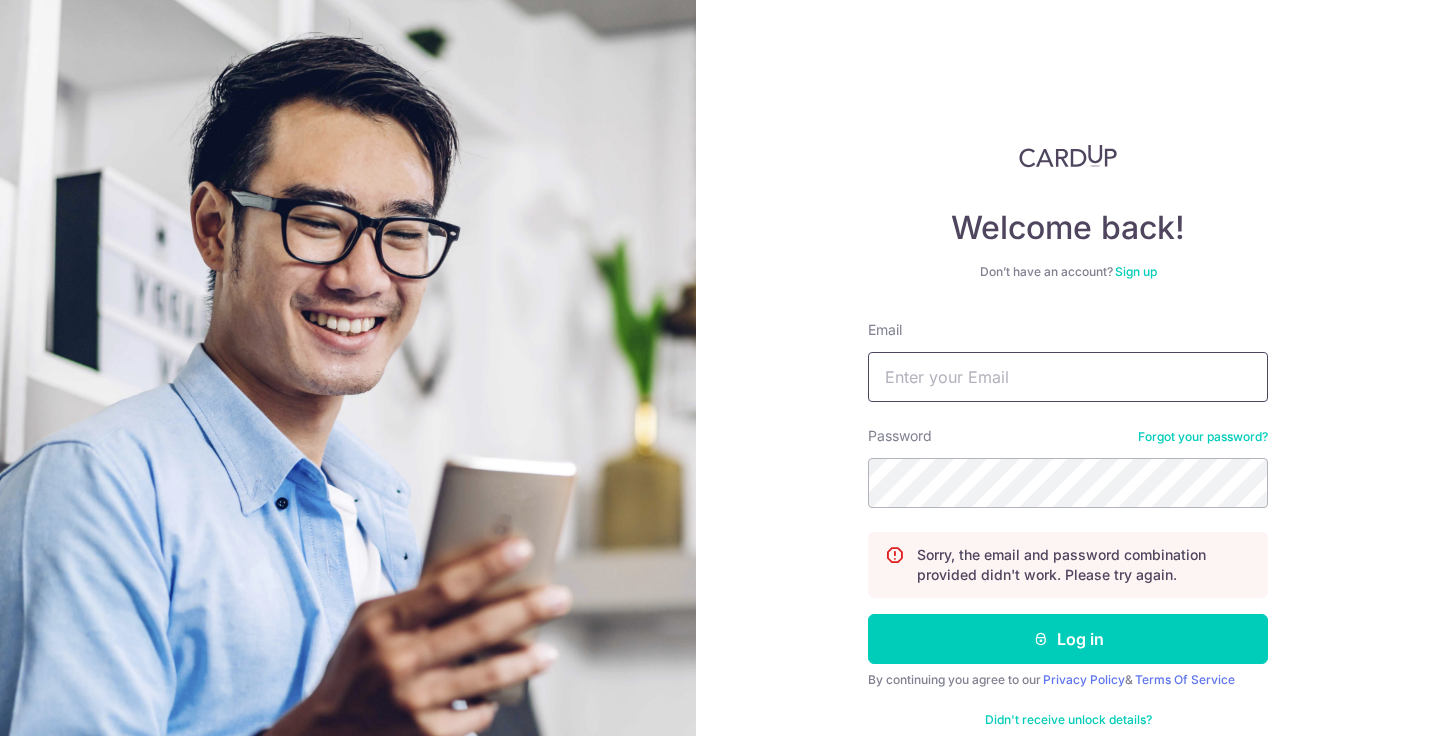 click on "Email" at bounding box center [1068, 377] 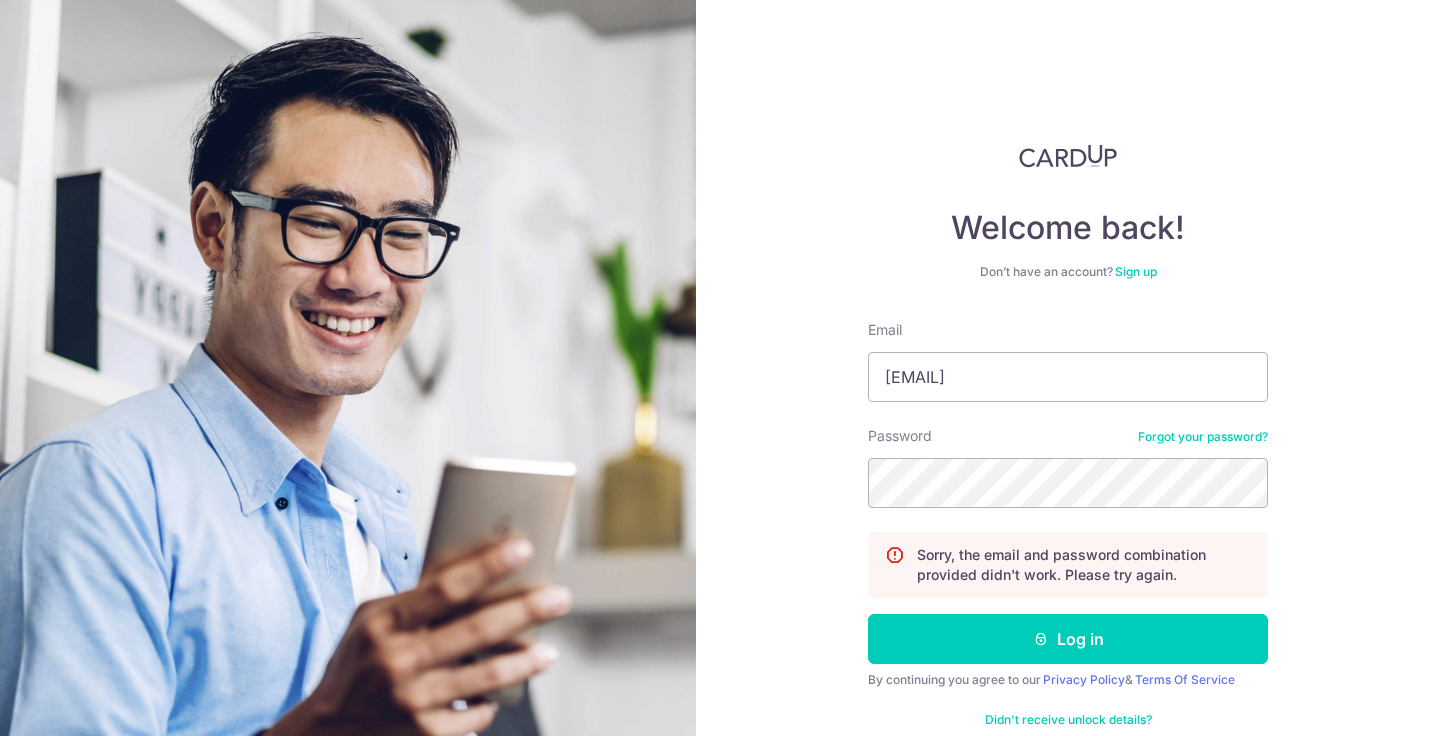 click on "Forgot your password?" at bounding box center [1203, 437] 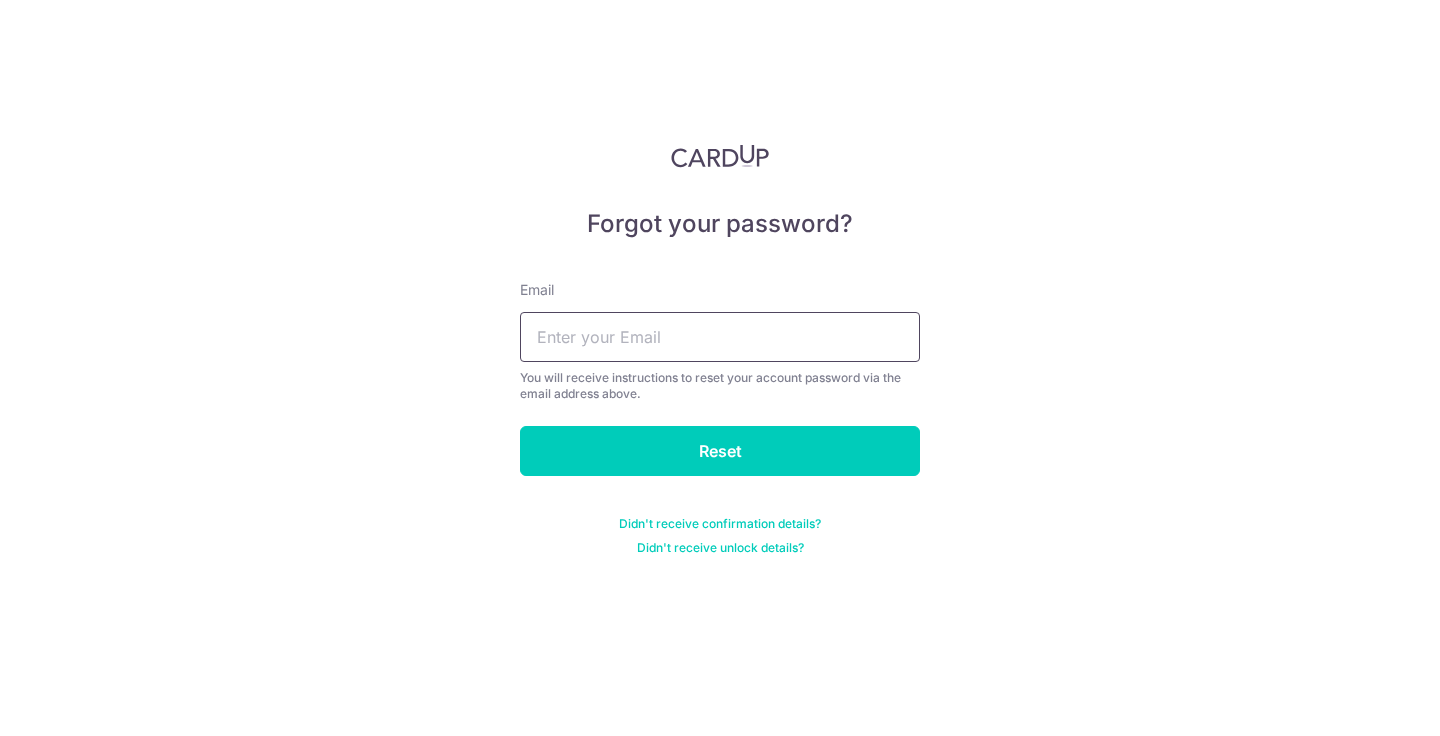 click at bounding box center (720, 337) 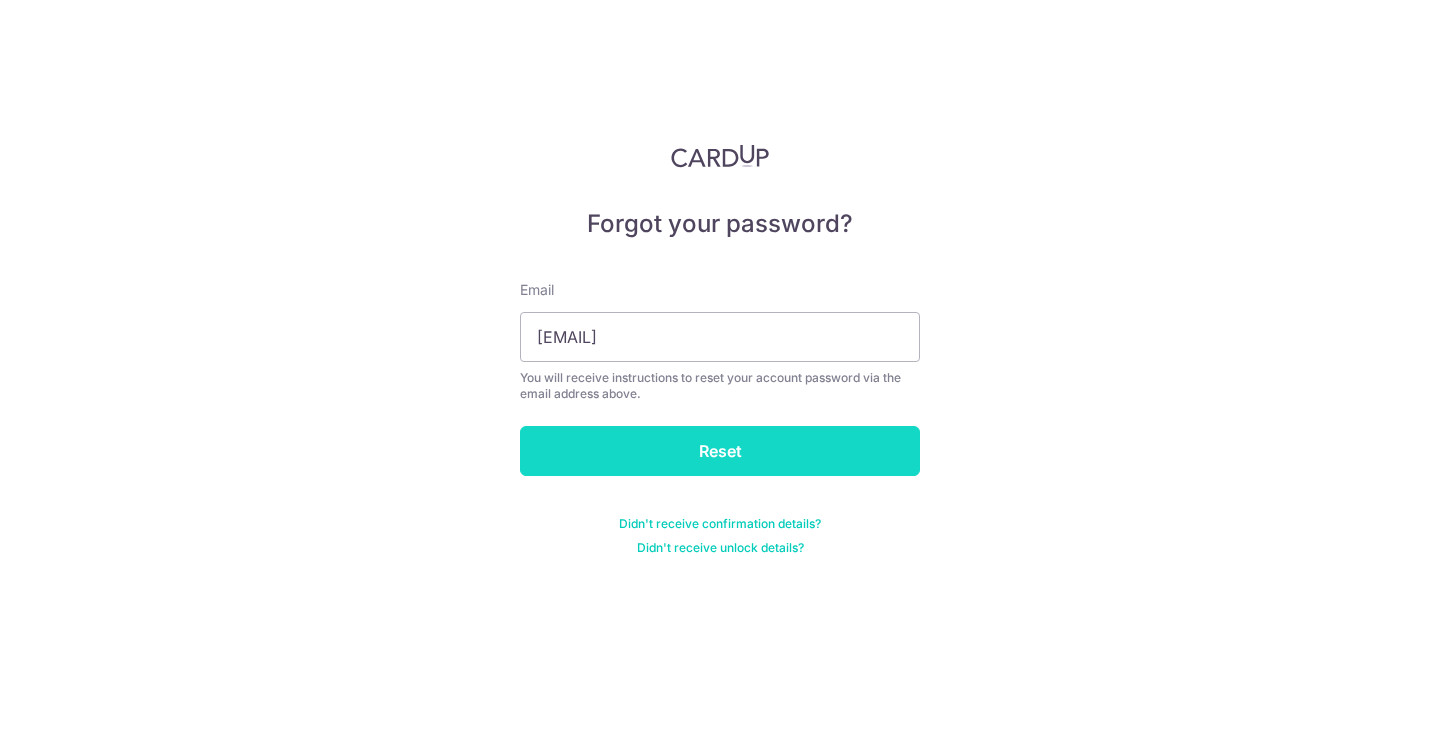 click on "Reset" at bounding box center (720, 451) 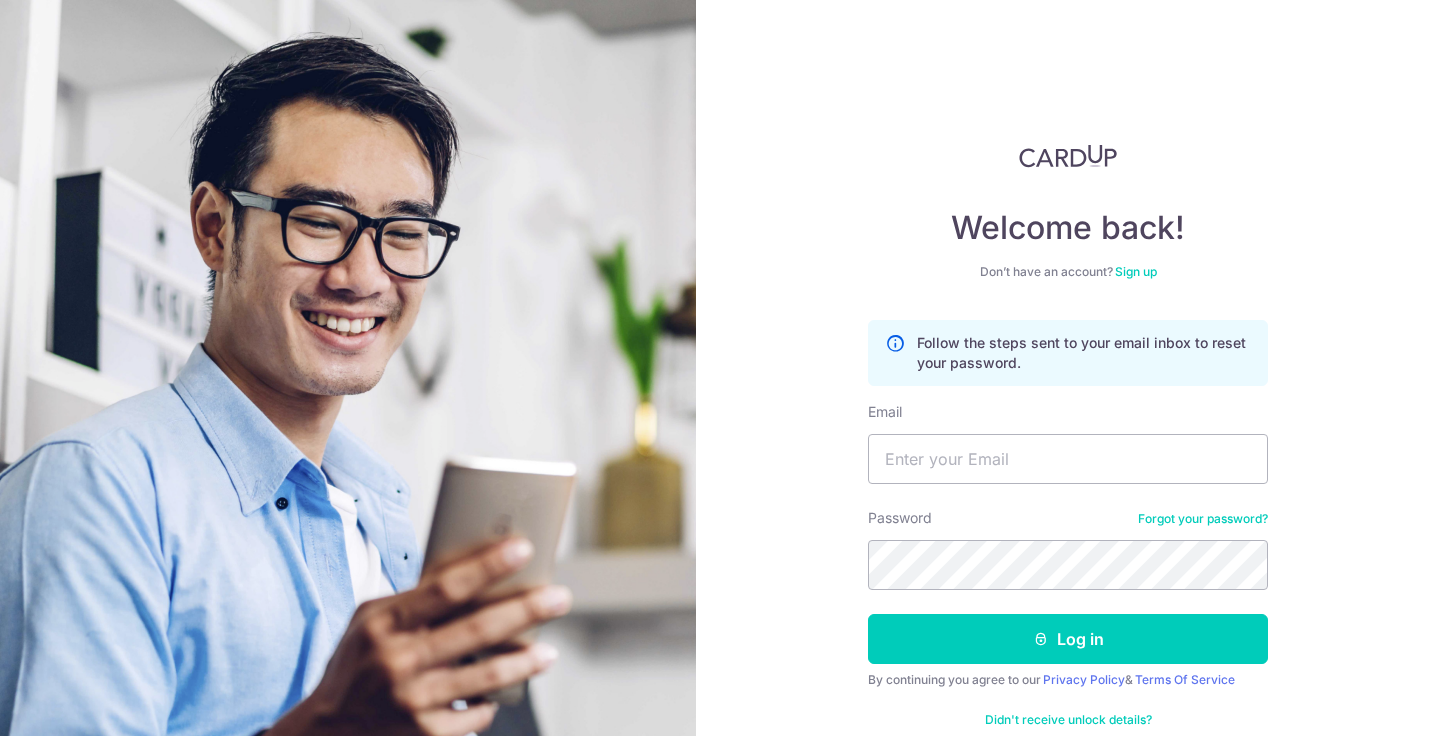 scroll, scrollTop: 0, scrollLeft: 0, axis: both 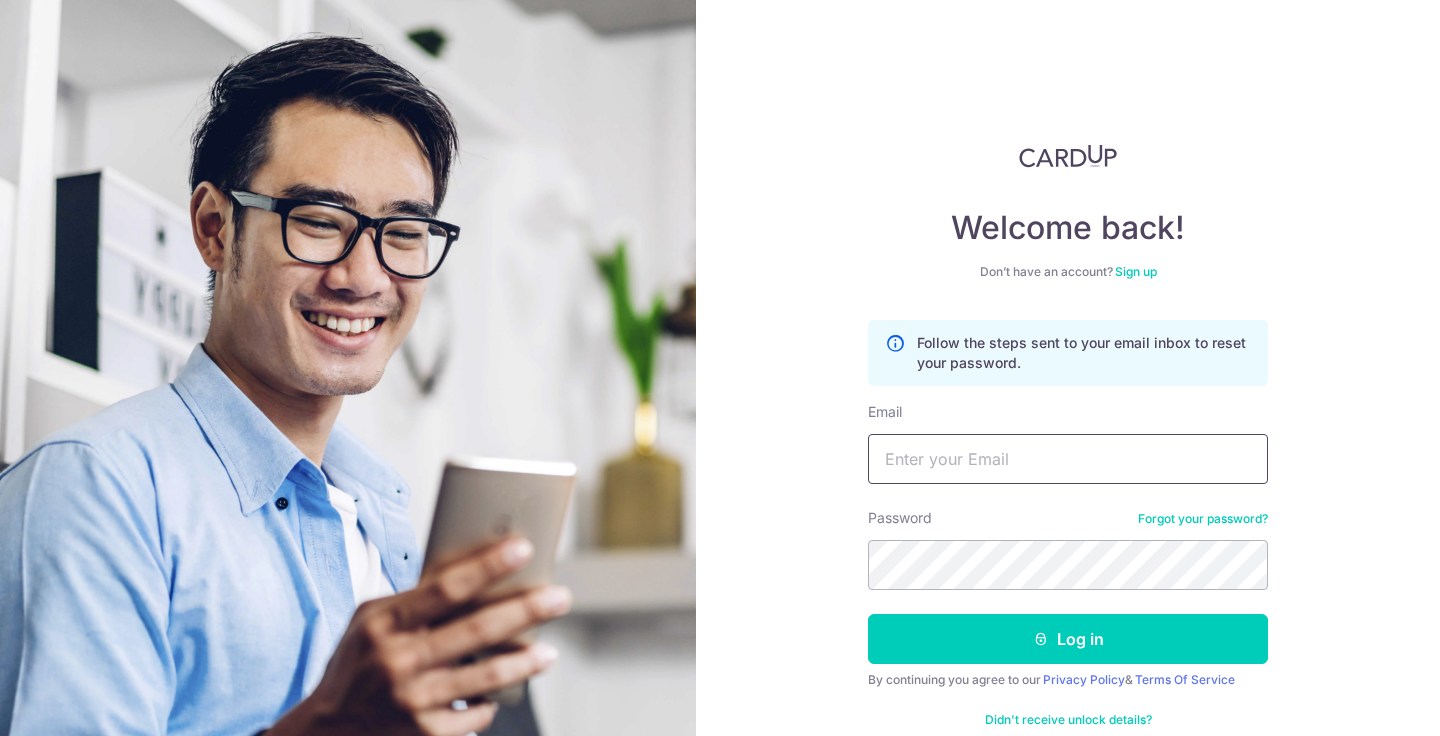 click on "Email" at bounding box center [1068, 459] 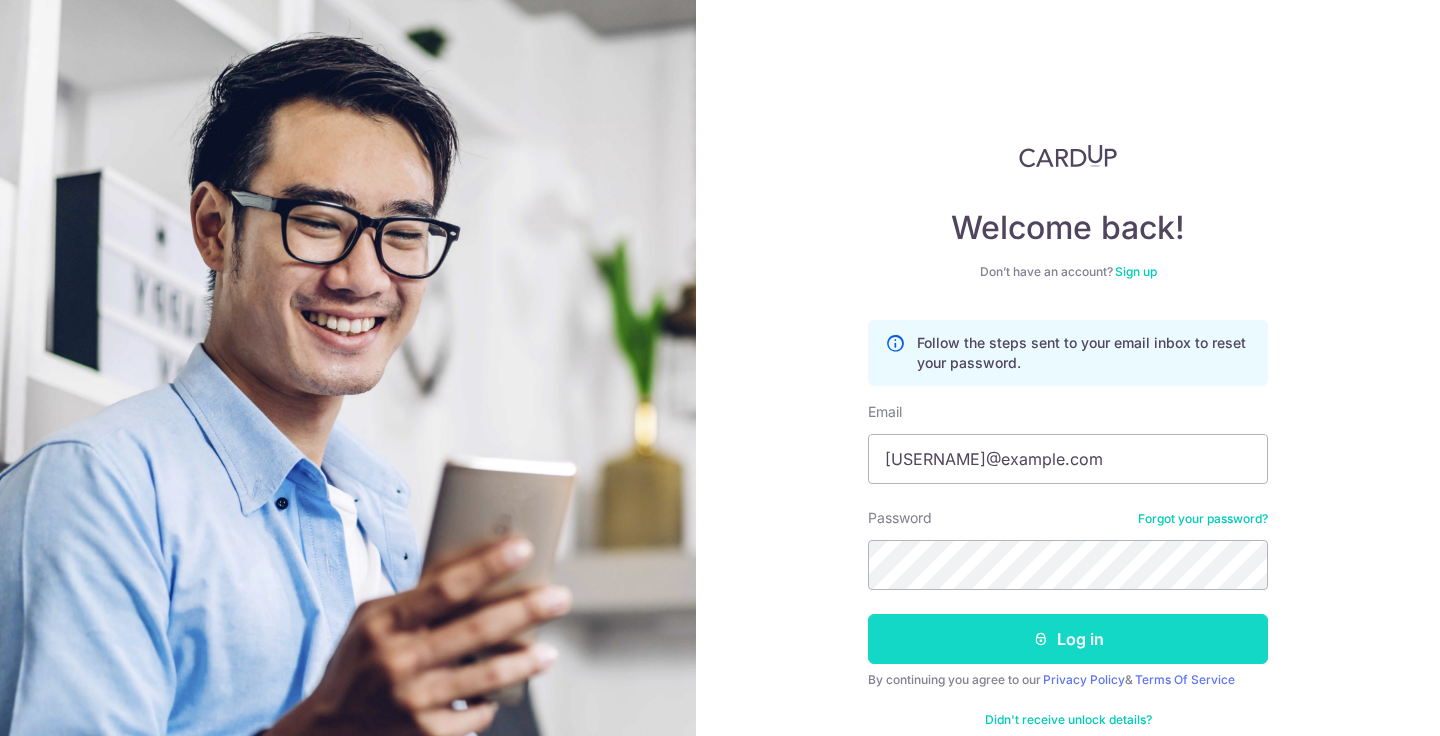 click on "Log in" at bounding box center [1068, 639] 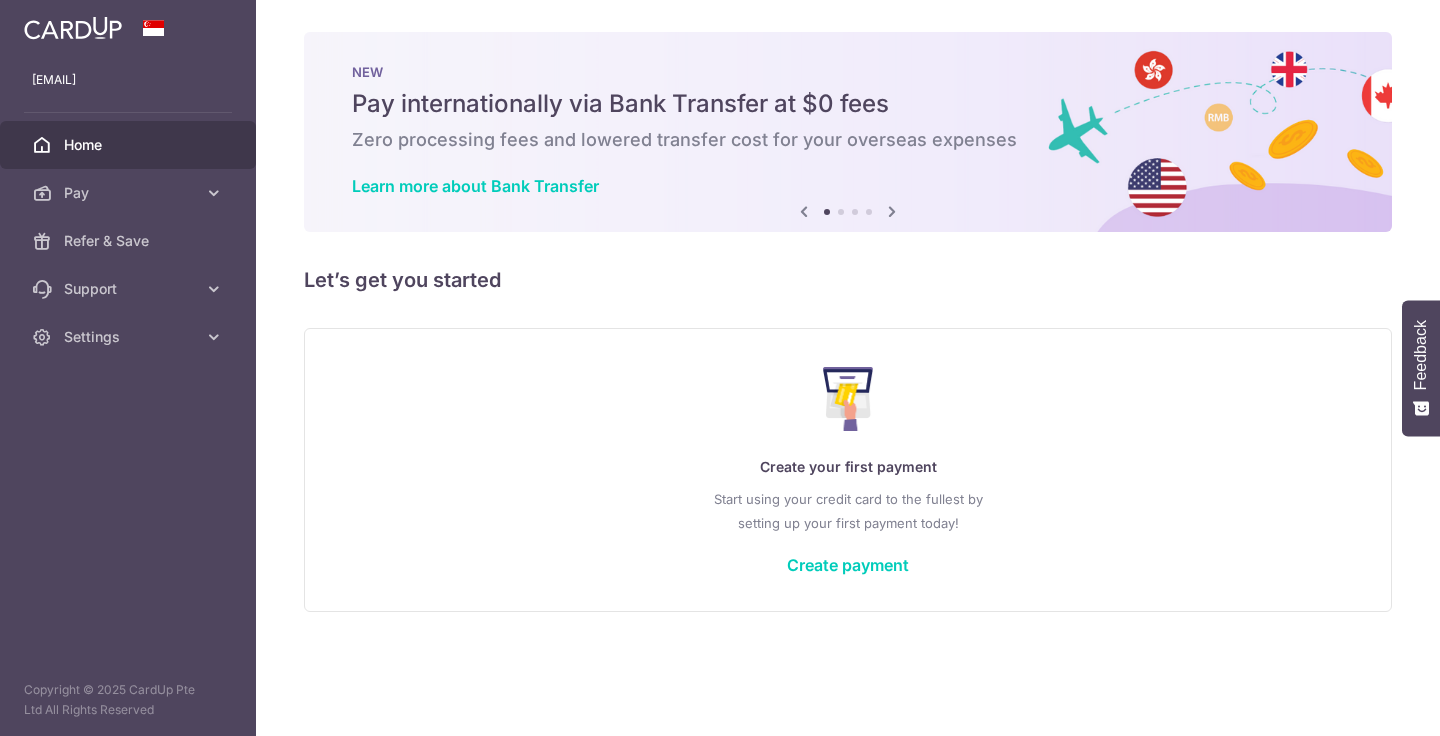 scroll, scrollTop: 0, scrollLeft: 0, axis: both 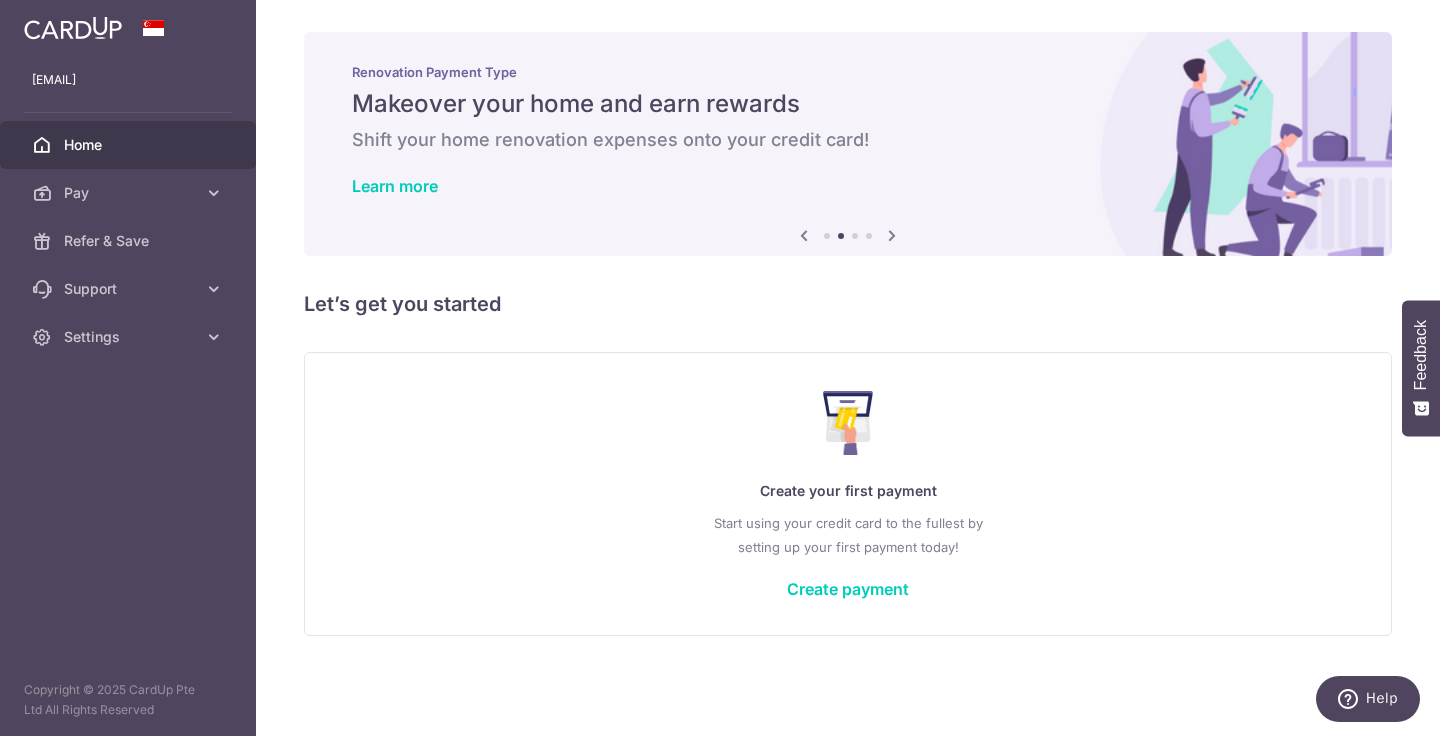 click at bounding box center (804, 235) 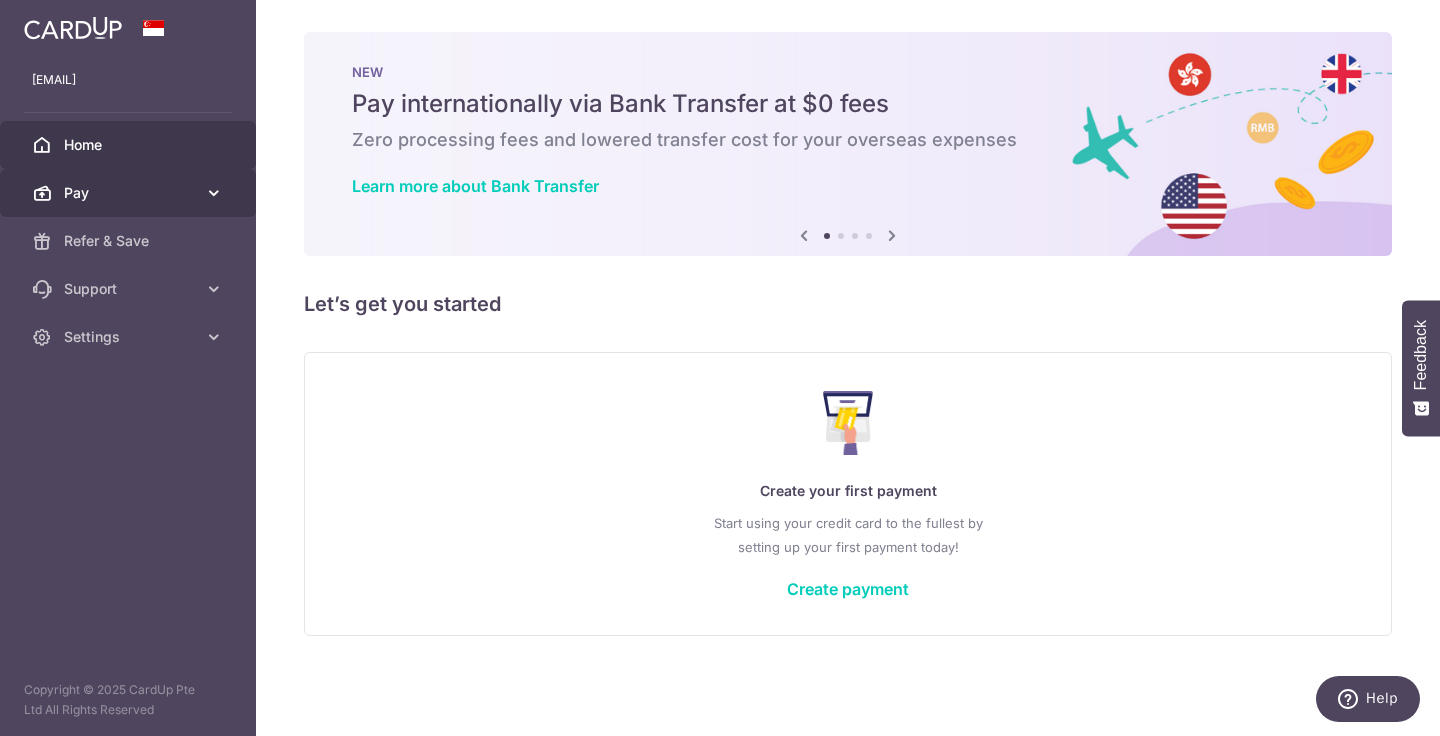 click on "Pay" at bounding box center [128, 193] 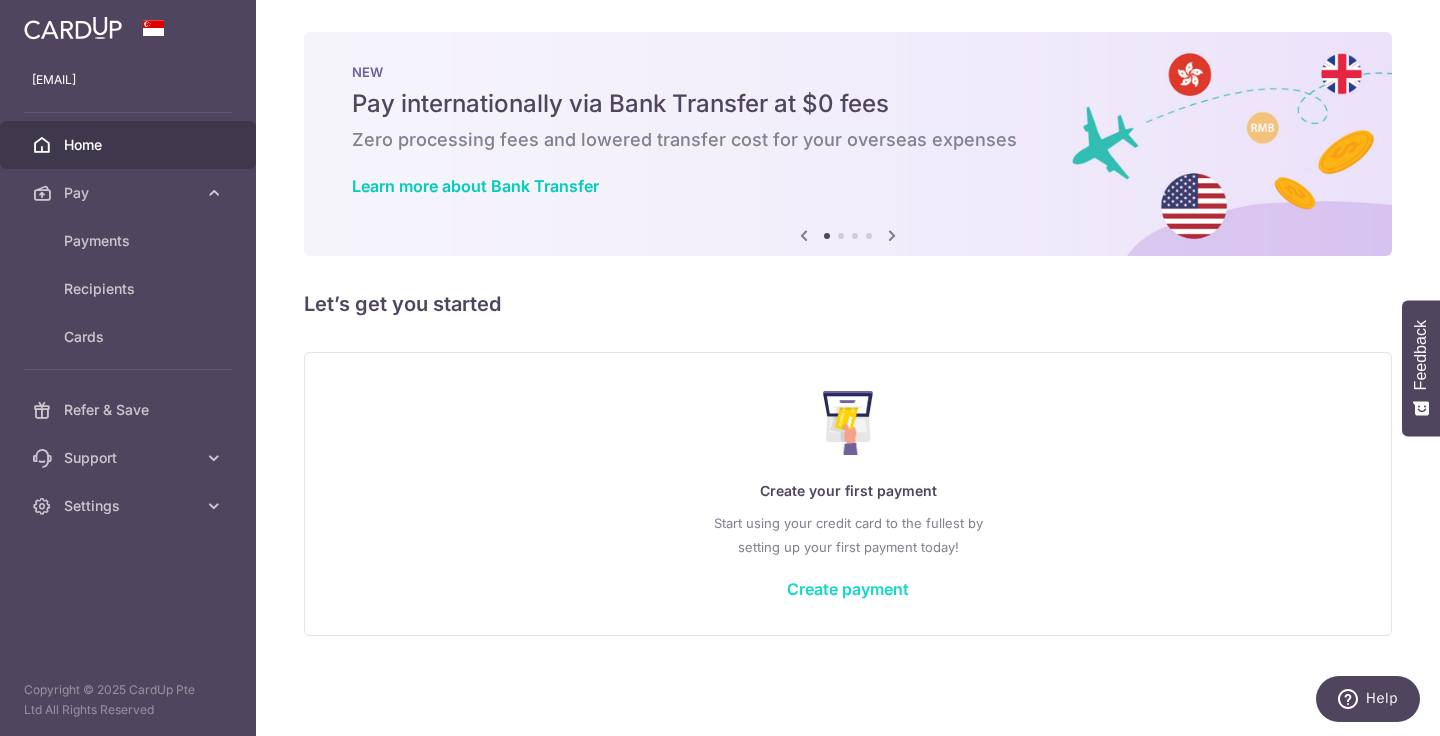 click on "Create payment" at bounding box center [848, 589] 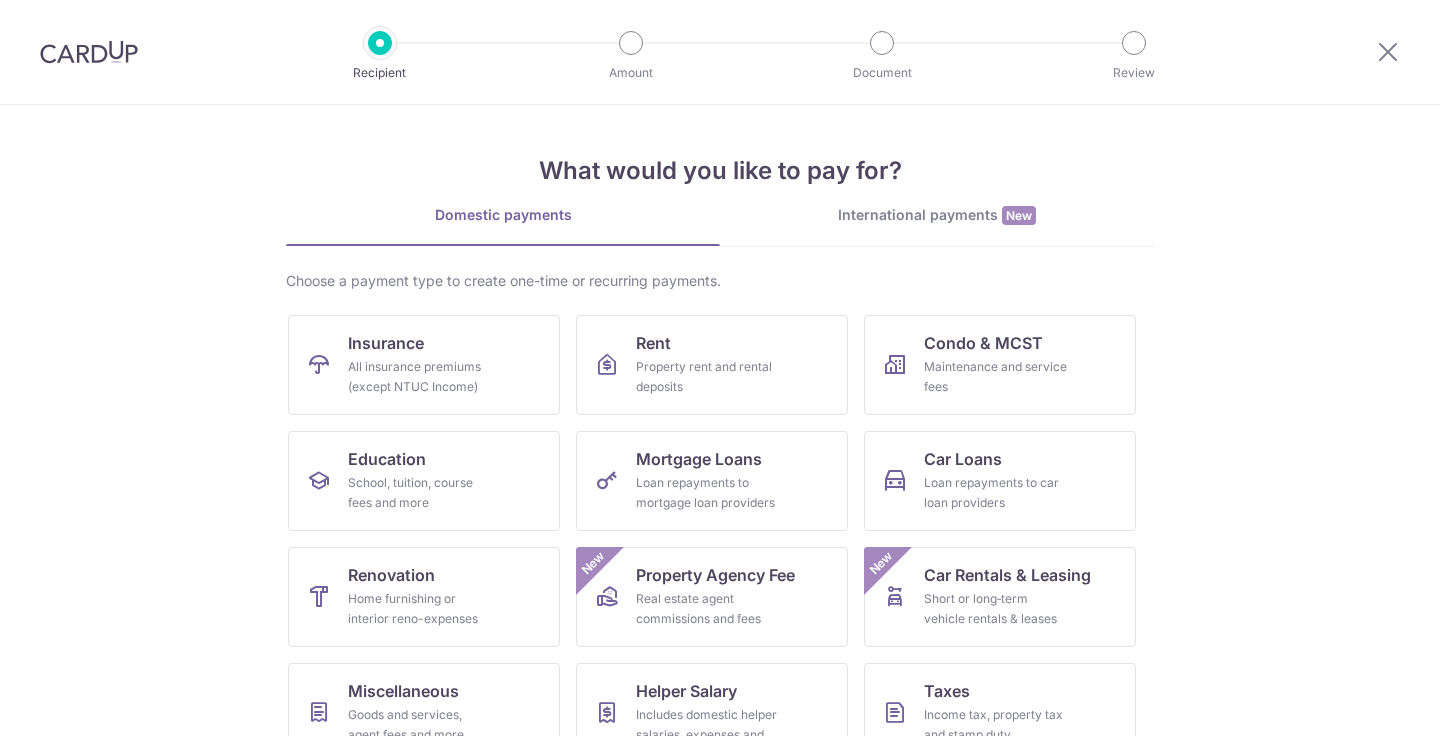 scroll, scrollTop: 0, scrollLeft: 0, axis: both 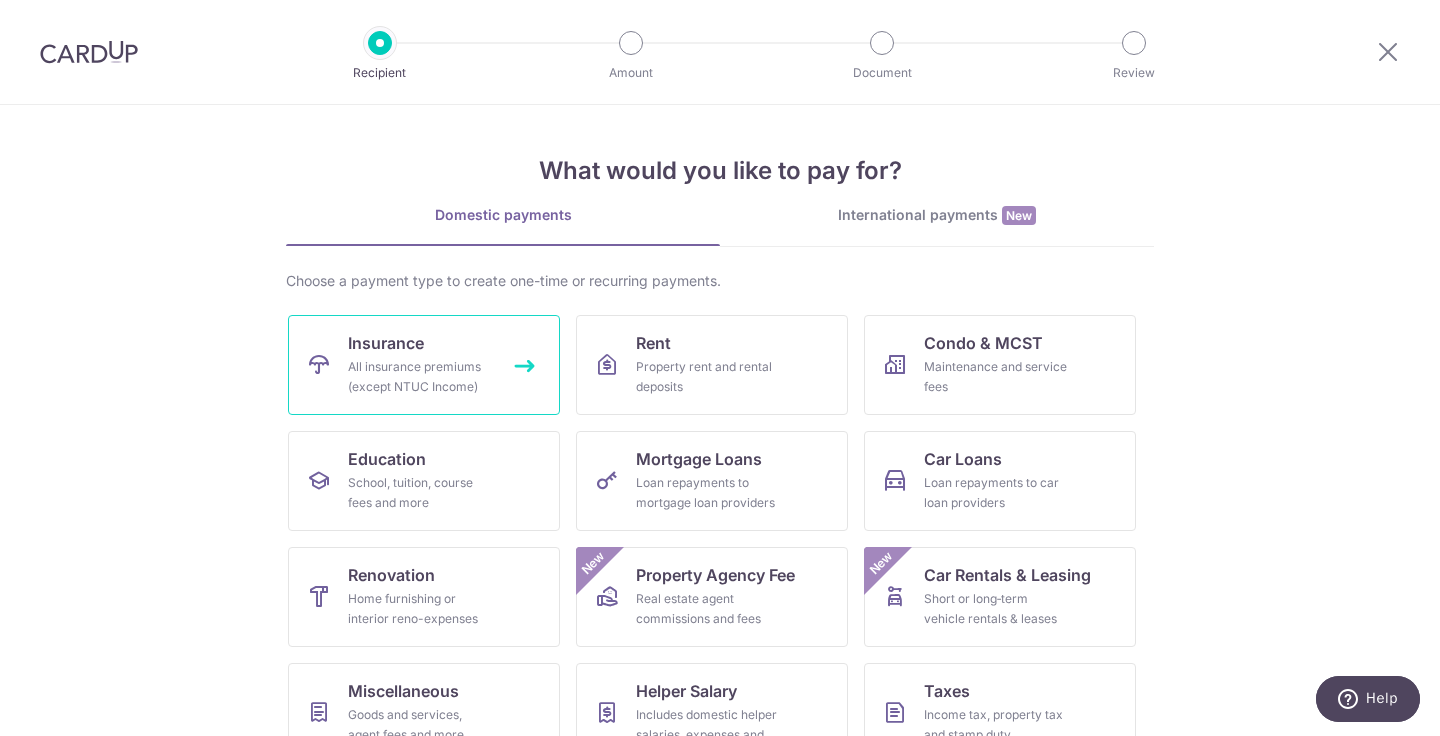 click on "All insurance premiums (except NTUC Income)" at bounding box center (420, 377) 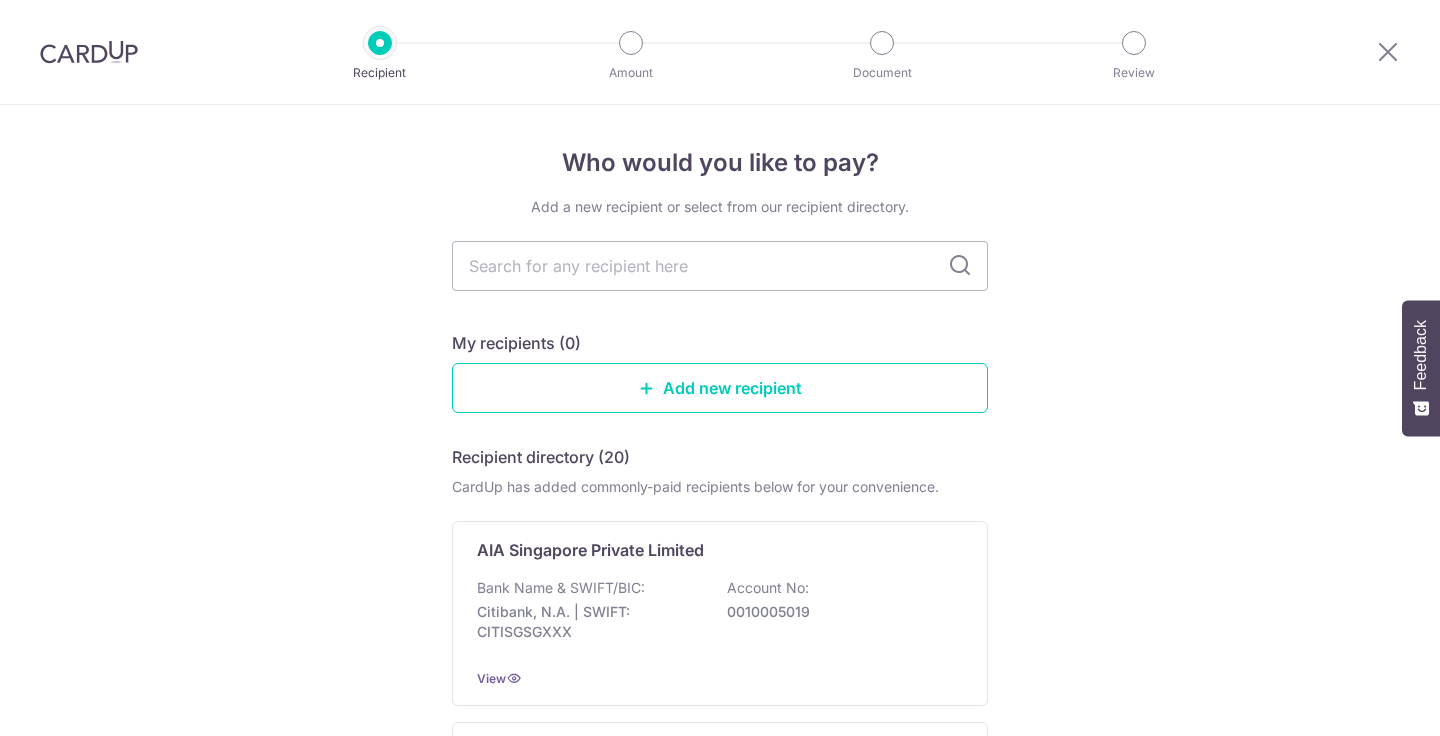 scroll, scrollTop: 0, scrollLeft: 0, axis: both 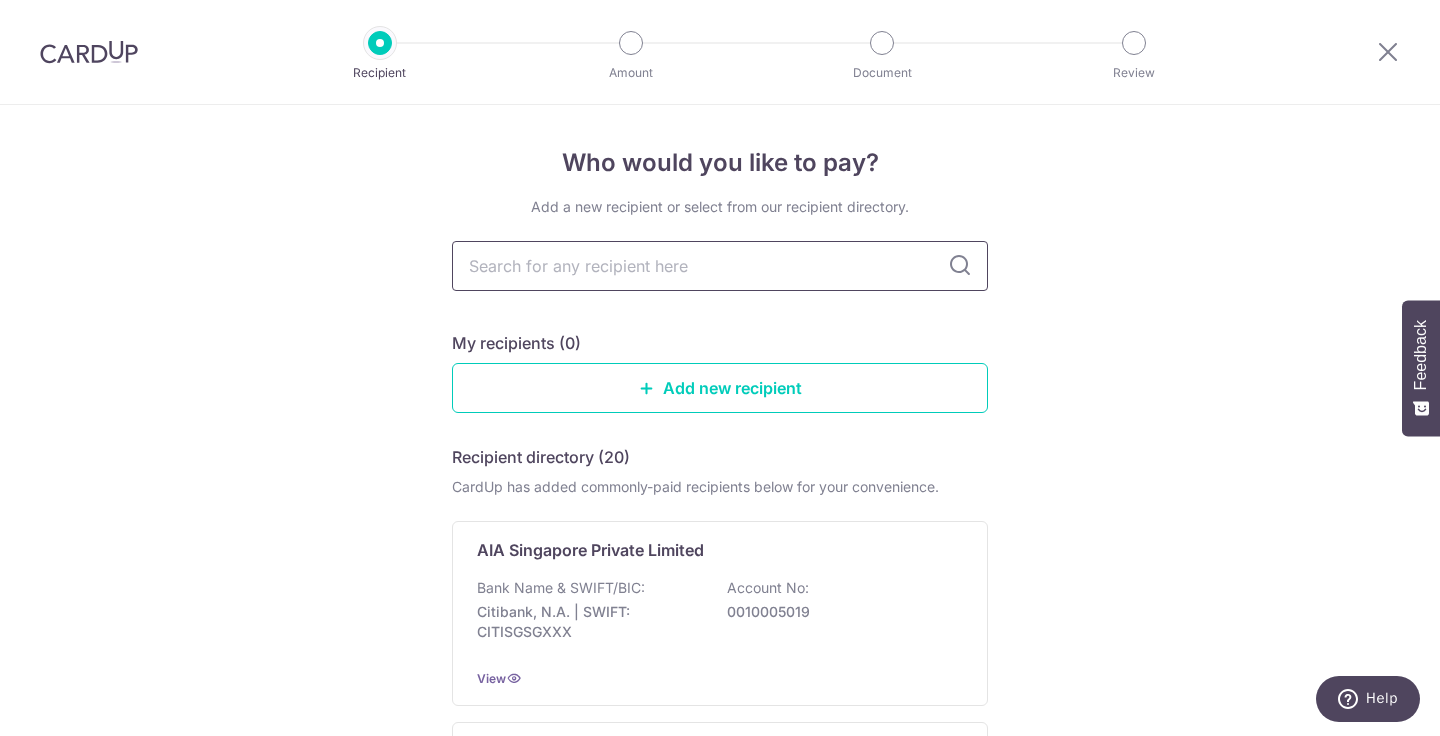 click at bounding box center (720, 266) 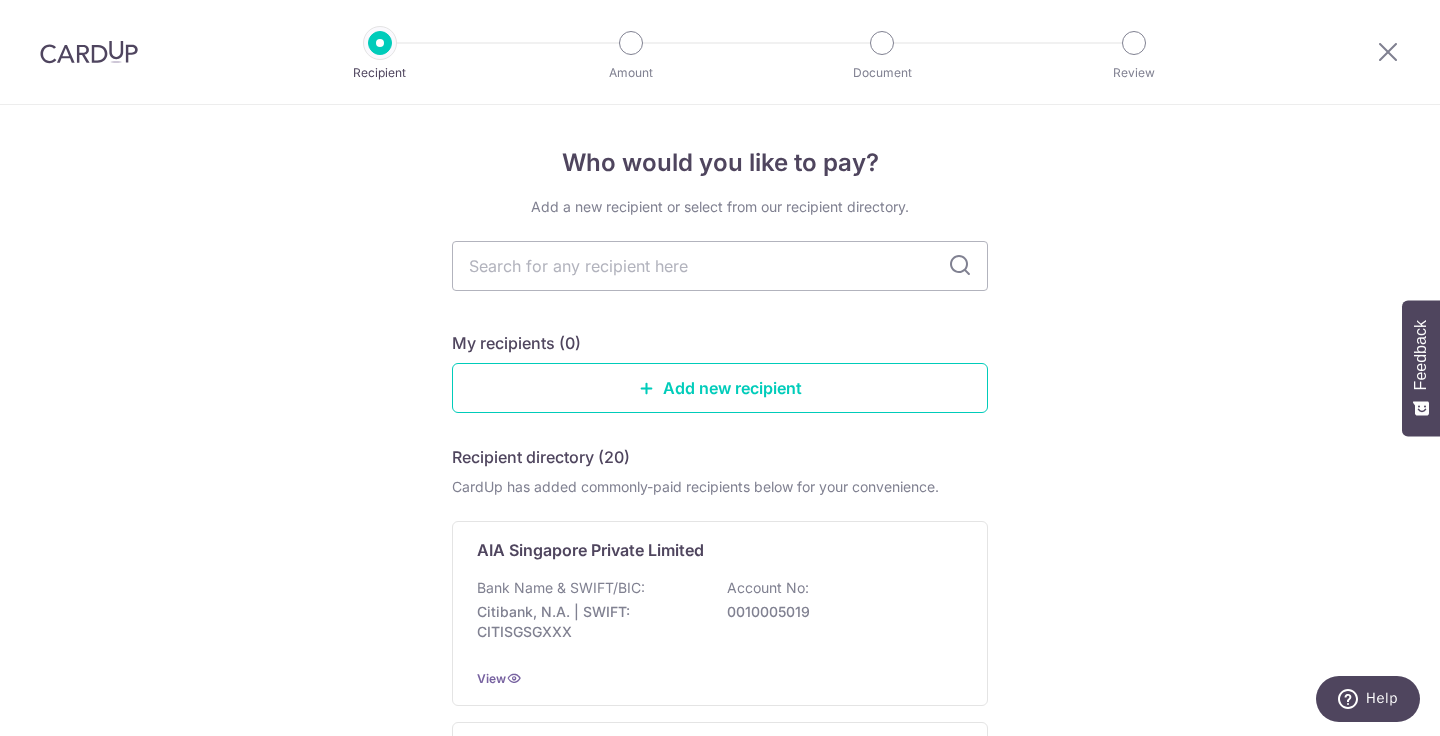 click on "My recipients (0)" at bounding box center [720, 343] 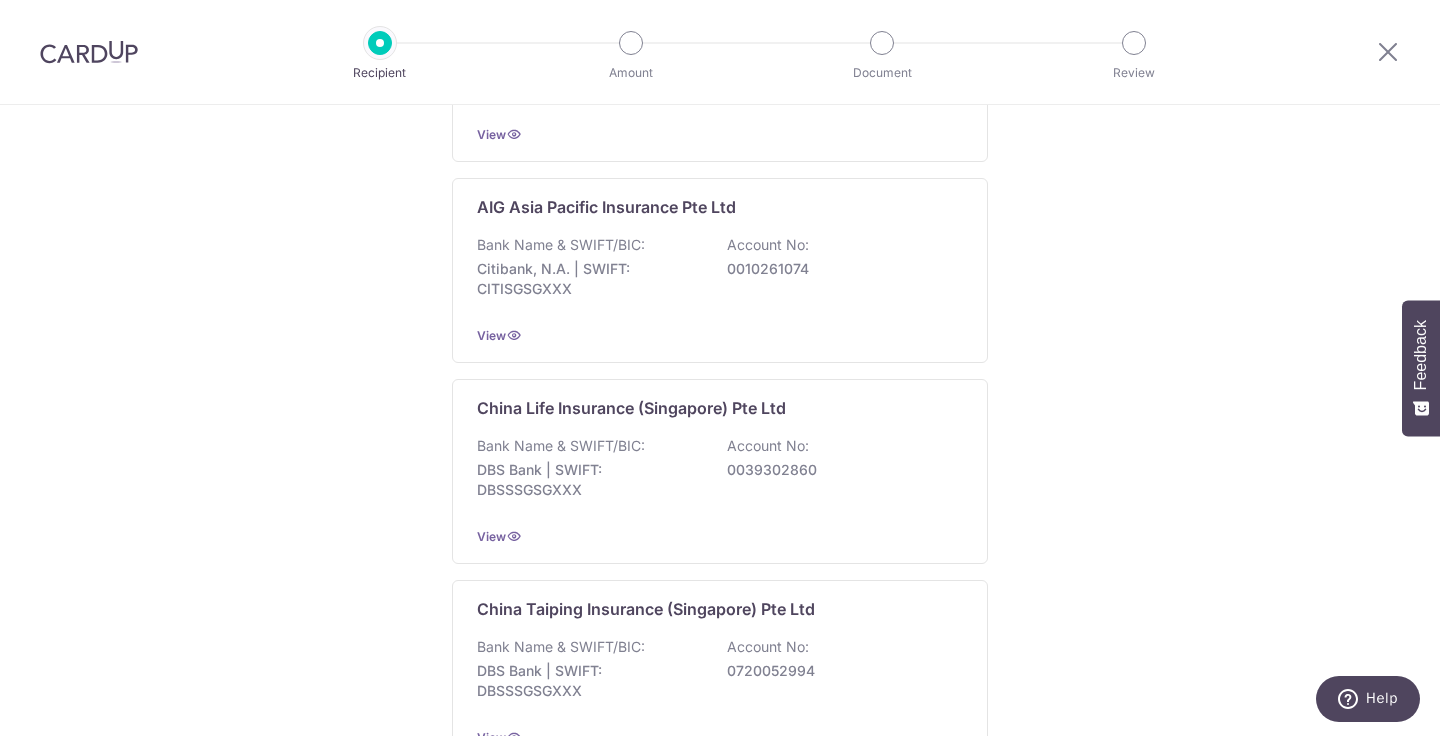 scroll, scrollTop: 0, scrollLeft: 0, axis: both 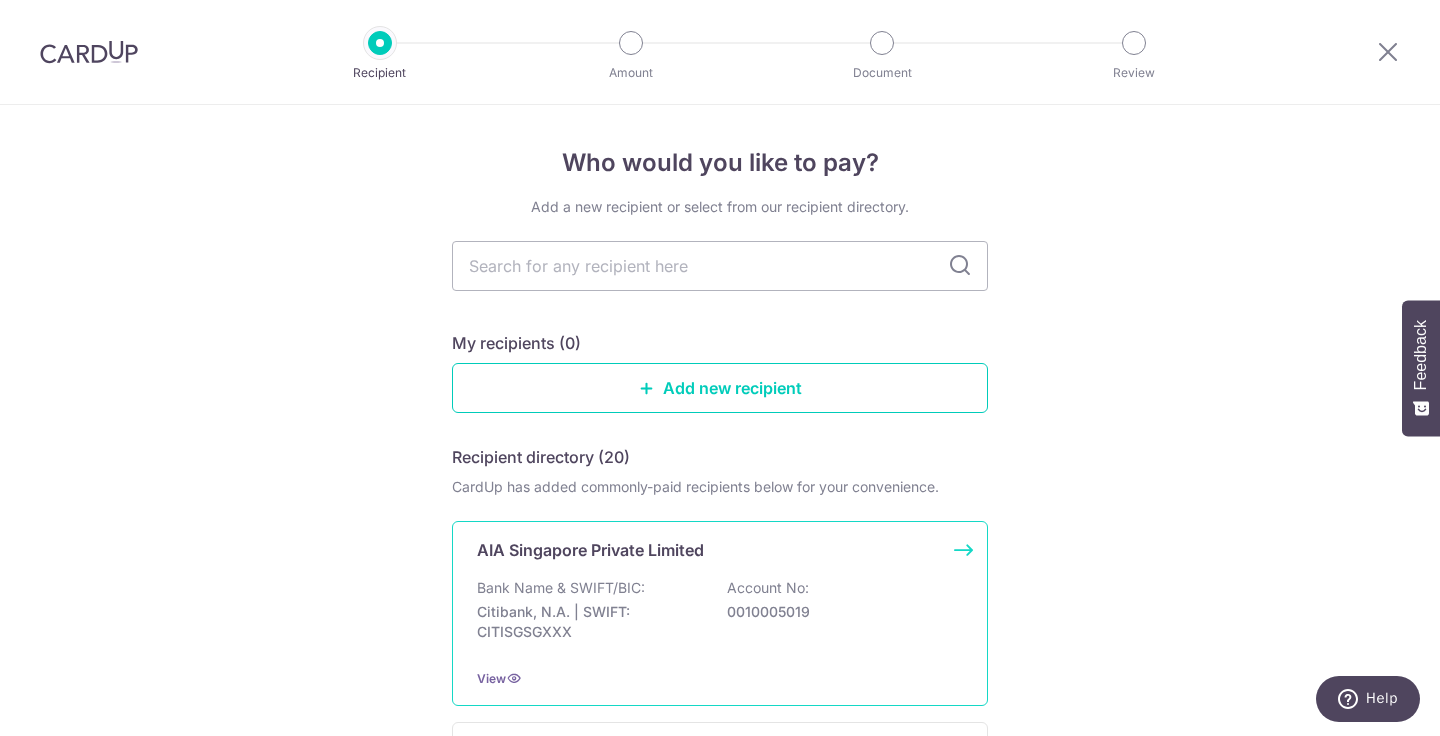 click on "AIA Singapore Private Limited
Bank Name & SWIFT/BIC:
Citibank, N.A. | SWIFT: CITISGSGXXX
Account No:
0010005019
View" at bounding box center (720, 613) 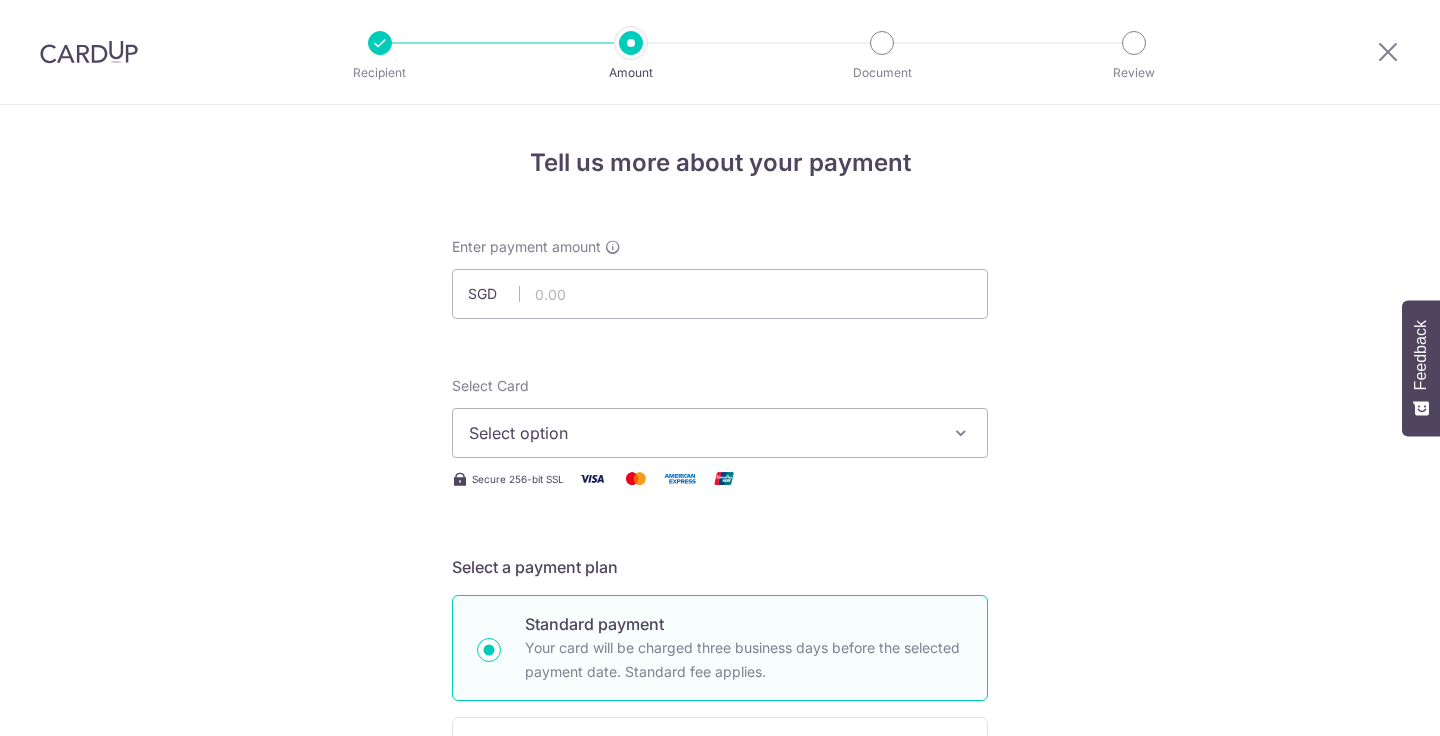 scroll, scrollTop: 0, scrollLeft: 0, axis: both 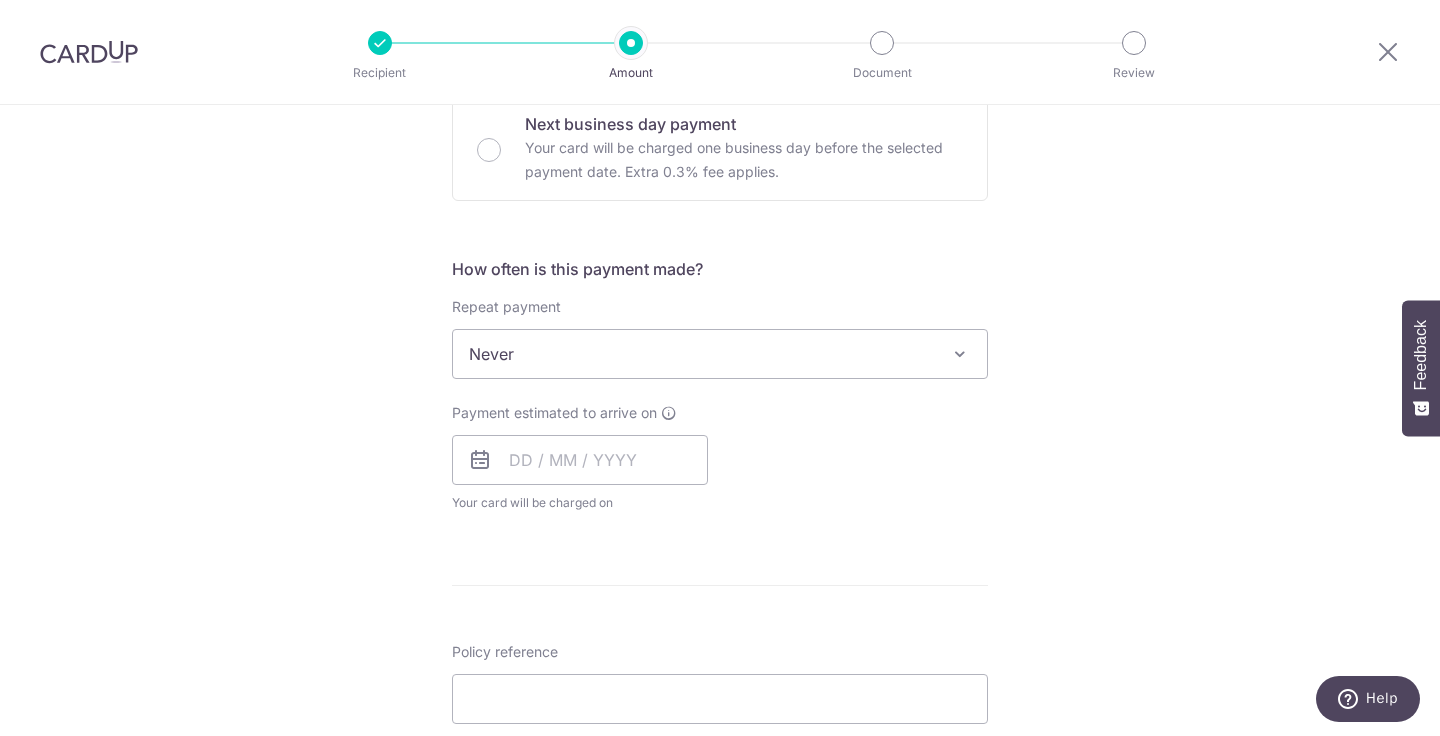click on "Never" at bounding box center [720, 354] 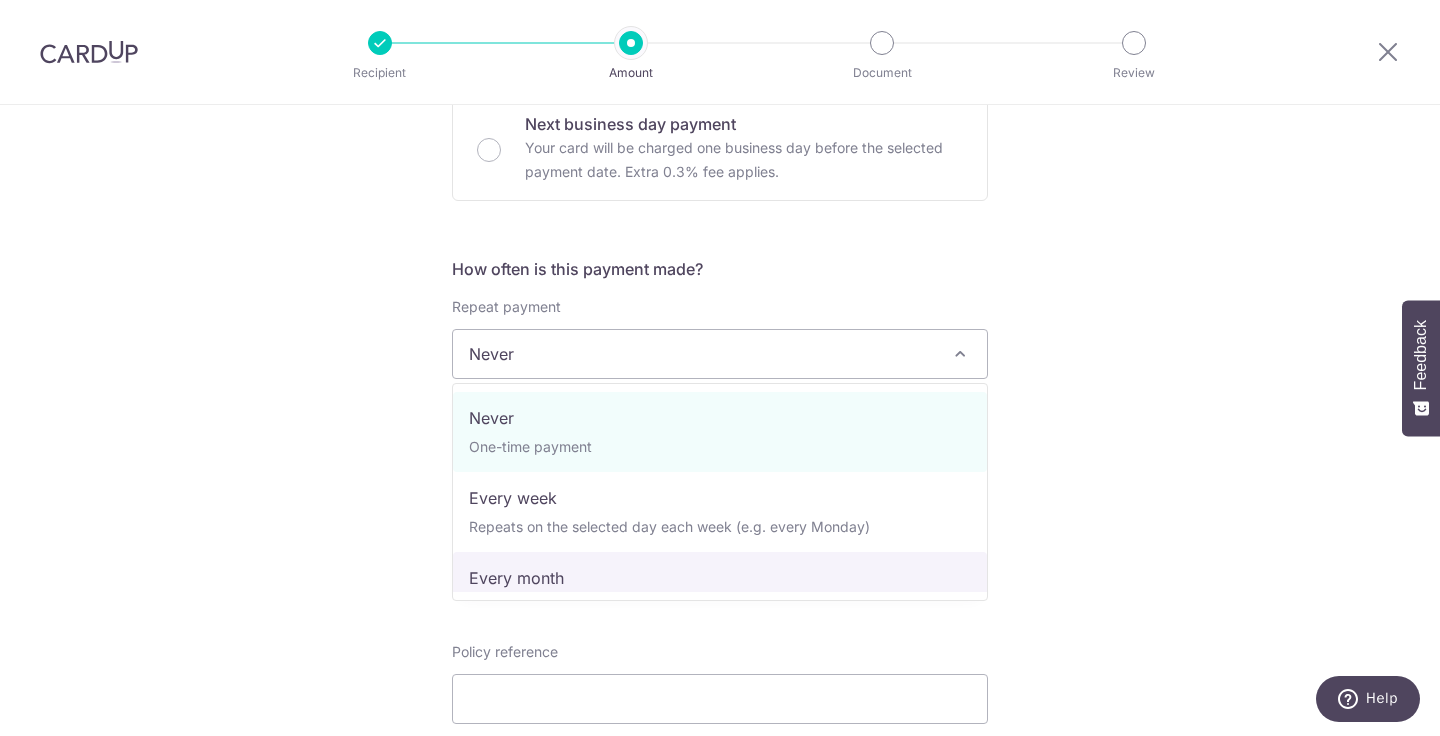 select on "3" 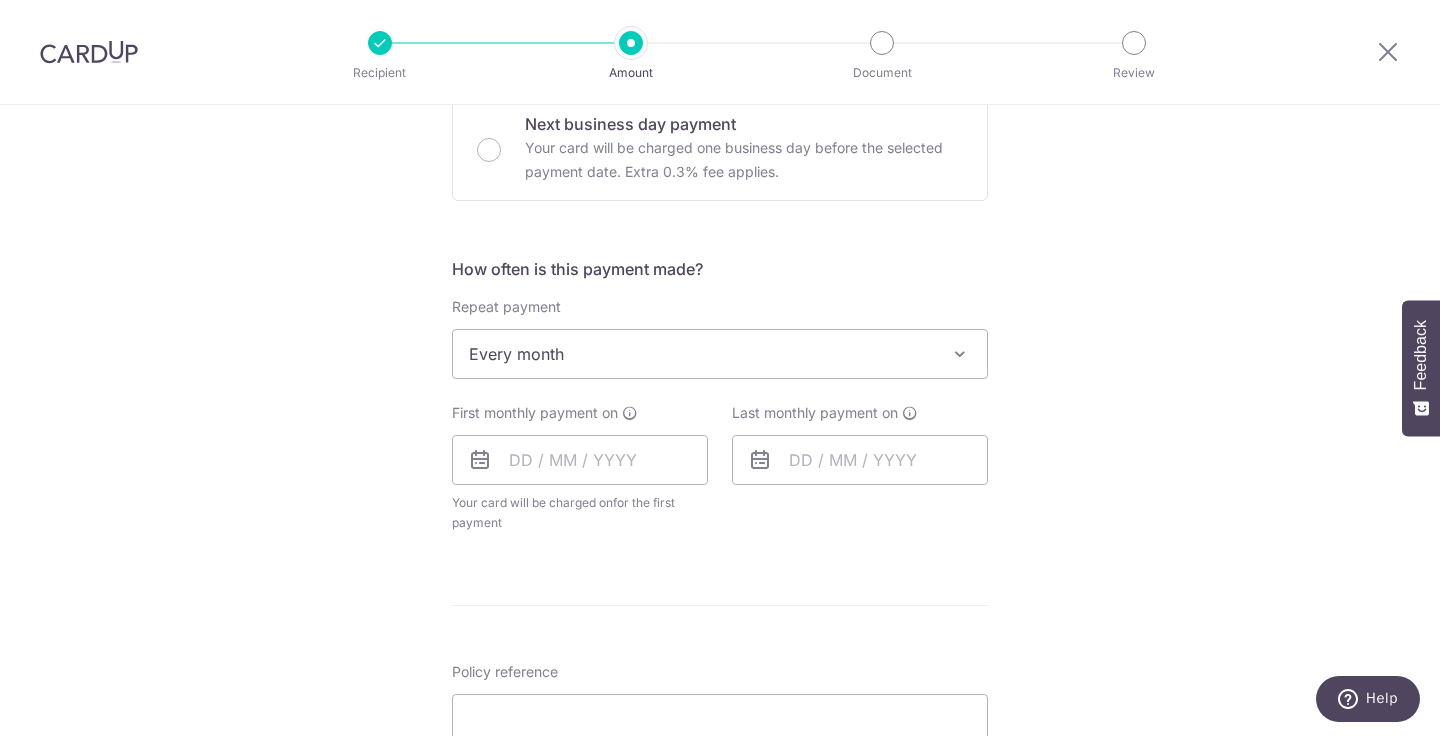 click on "How often is this payment made?
Repeat payment
Never
Every week
Every month
Every quarter
Every half a year
Every year Every month
To set up monthly income tax payments on CardUp, please ensure the following:     Keep GIRO active   First payment through GIRO   Limit of 11 months scheduling   Upload Notice of Assessment    For more details, refer to this guide:  CardUp Help - Monthly Income Tax Payments
First monthly payment on
Your card will be charged on   for the first payment
* If your payment is funded by  9:00am SGT on Monday 04/08/2025
04/08/2025
No. of Payments" at bounding box center [720, 403] 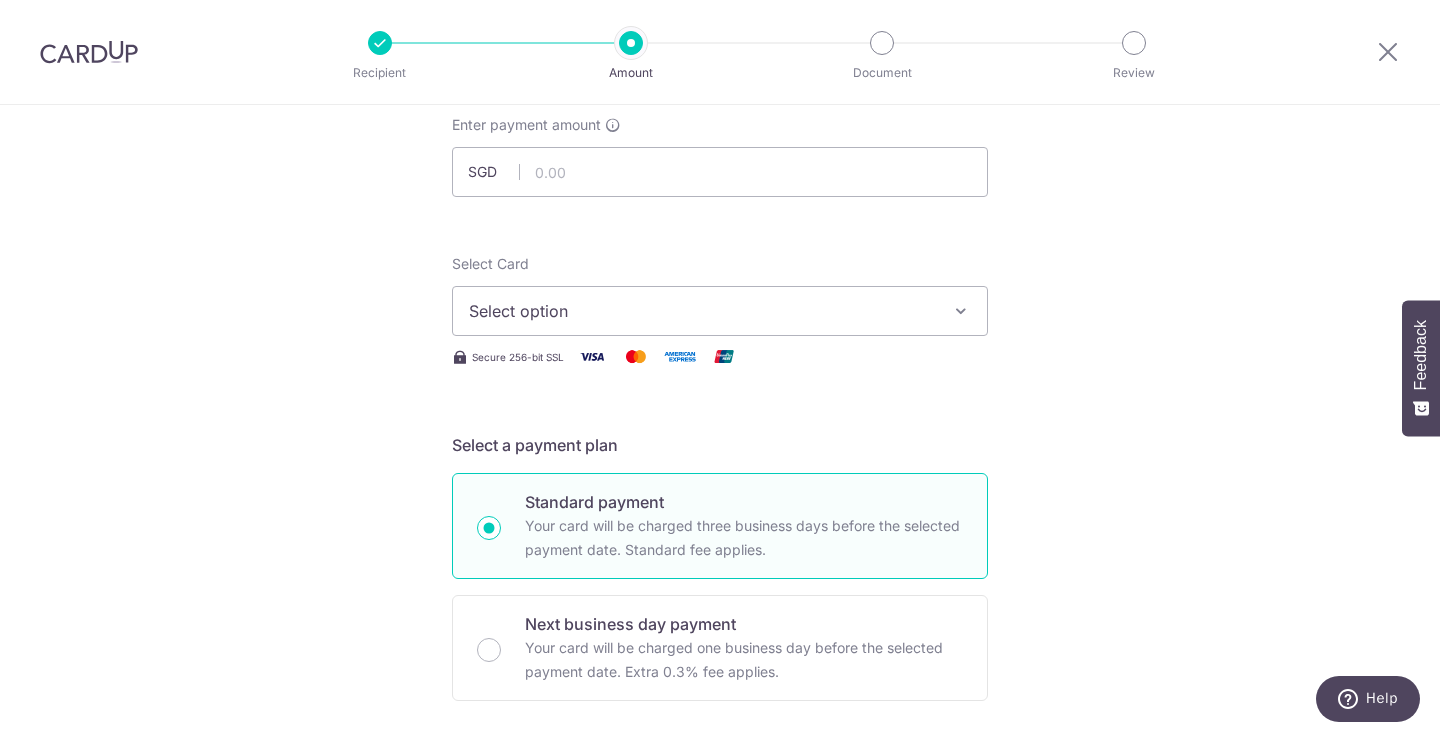 scroll, scrollTop: 157, scrollLeft: 0, axis: vertical 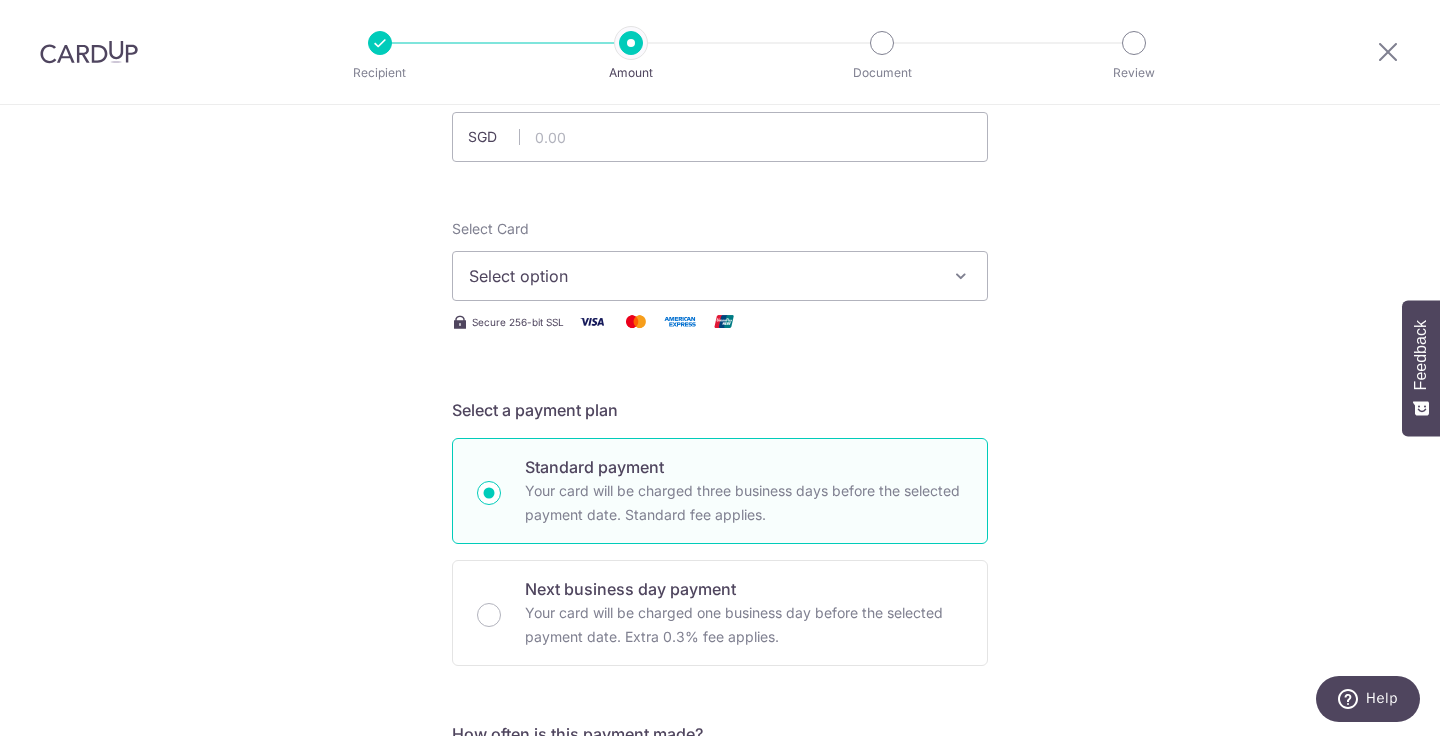 click on "Select option" at bounding box center (720, 276) 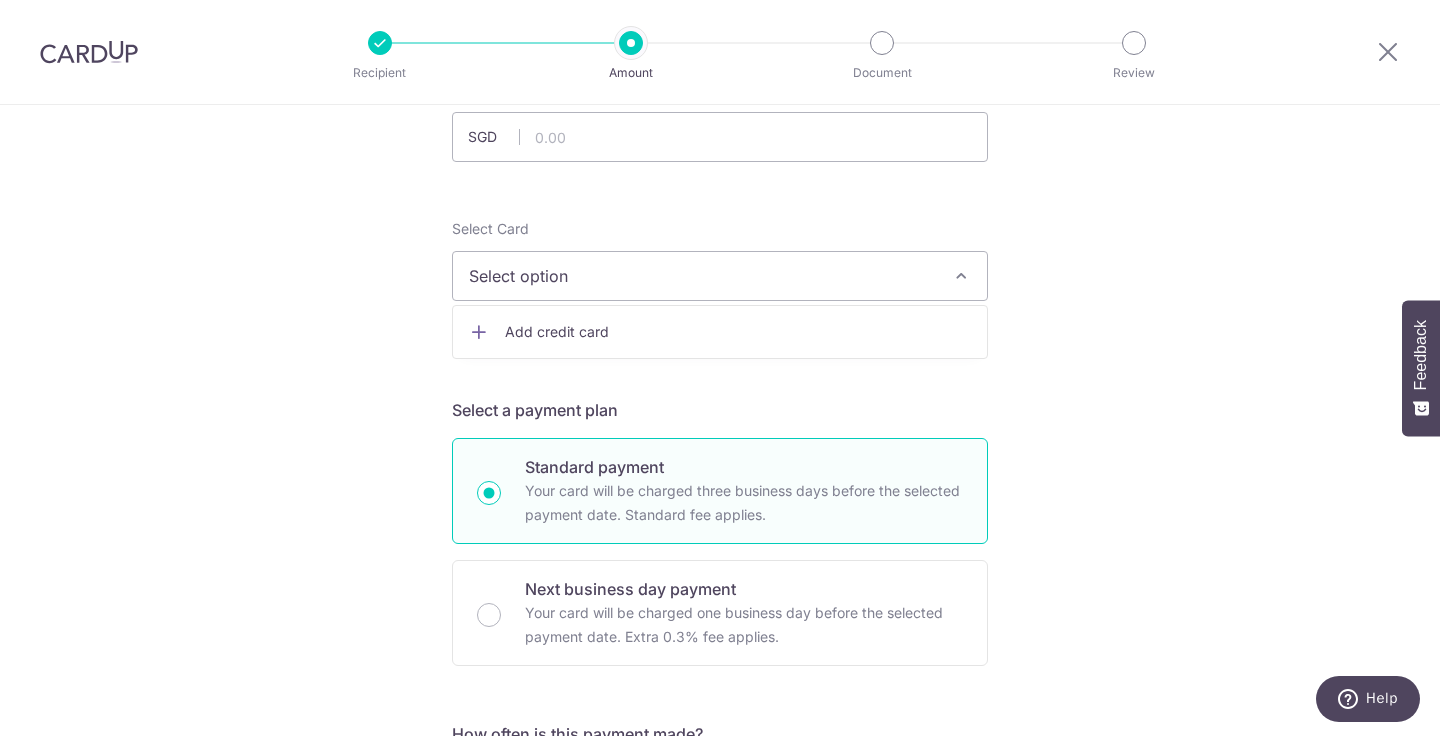 click on "Select a payment plan
Standard payment
Your card will be charged three business days before the selected payment date. Standard fee applies.
Next business day payment
Your card will be charged one business day before the selected payment date. Extra 0.3% fee applies." at bounding box center [720, 532] 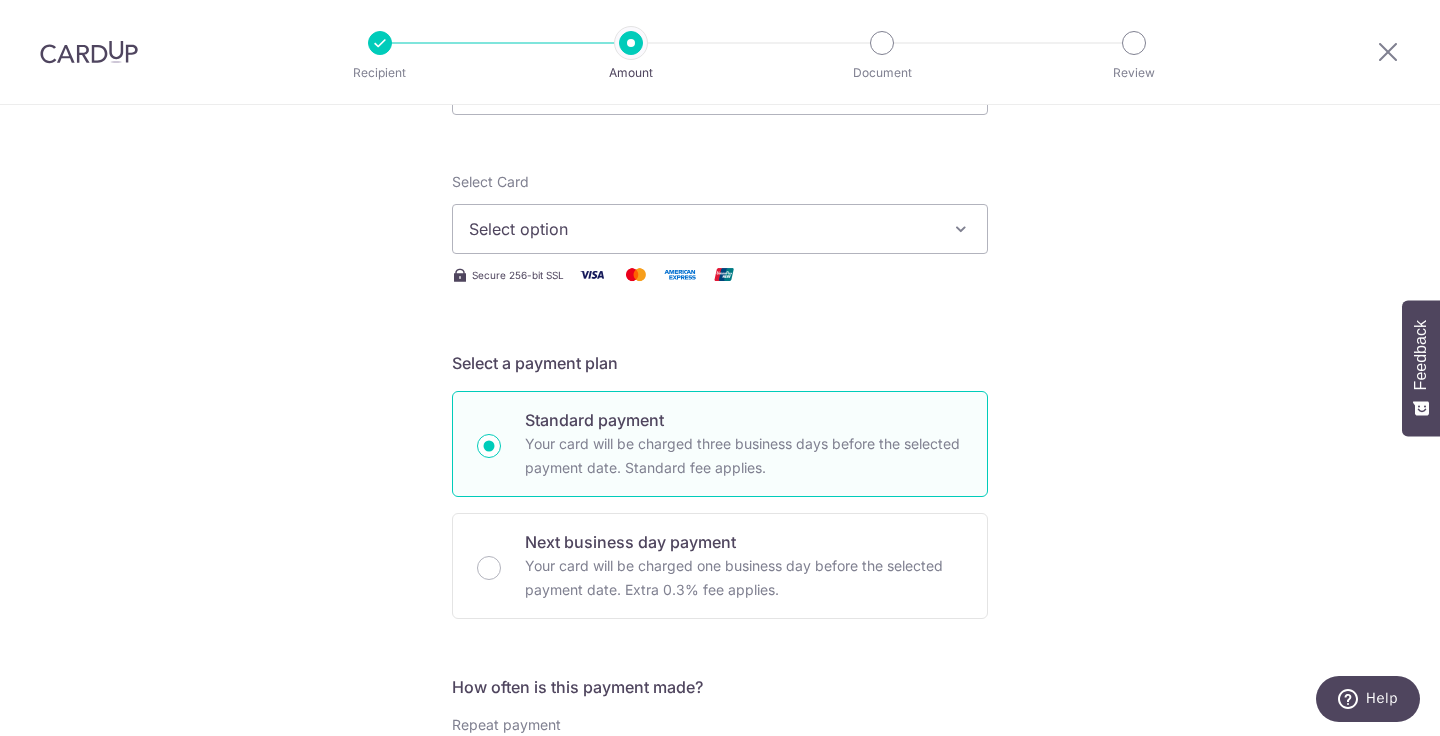 scroll, scrollTop: 206, scrollLeft: 0, axis: vertical 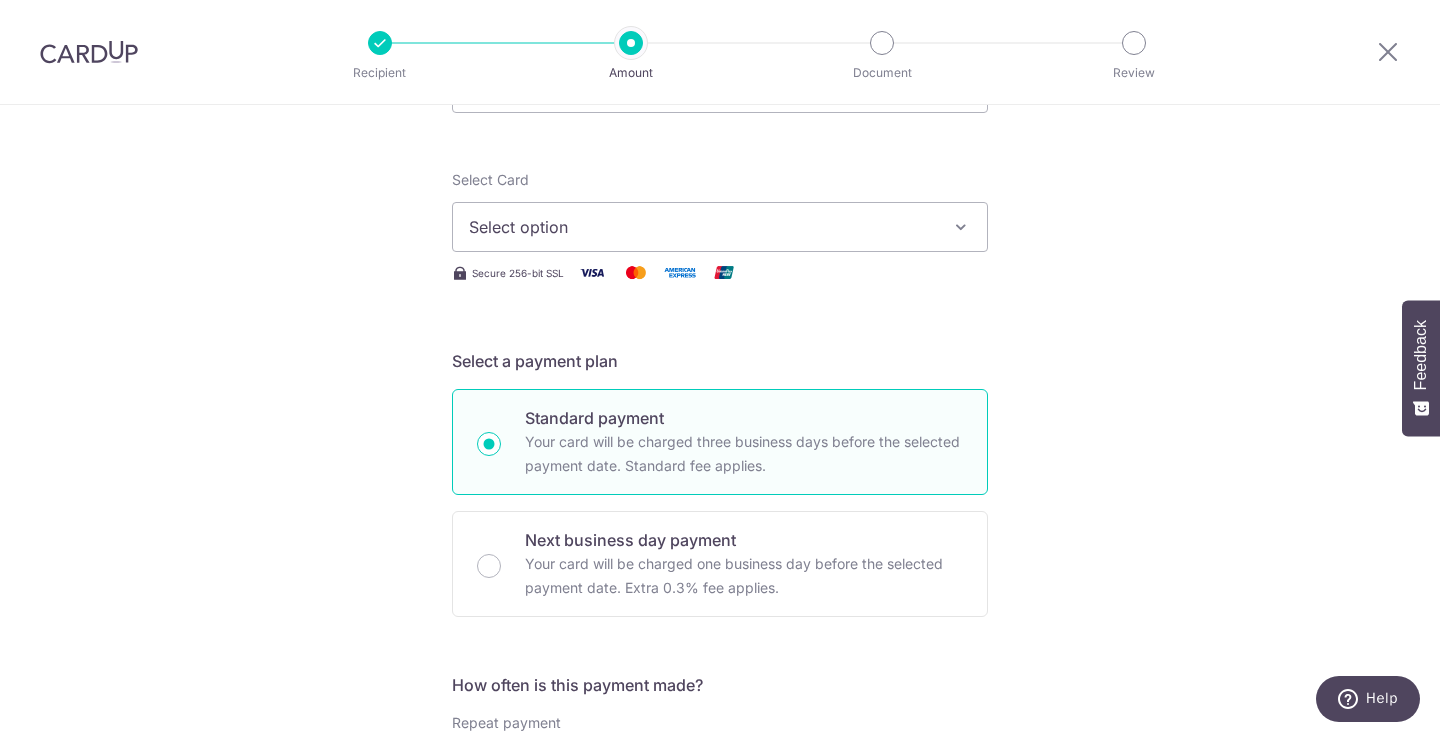 click on "Standard payment
Your card will be charged three business days before the selected payment date. Standard fee applies." at bounding box center (720, 442) 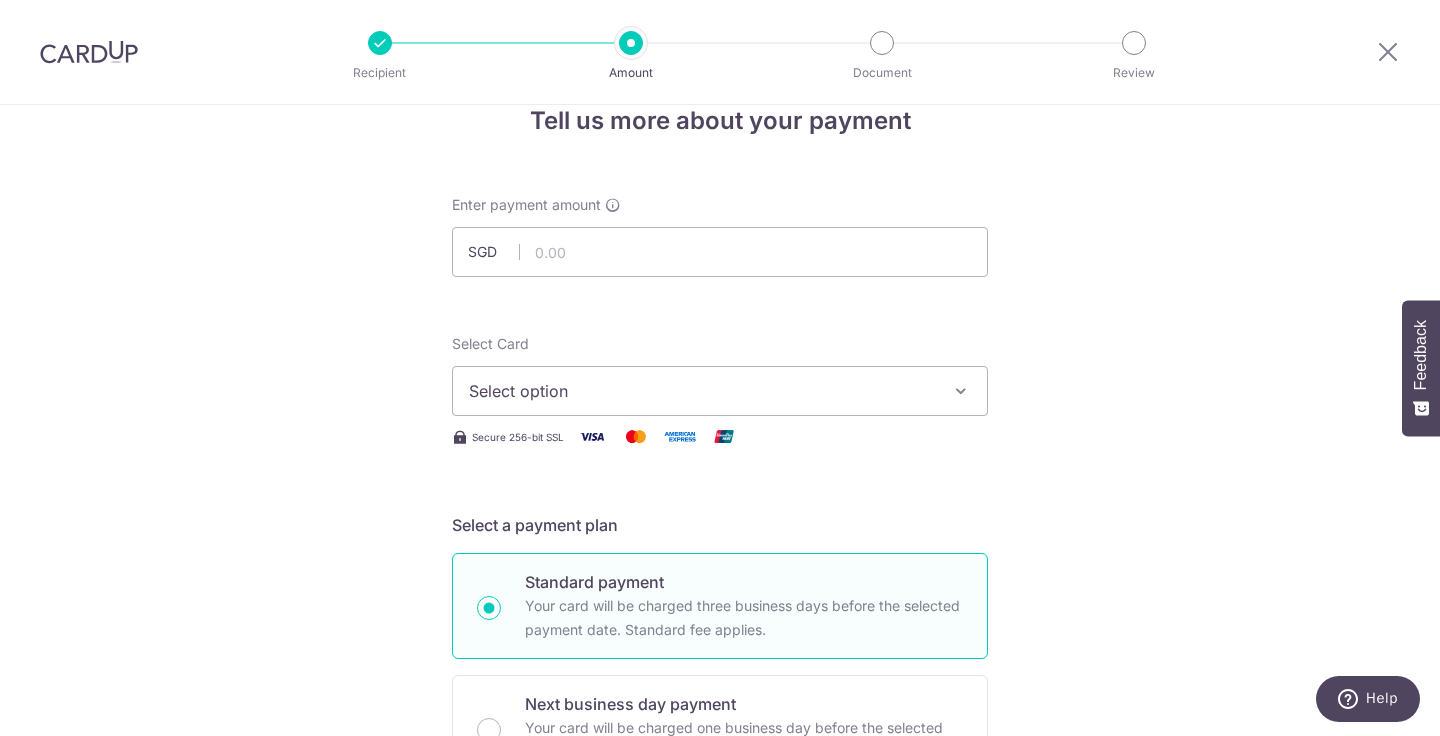 scroll, scrollTop: 17, scrollLeft: 0, axis: vertical 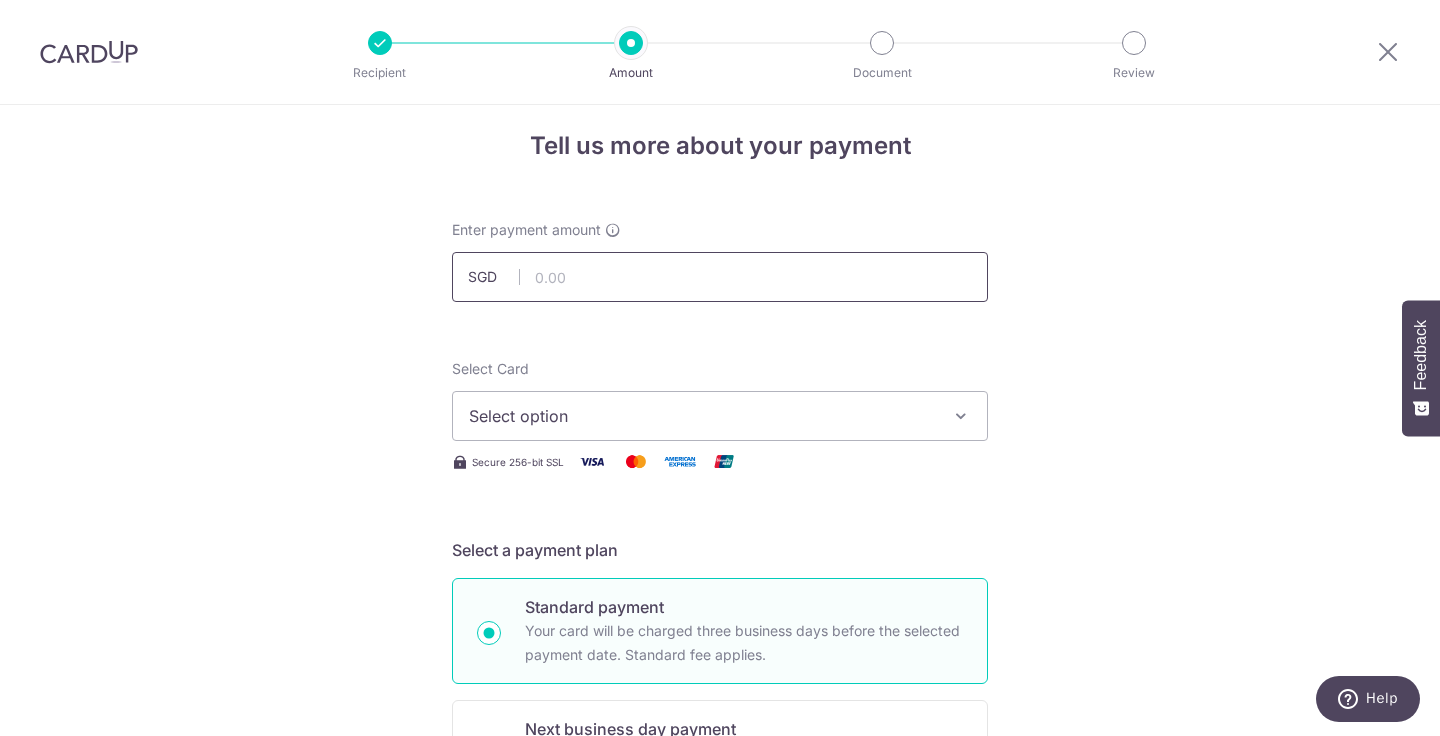 click at bounding box center [720, 277] 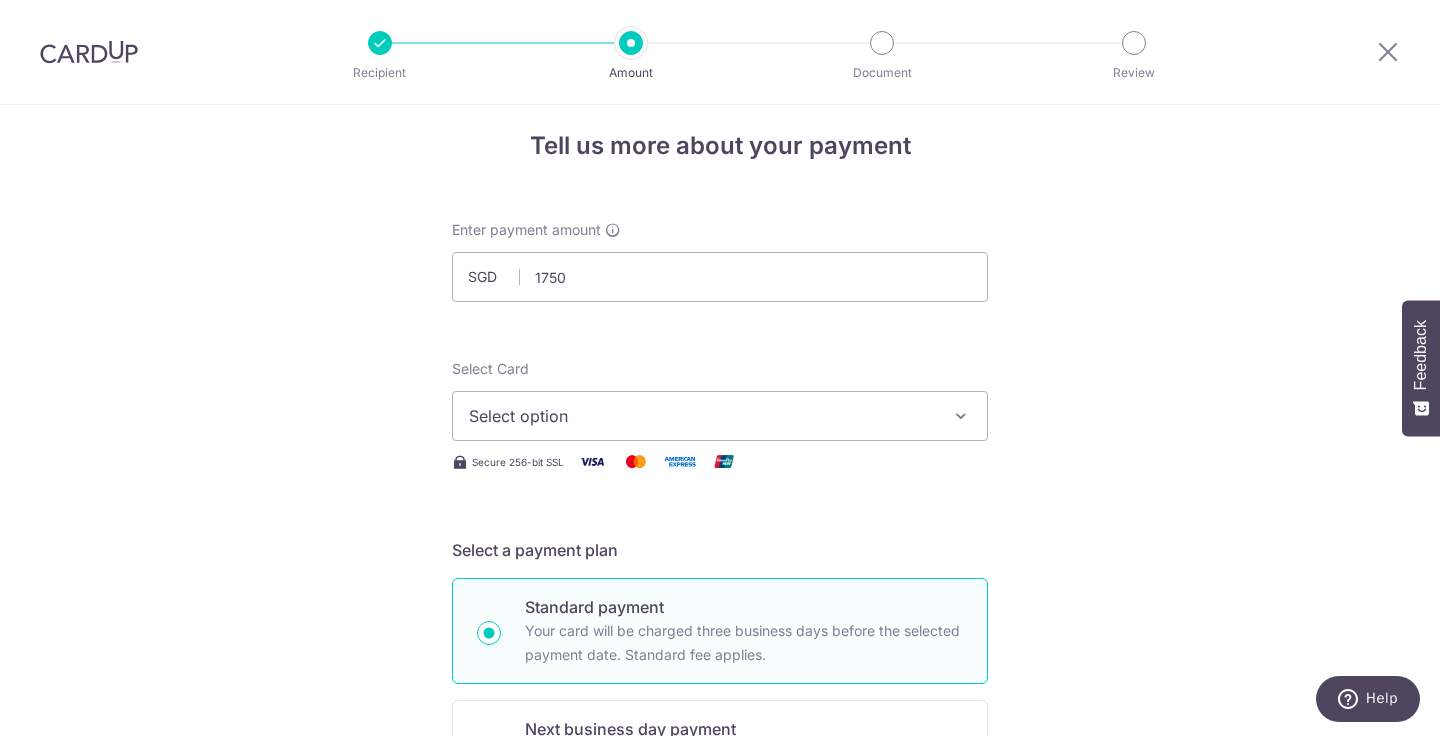 type on "1,750.00" 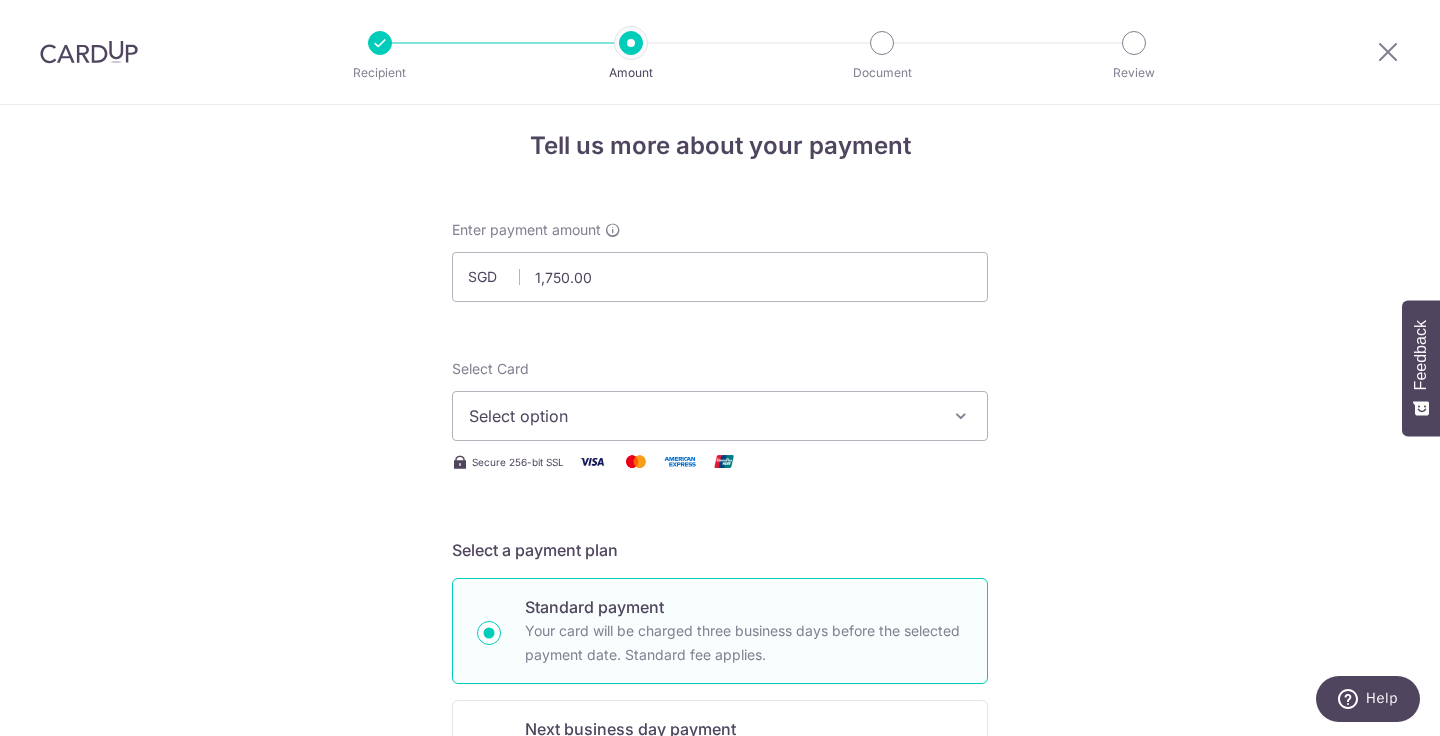 click on "Select option" at bounding box center (720, 416) 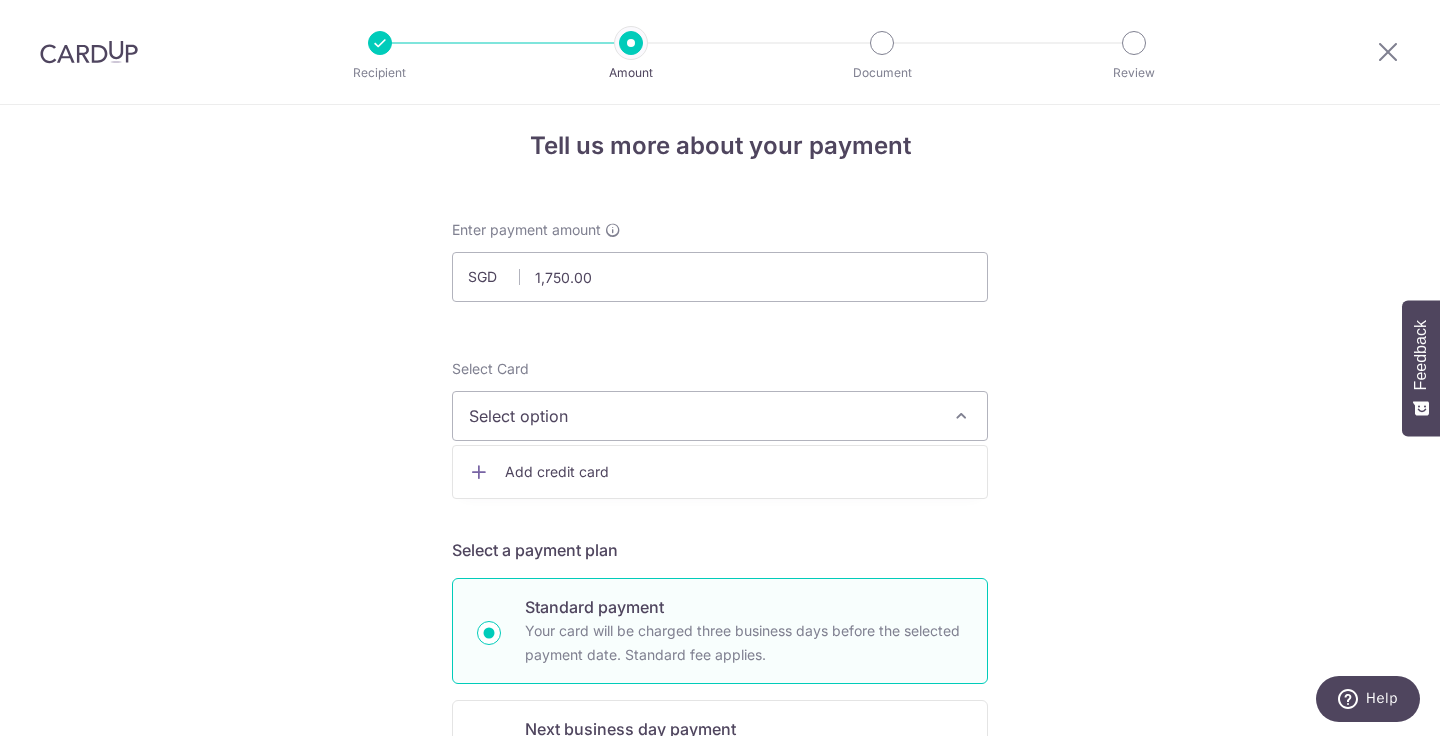 click on "Add credit card" at bounding box center (738, 472) 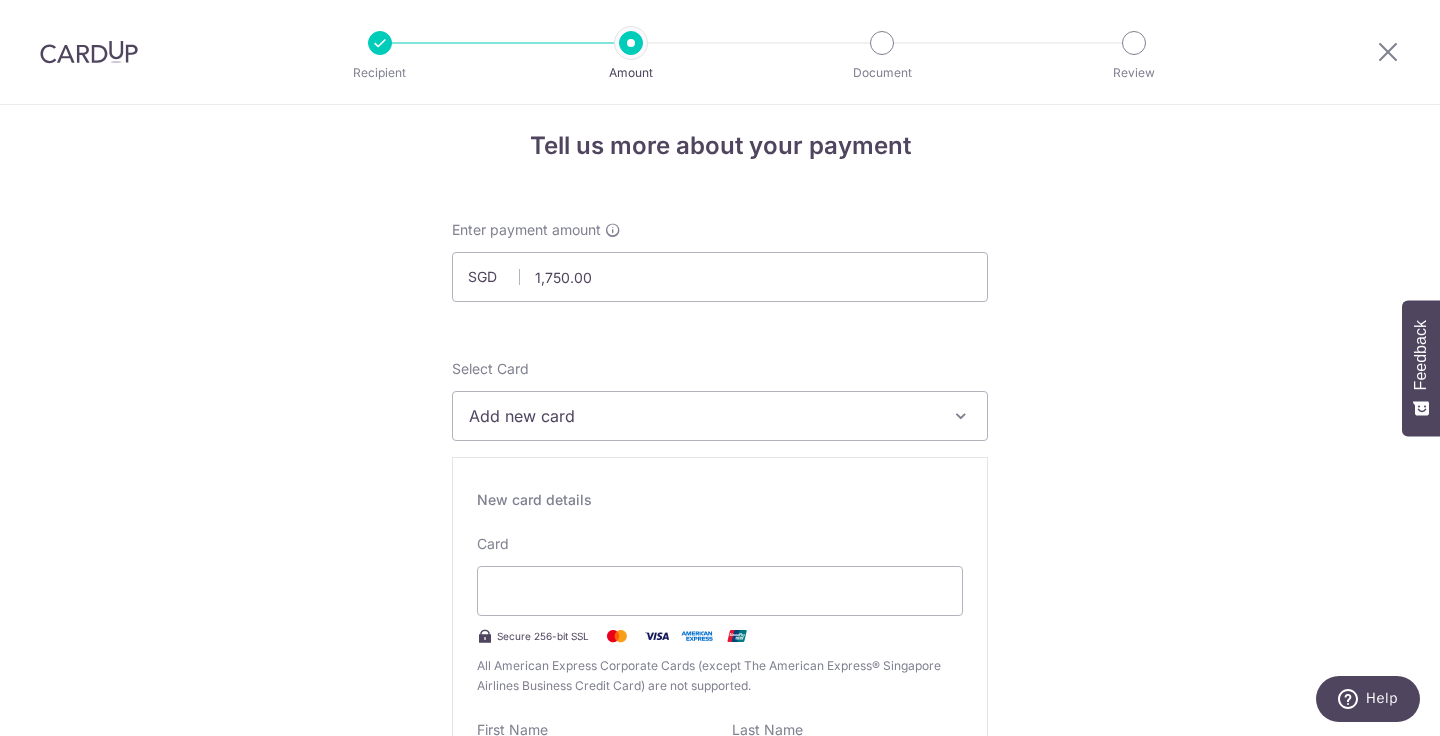 click on "Tell us more about your payment
Enter payment amount
SGD
1,750.00
1750.00
Select Card
Add new card
Add credit card
Secure 256-bit SSL
Text
New card details
Card
Secure 256-bit SSL" at bounding box center [720, 1251] 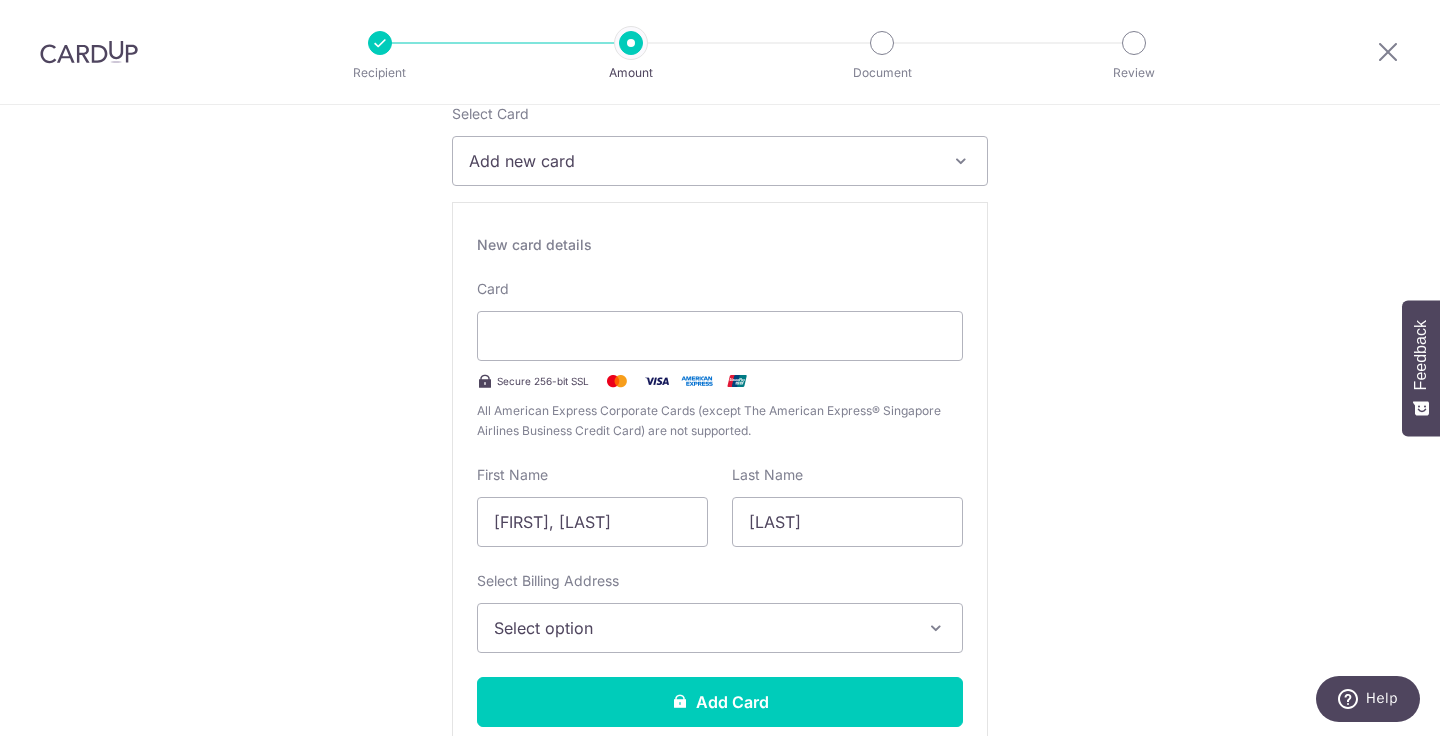 scroll, scrollTop: 273, scrollLeft: 0, axis: vertical 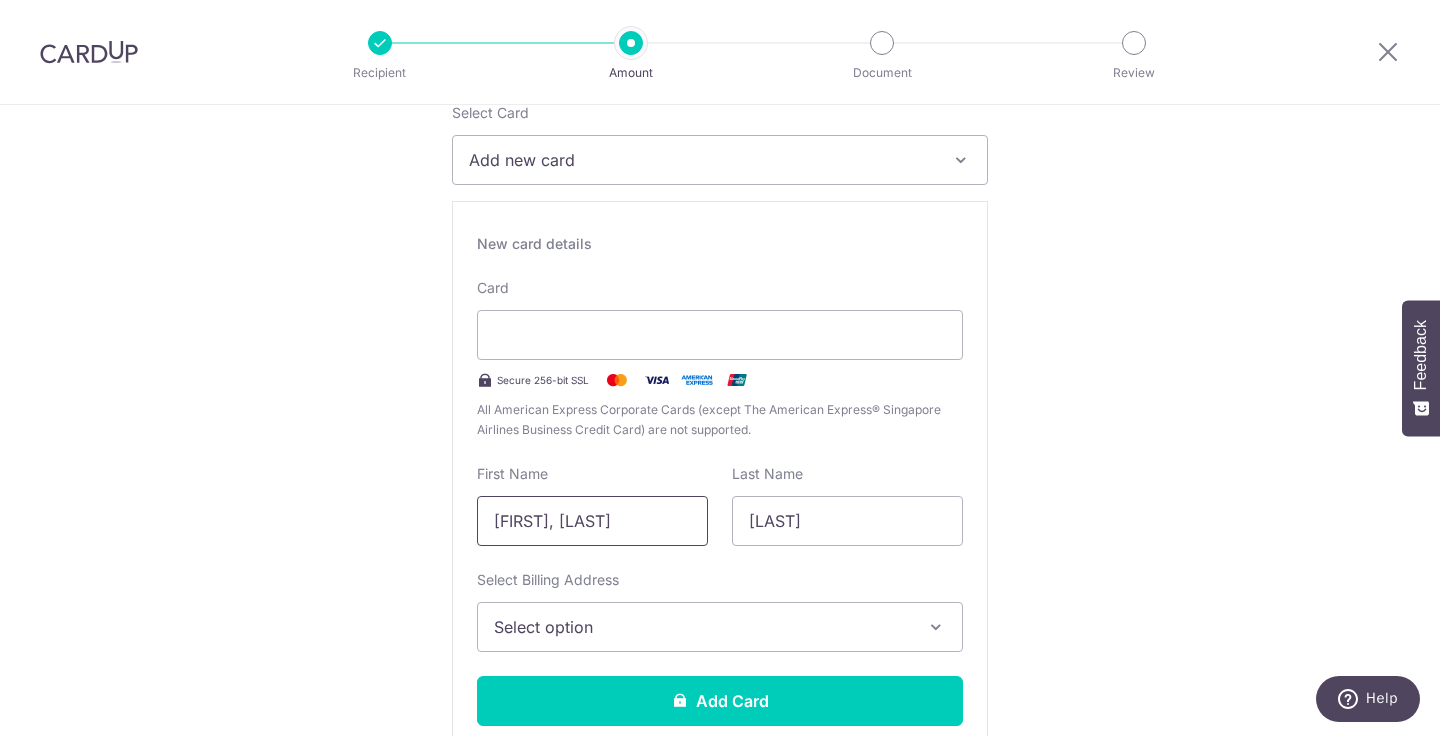 drag, startPoint x: 553, startPoint y: 520, endPoint x: 434, endPoint y: 518, distance: 119.01681 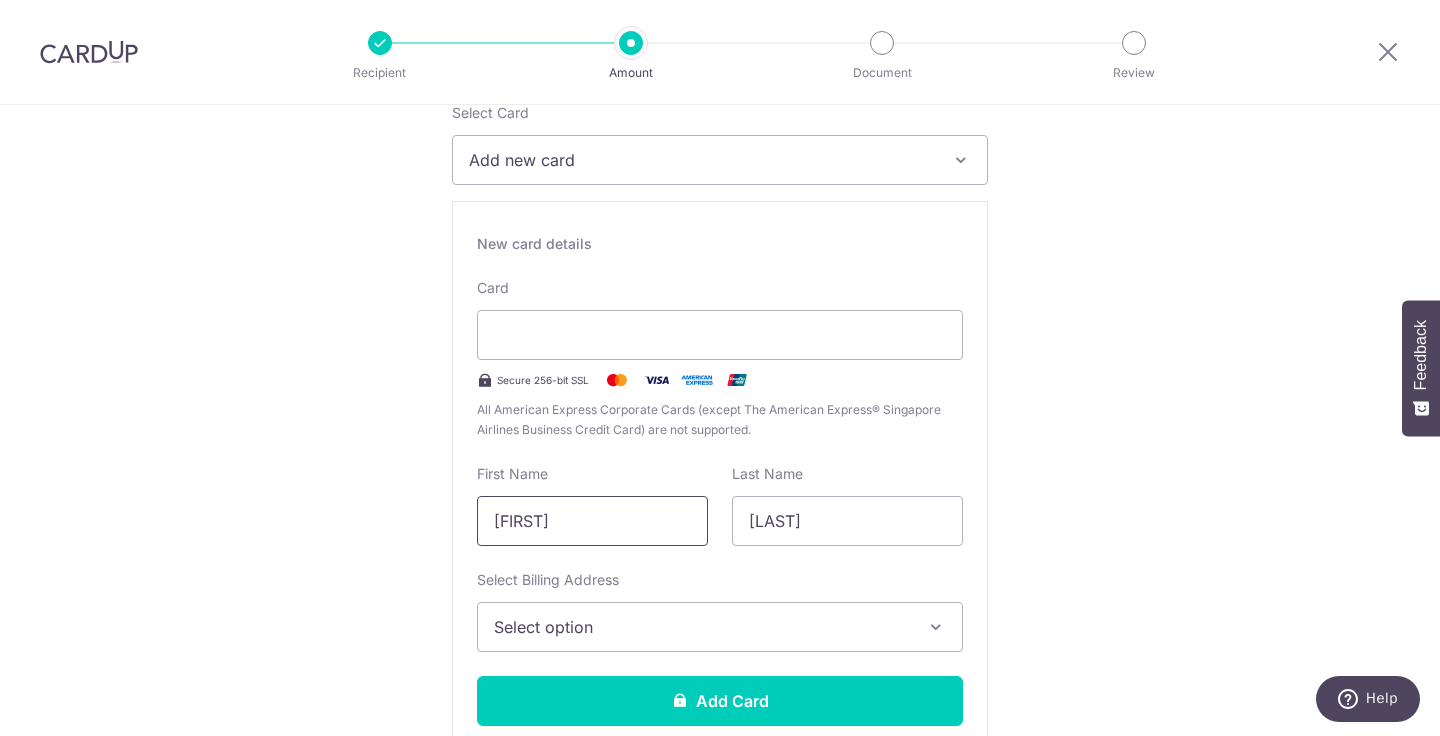 type on "Clarice" 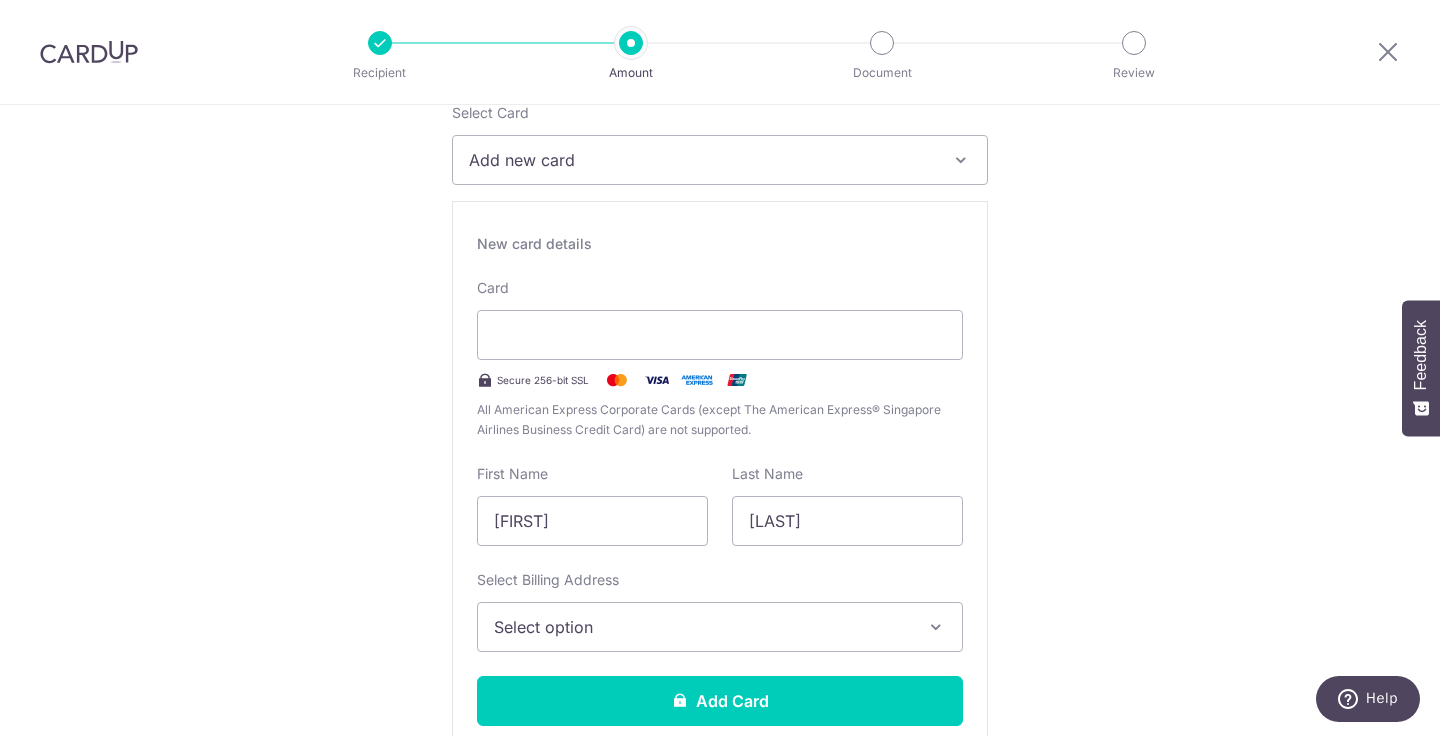 click on "Select option" at bounding box center [720, 627] 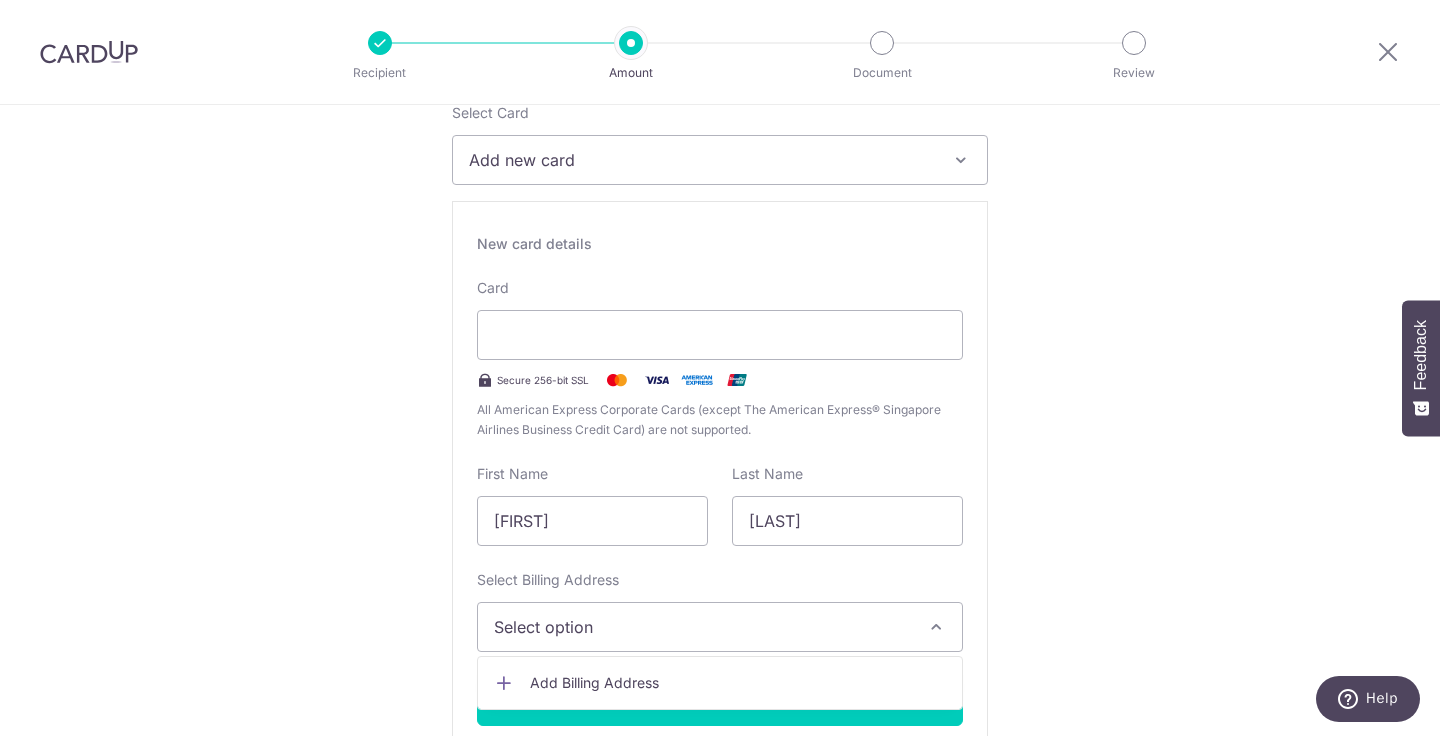 click on "Add Billing Address" at bounding box center (738, 683) 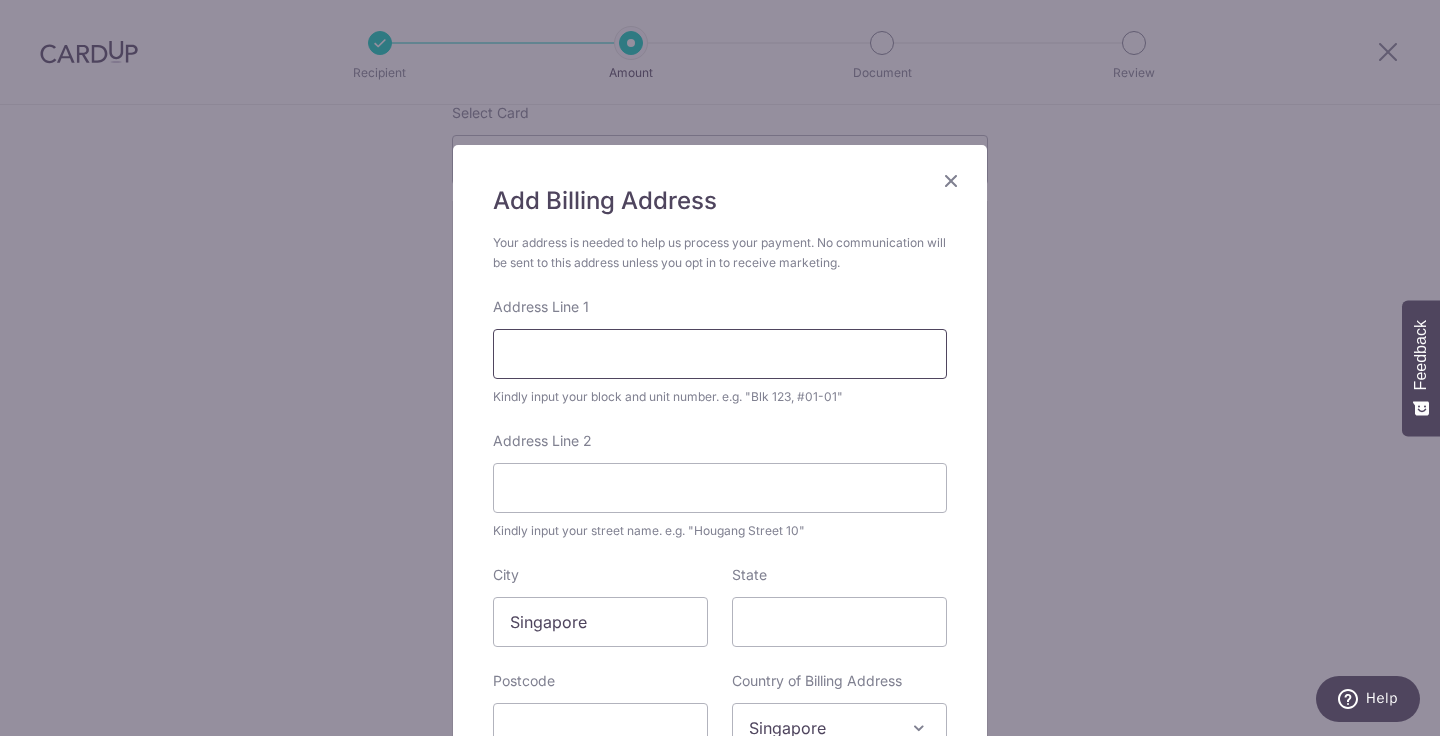 click on "Address Line 1" at bounding box center [720, 354] 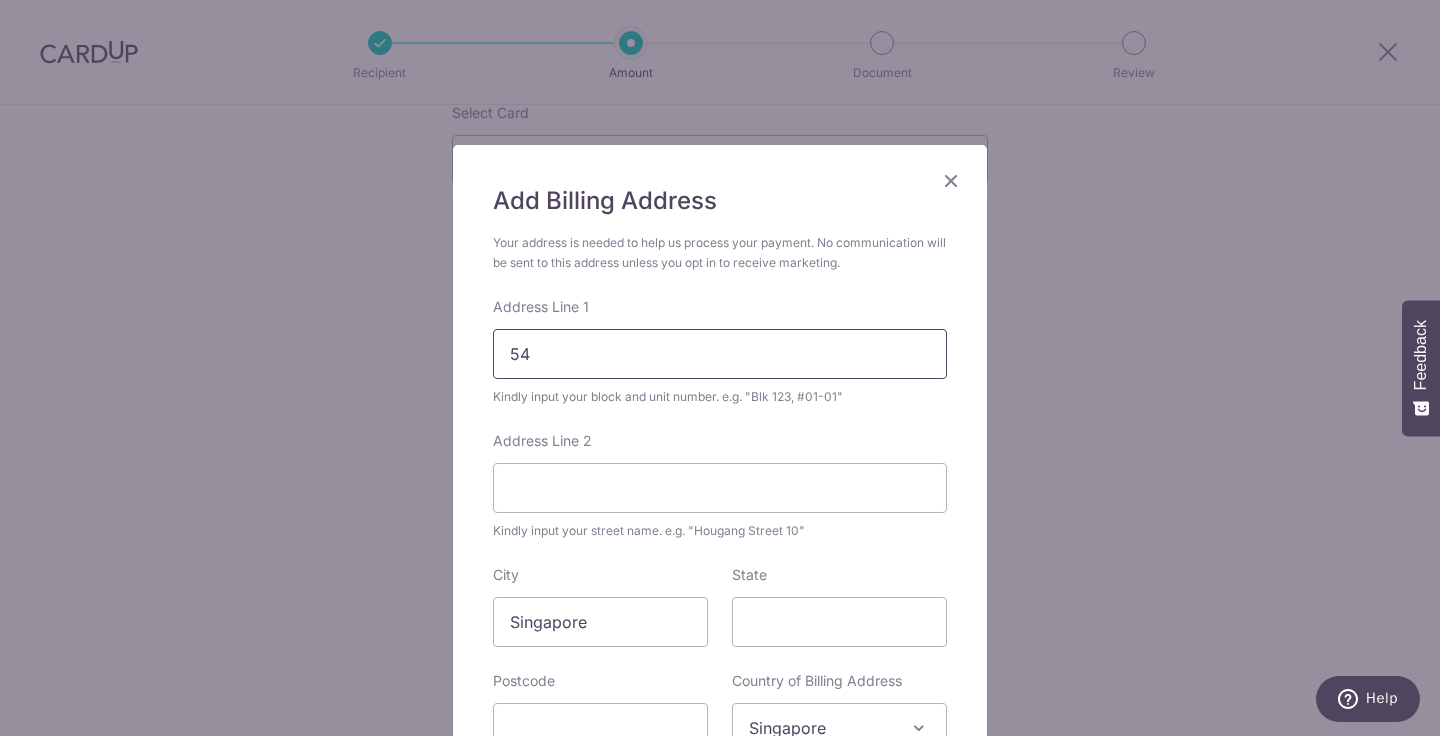 type on "5" 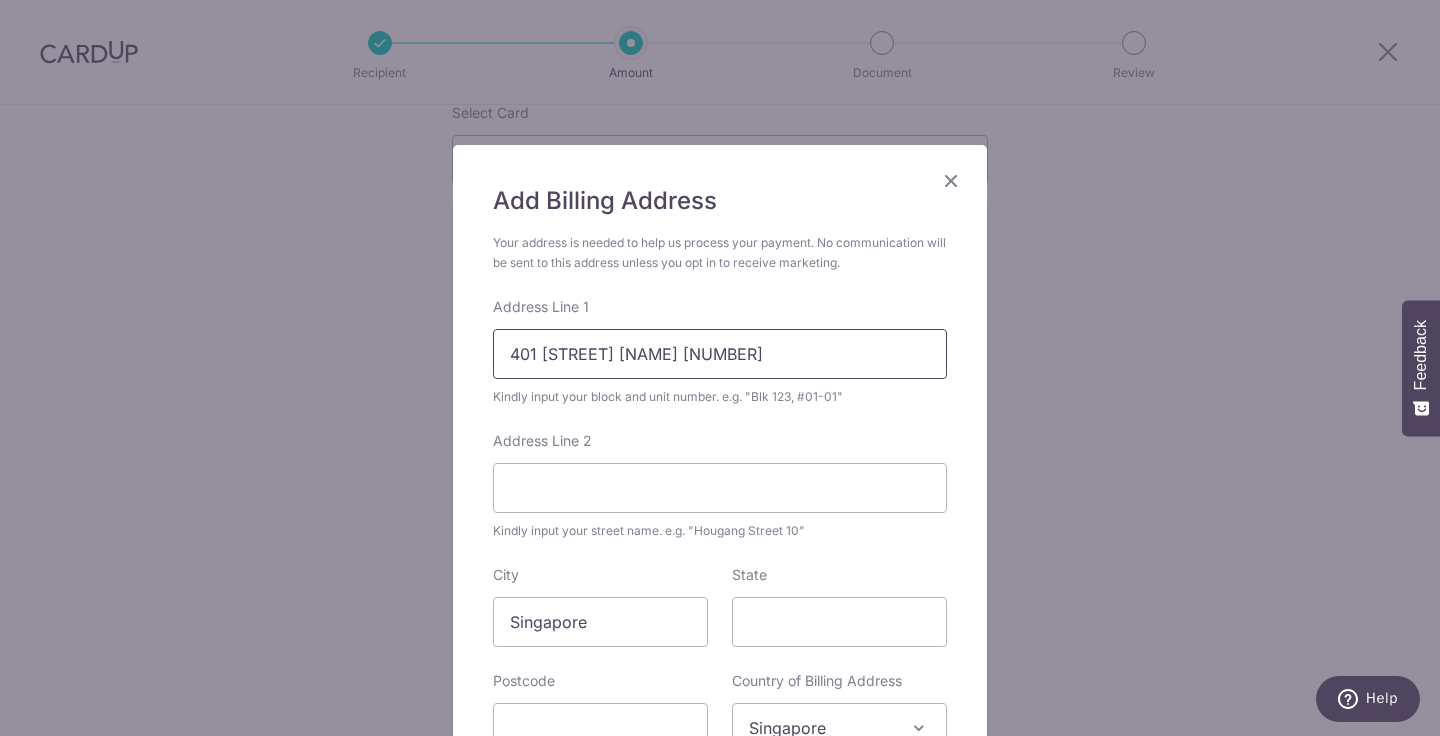 type on "401 Bedok North Ave 3" 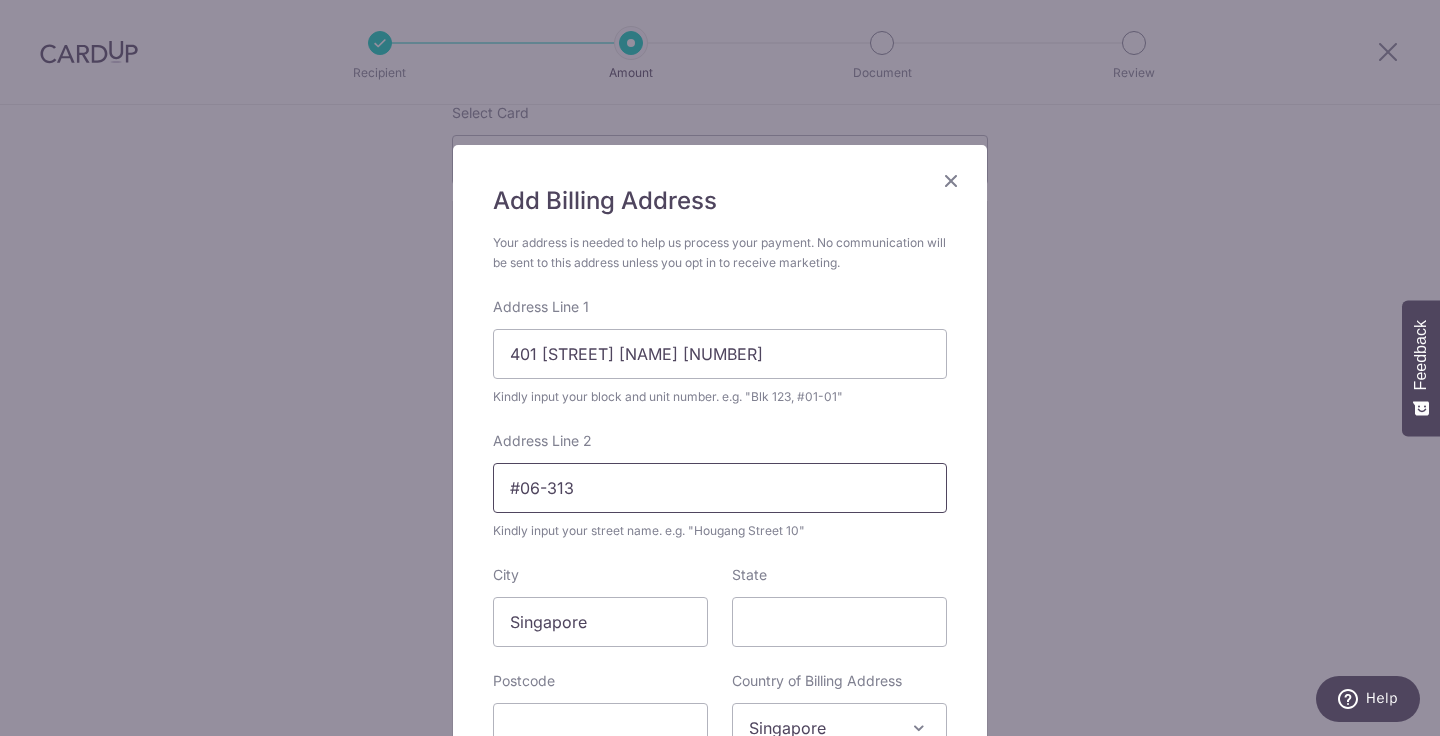 type on "#06-313" 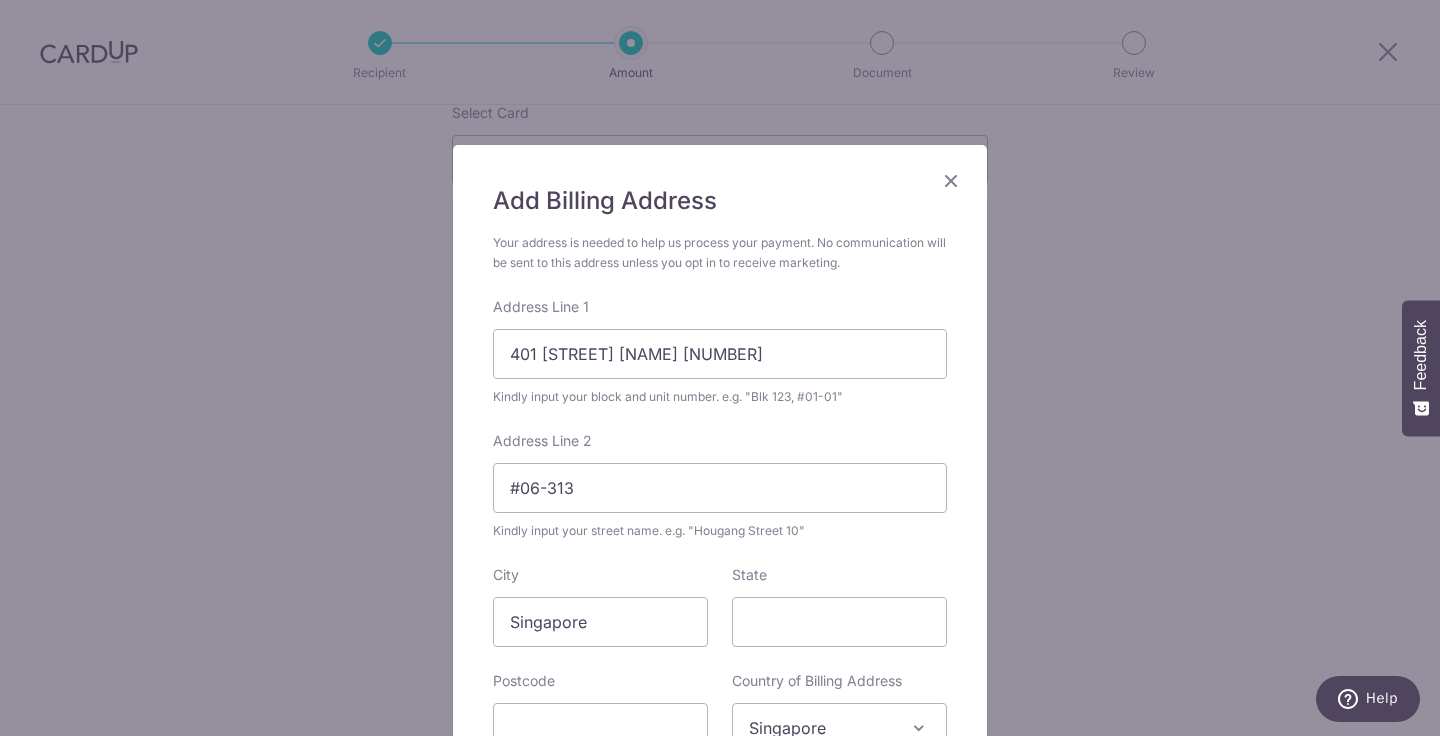 click on "State" at bounding box center [839, 606] 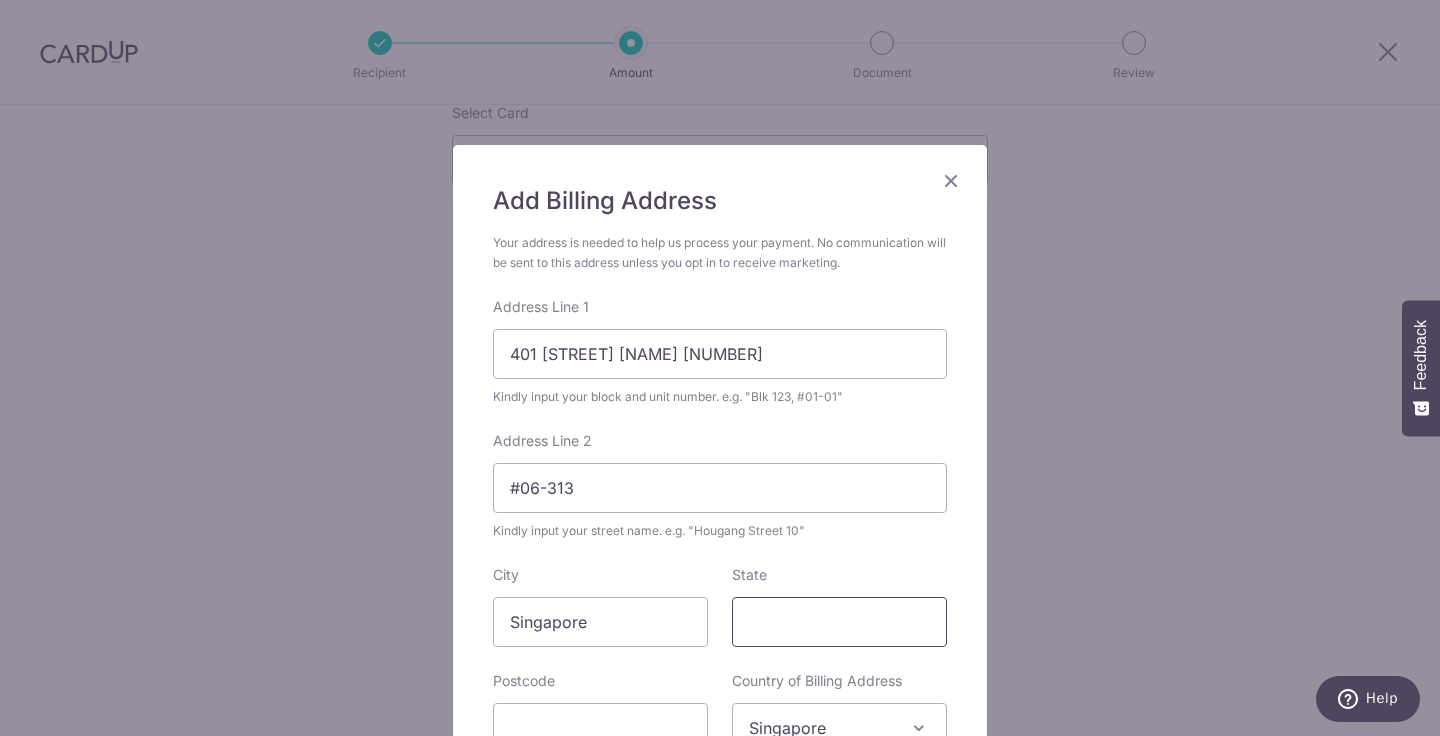 click on "State" at bounding box center [839, 622] 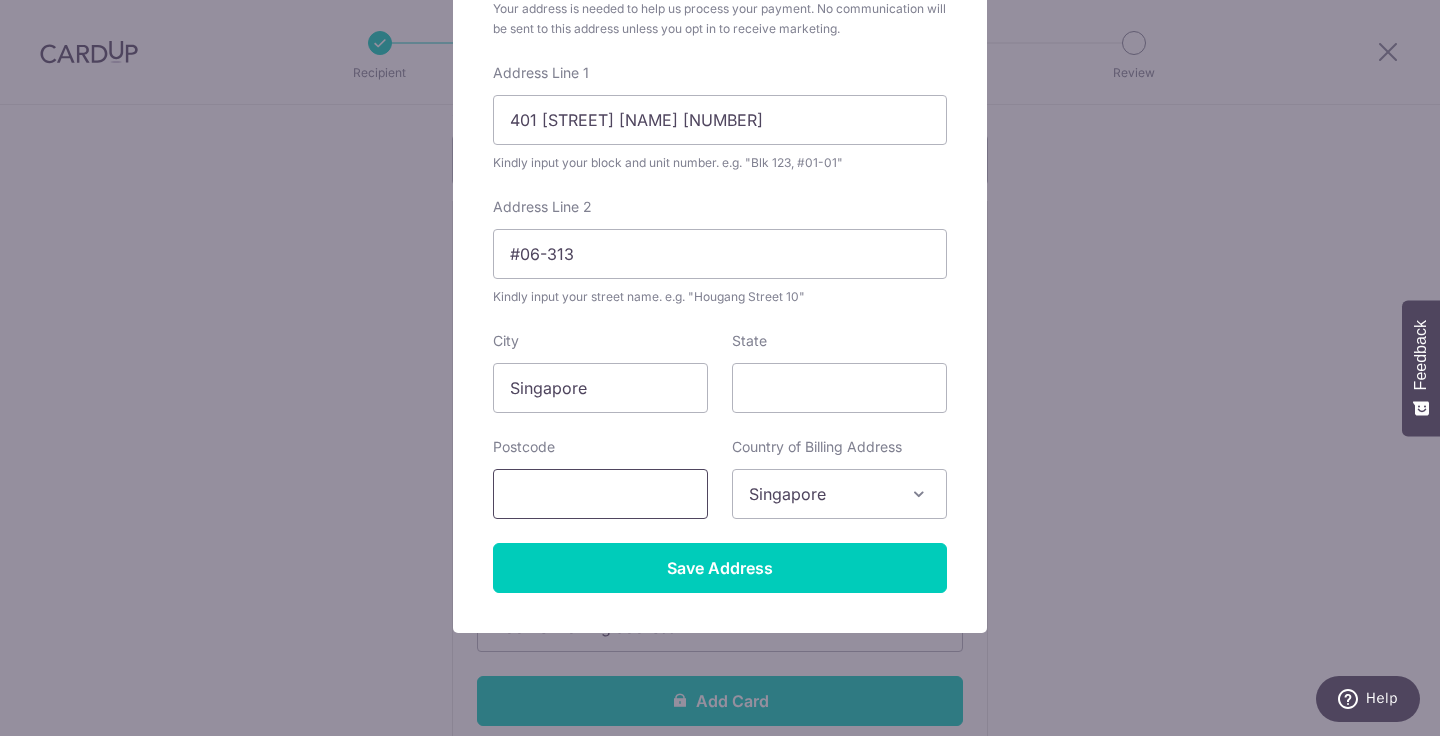 click at bounding box center [600, 494] 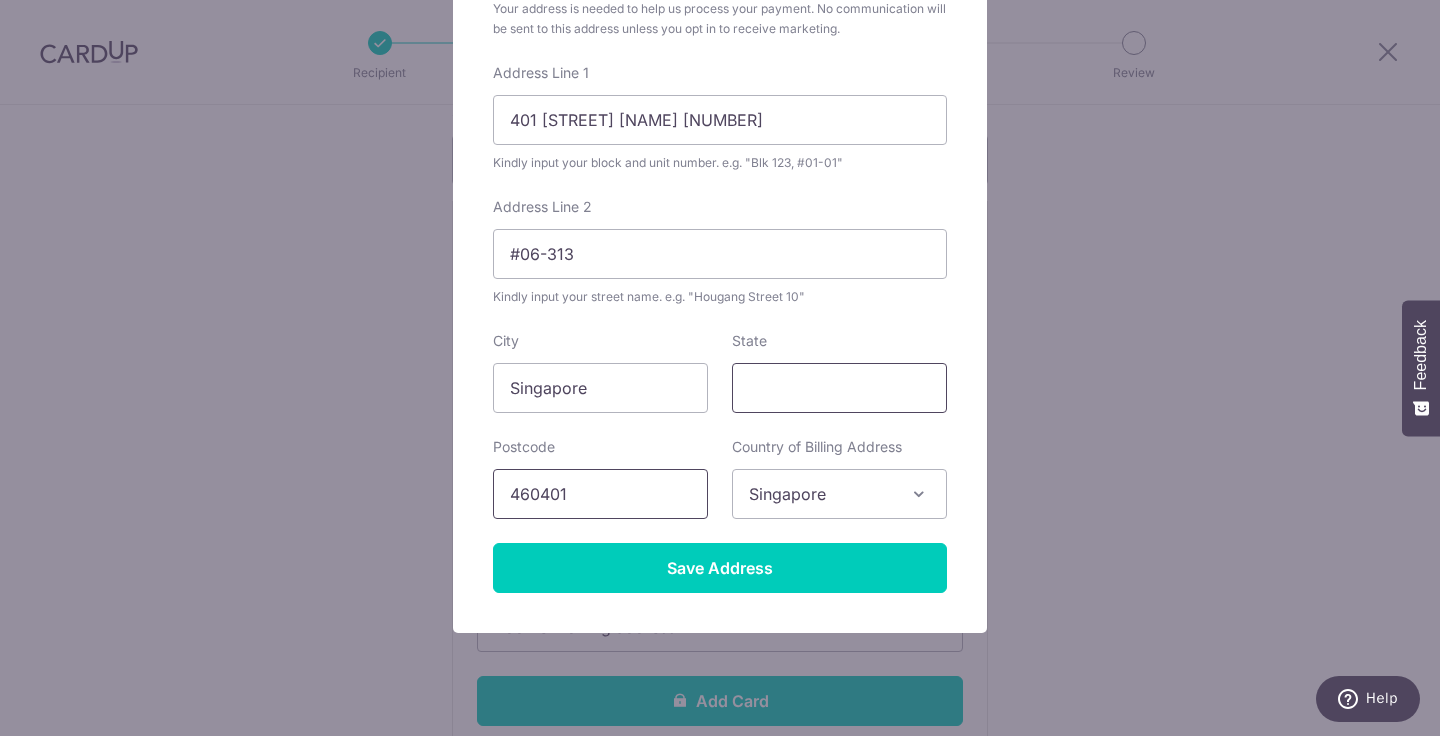 type on "460401" 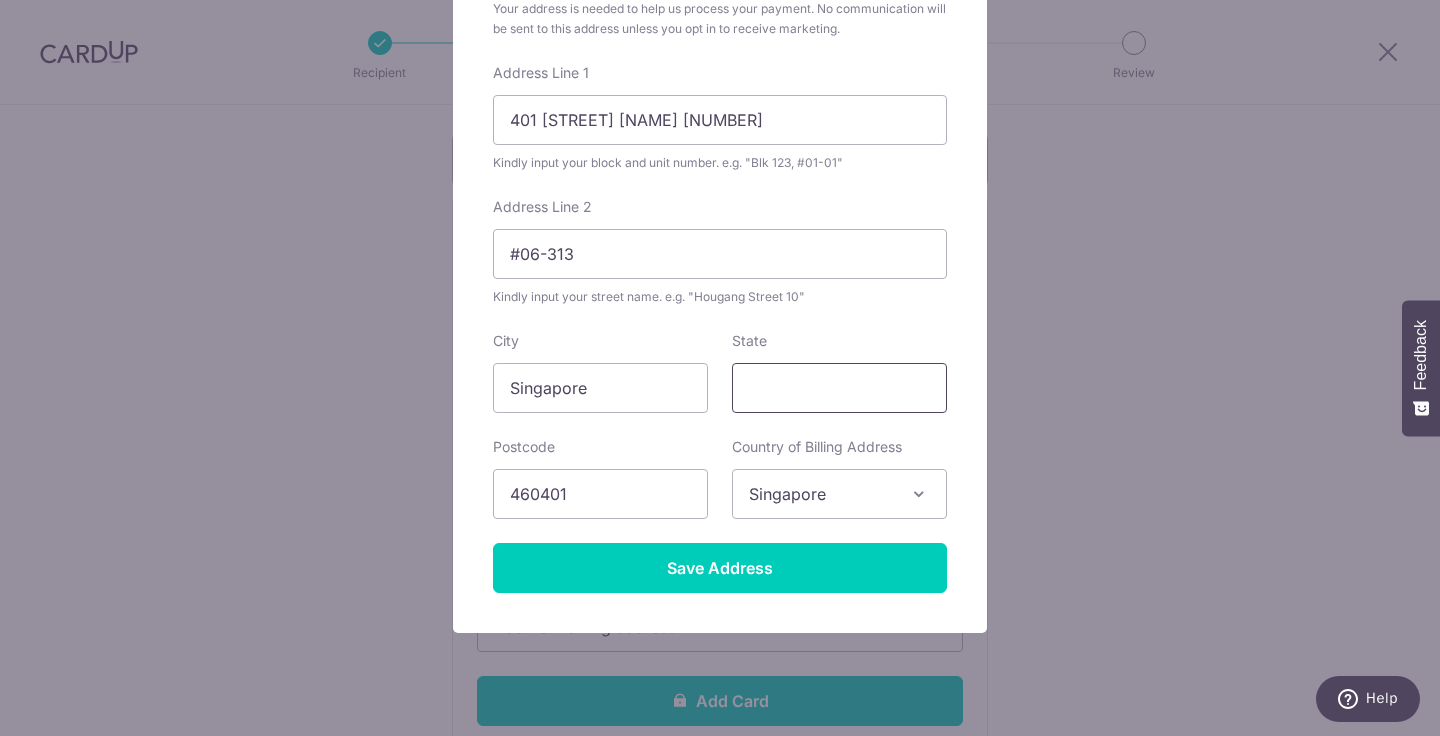 click on "State" at bounding box center (839, 388) 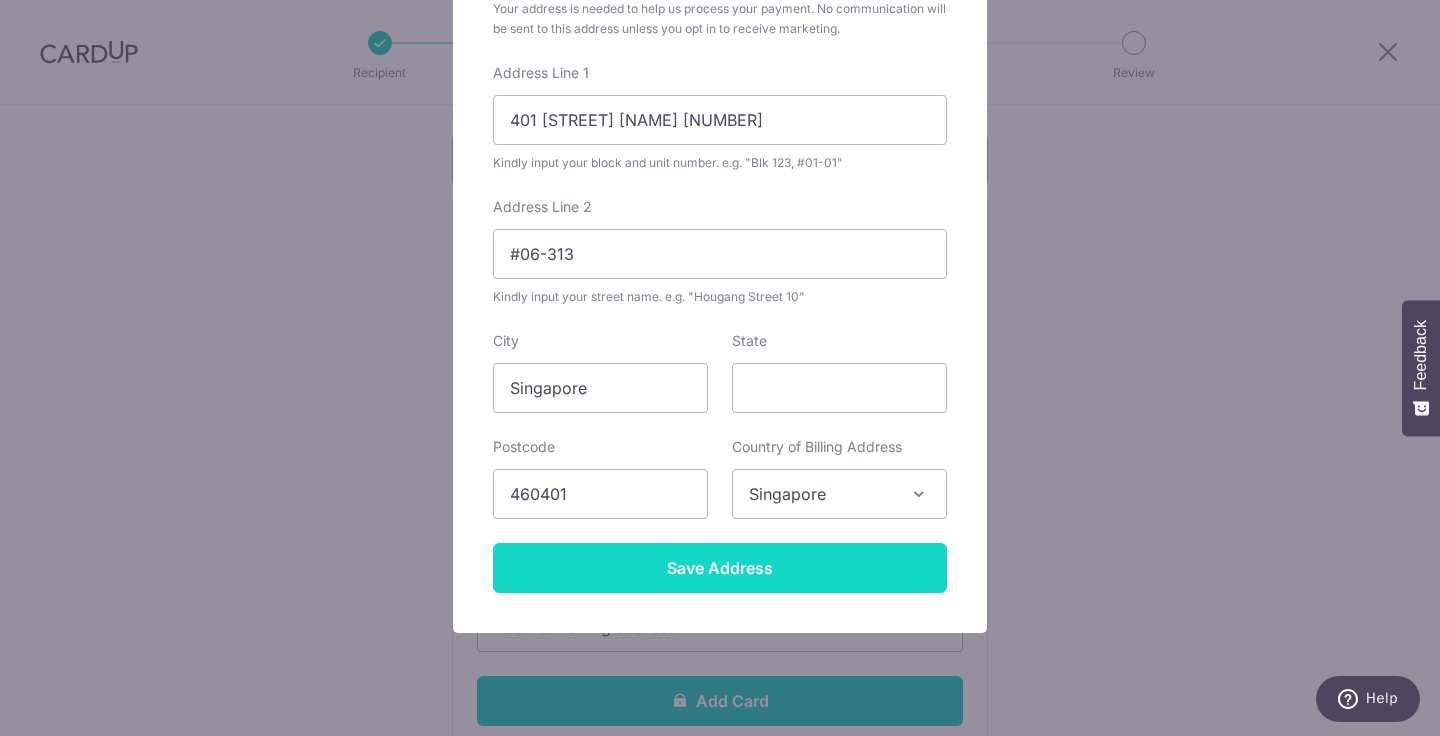 click on "Save Address" at bounding box center (720, 568) 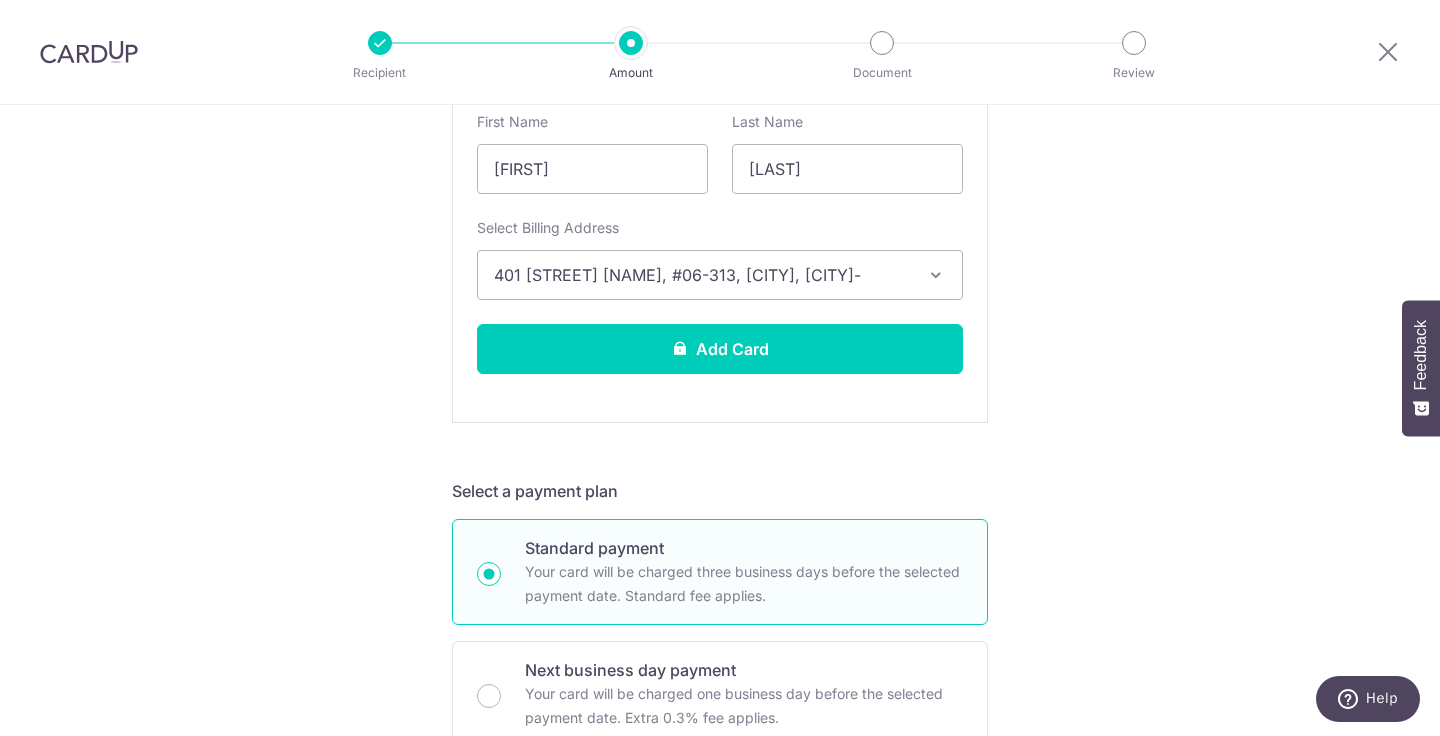 scroll, scrollTop: 639, scrollLeft: 0, axis: vertical 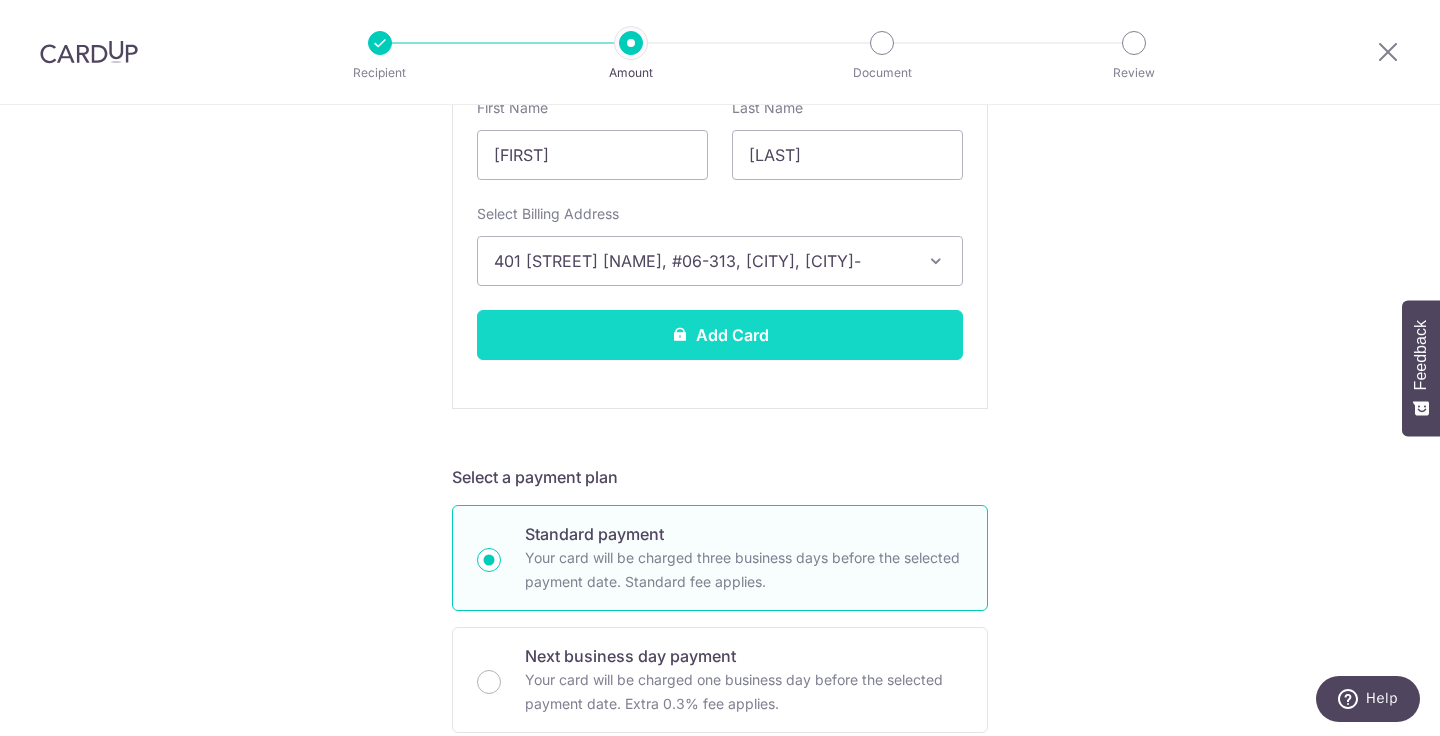 click on "Add Card" at bounding box center [720, 335] 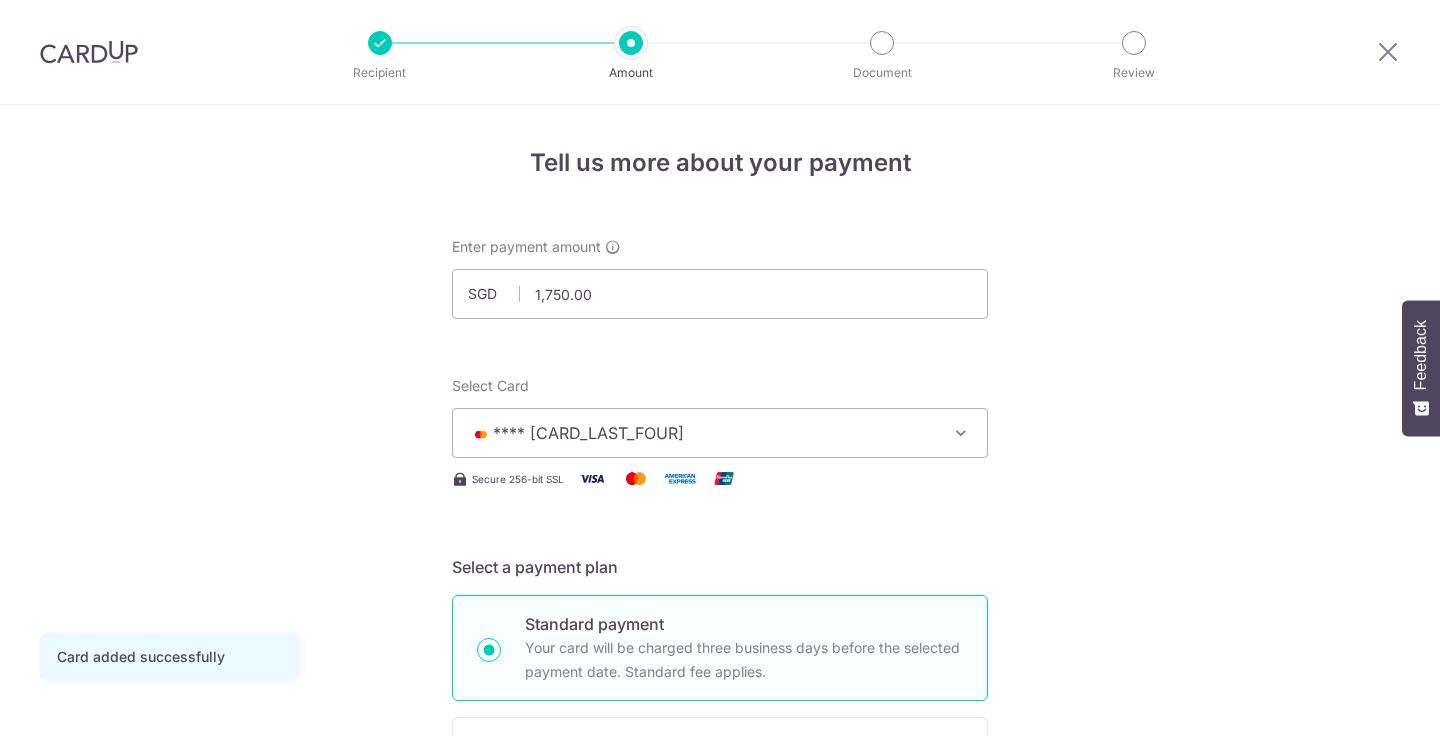 scroll, scrollTop: 0, scrollLeft: 0, axis: both 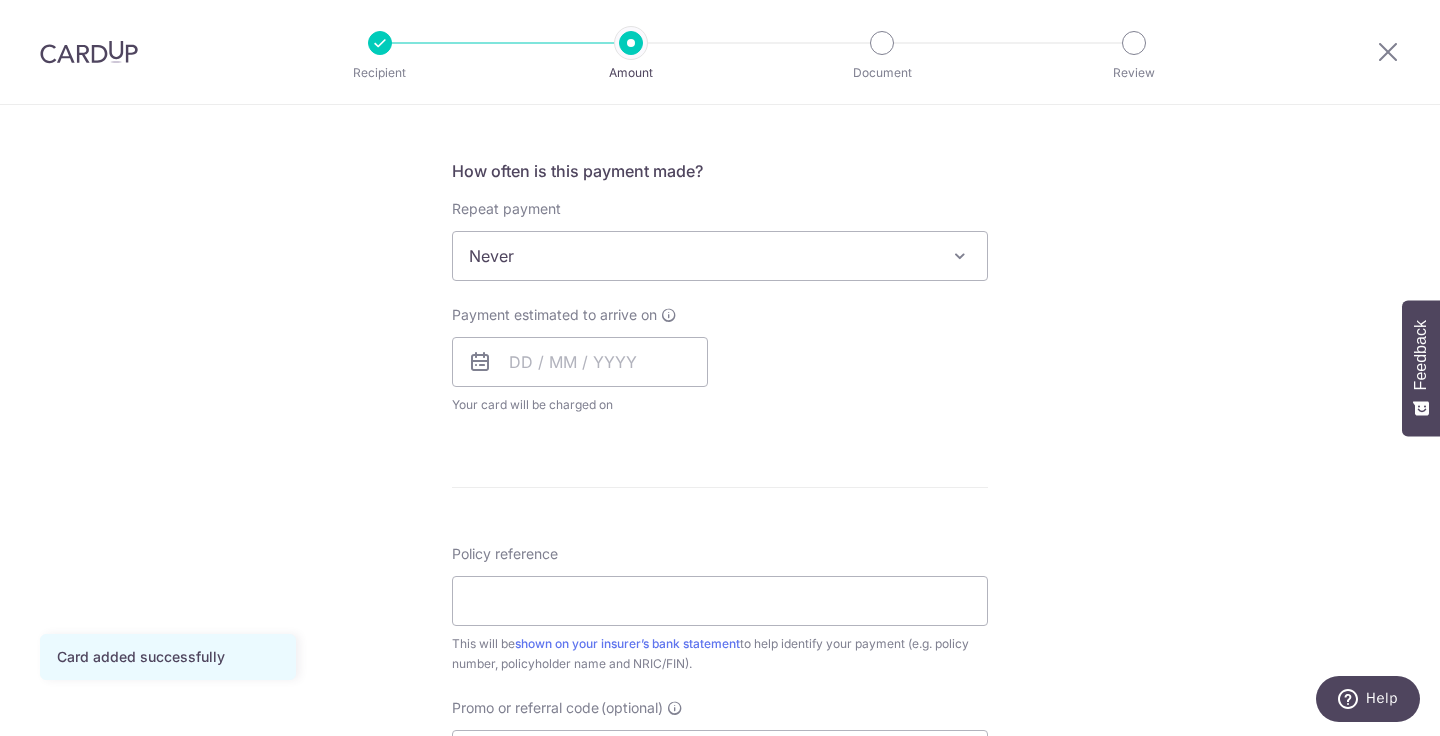 click on "Never" at bounding box center (720, 256) 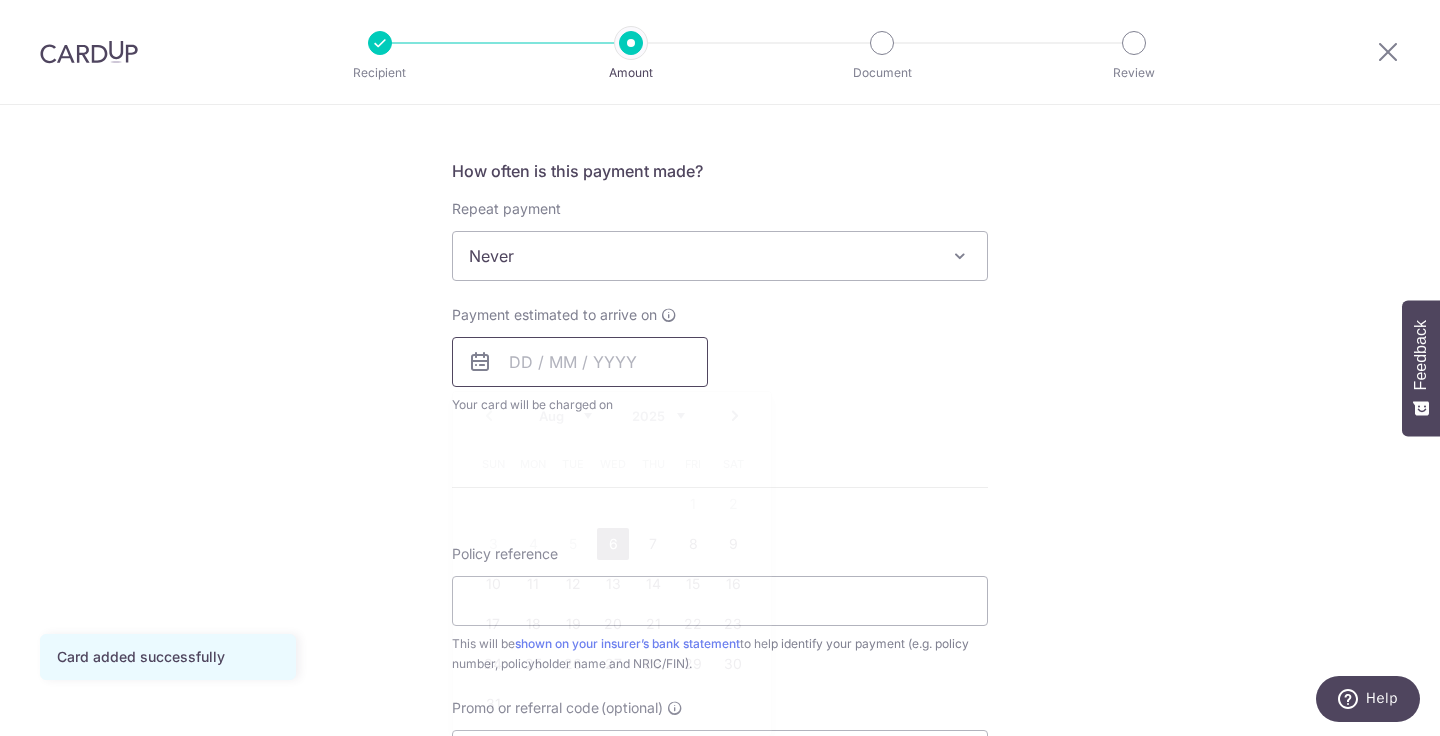 click at bounding box center [580, 362] 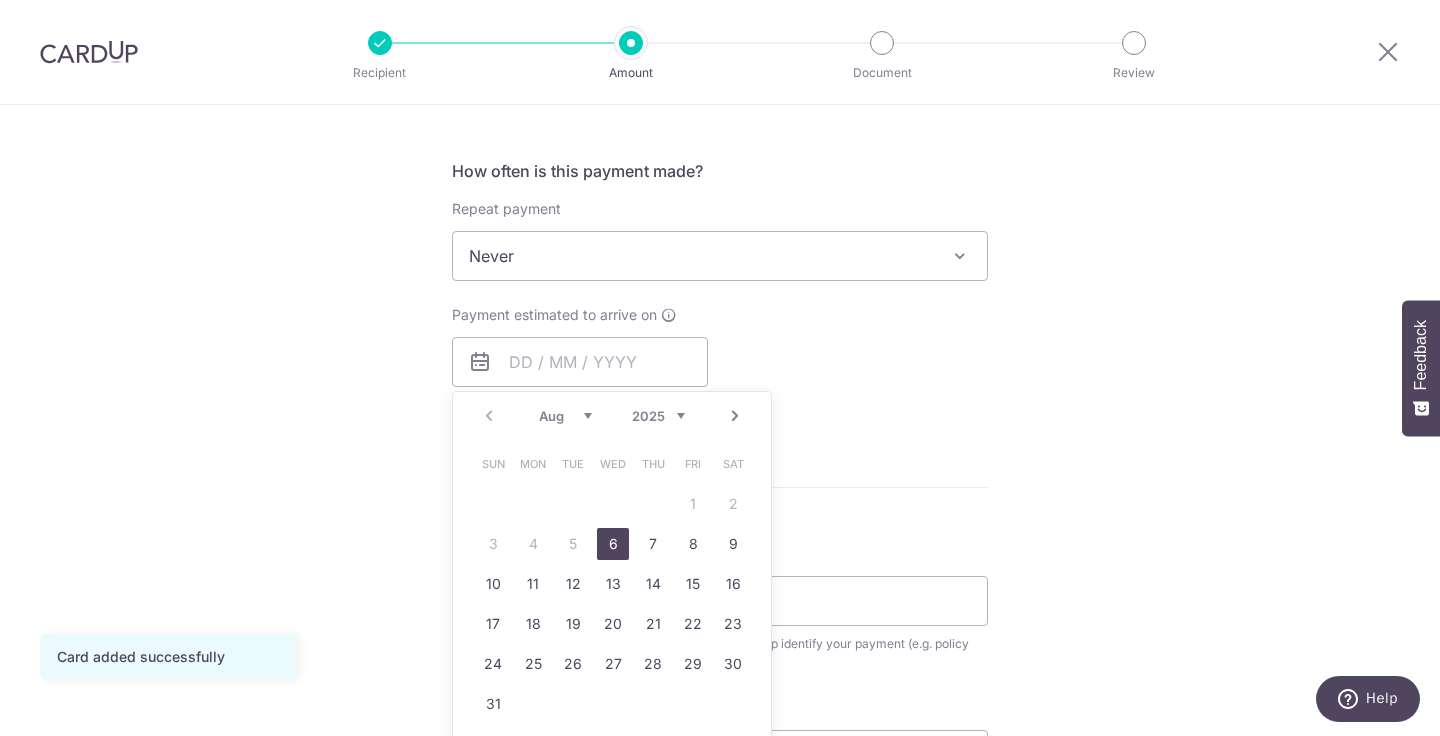 click on "Payment estimated to arrive on
[DATE]
Prev Next Aug Sep Oct Nov Dec 2025 2026 2027 2028 2029 2030 2031 2032 2033 2034 2035 Sun Mon Tue Wed Thu Fri Sat           1 2 3 4 5 6 7 8 9 10 11 12 13 14 15 16 17 18 19 20 21 22 23 24 25 26 27 28 29 30 31             Why are some dates not available?
Your card will be charged on   for the first payment
* If your payment is funded by  9:00am SGT on Monday [DATE]
[DATE]
No. of Payments" at bounding box center (720, 360) 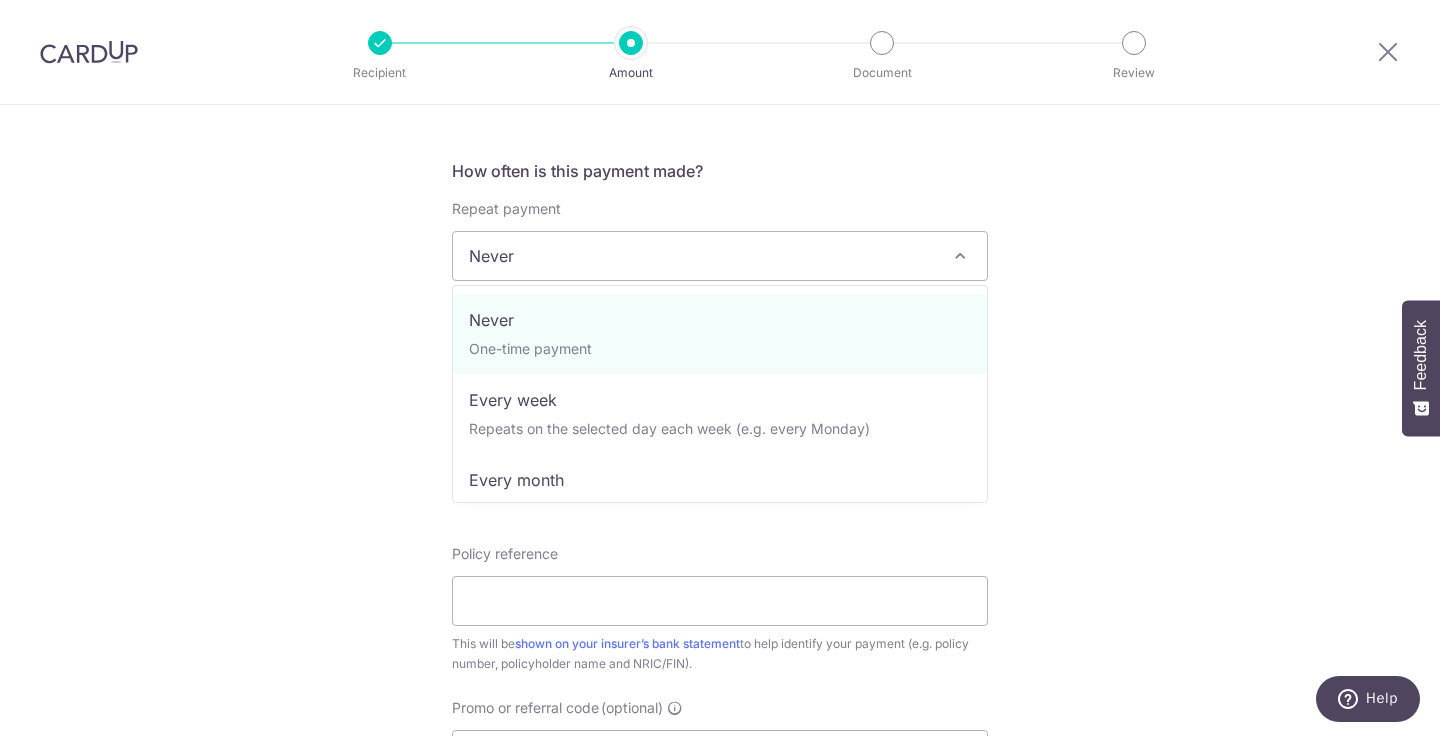 click on "Never" at bounding box center (720, 256) 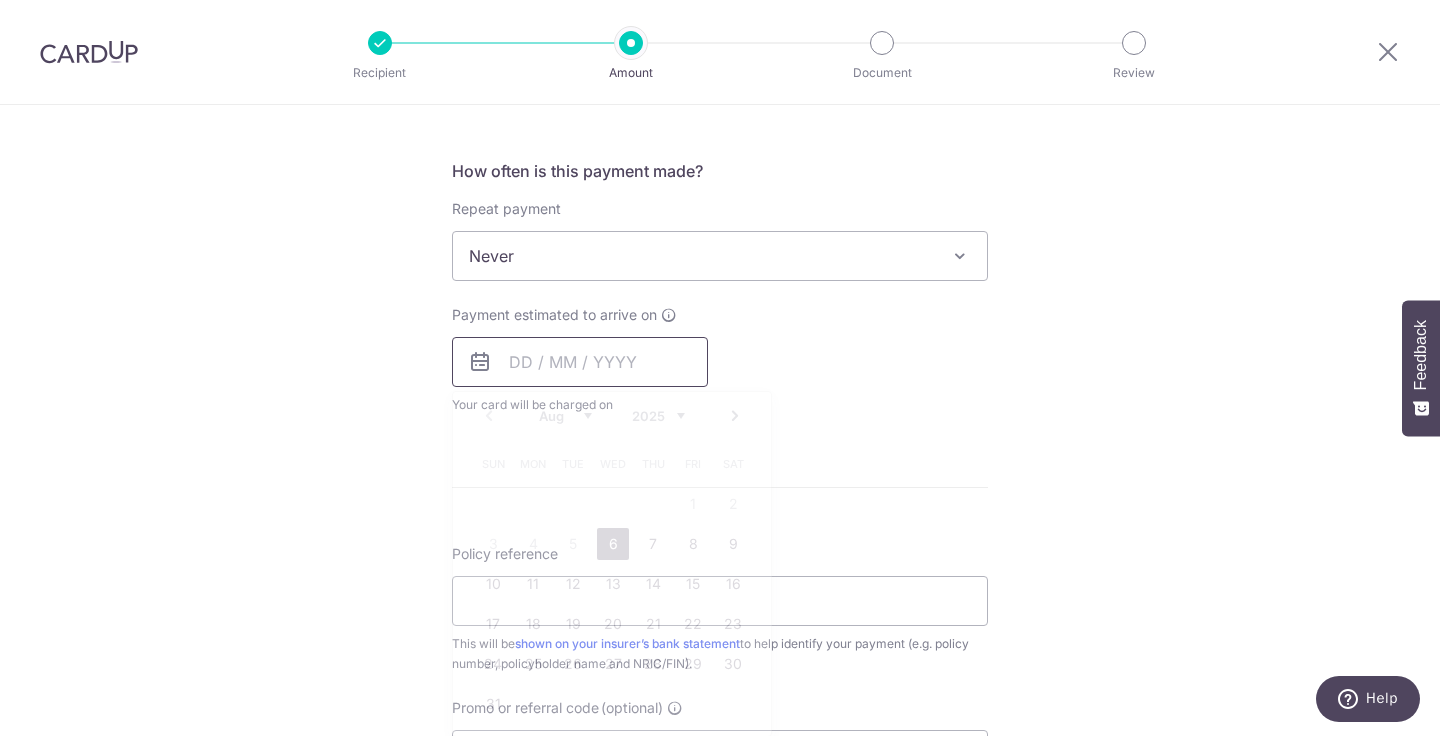 click at bounding box center (580, 362) 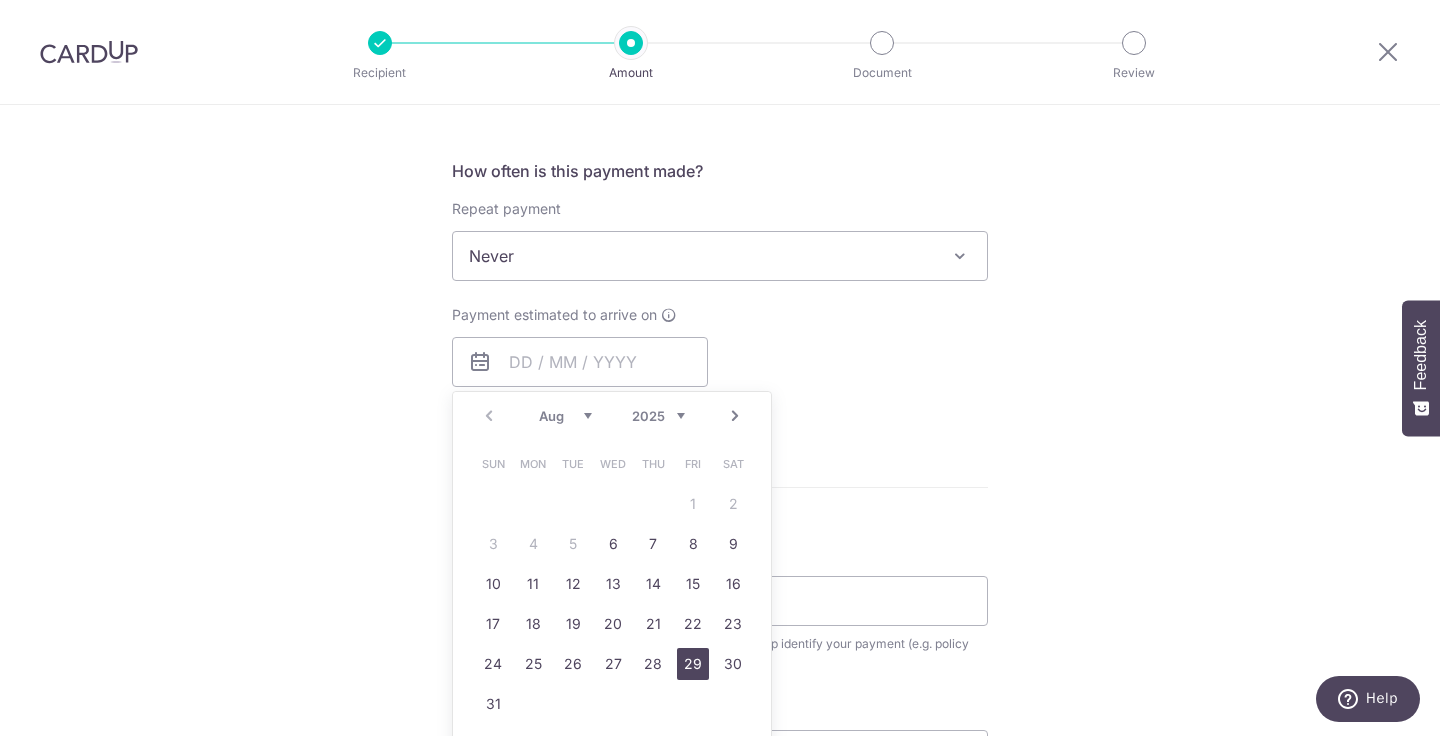 click on "29" at bounding box center (693, 664) 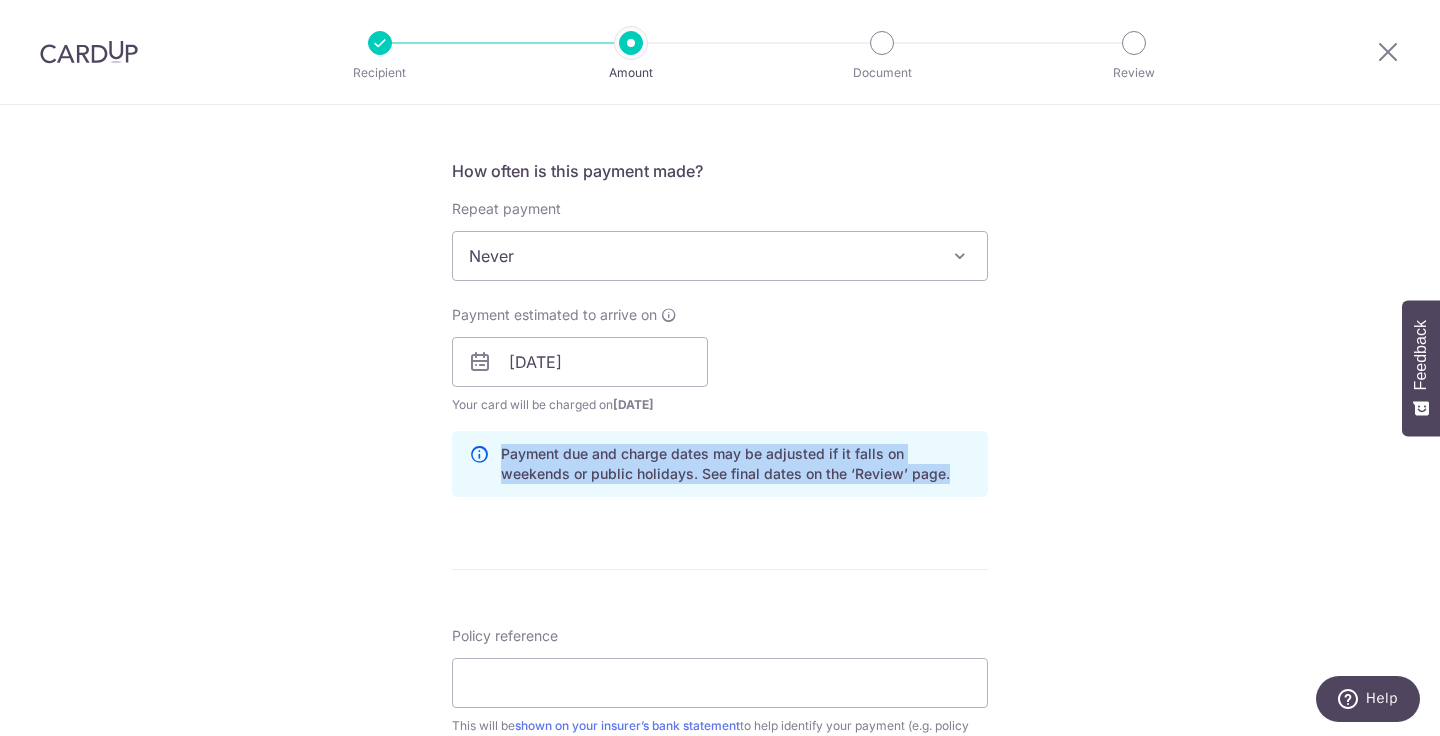 drag, startPoint x: 837, startPoint y: 438, endPoint x: 901, endPoint y: 467, distance: 70.26379 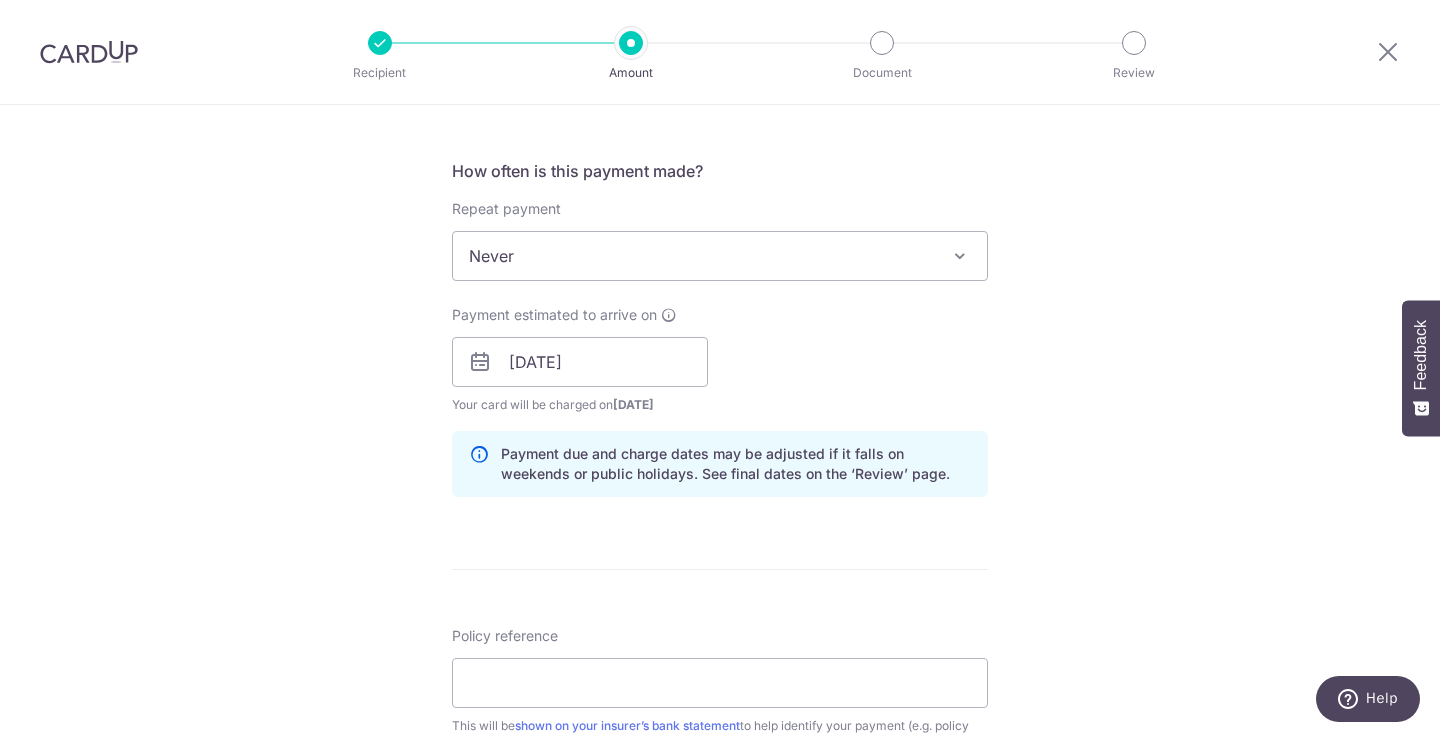 click on "26/08/2025" at bounding box center [633, 404] 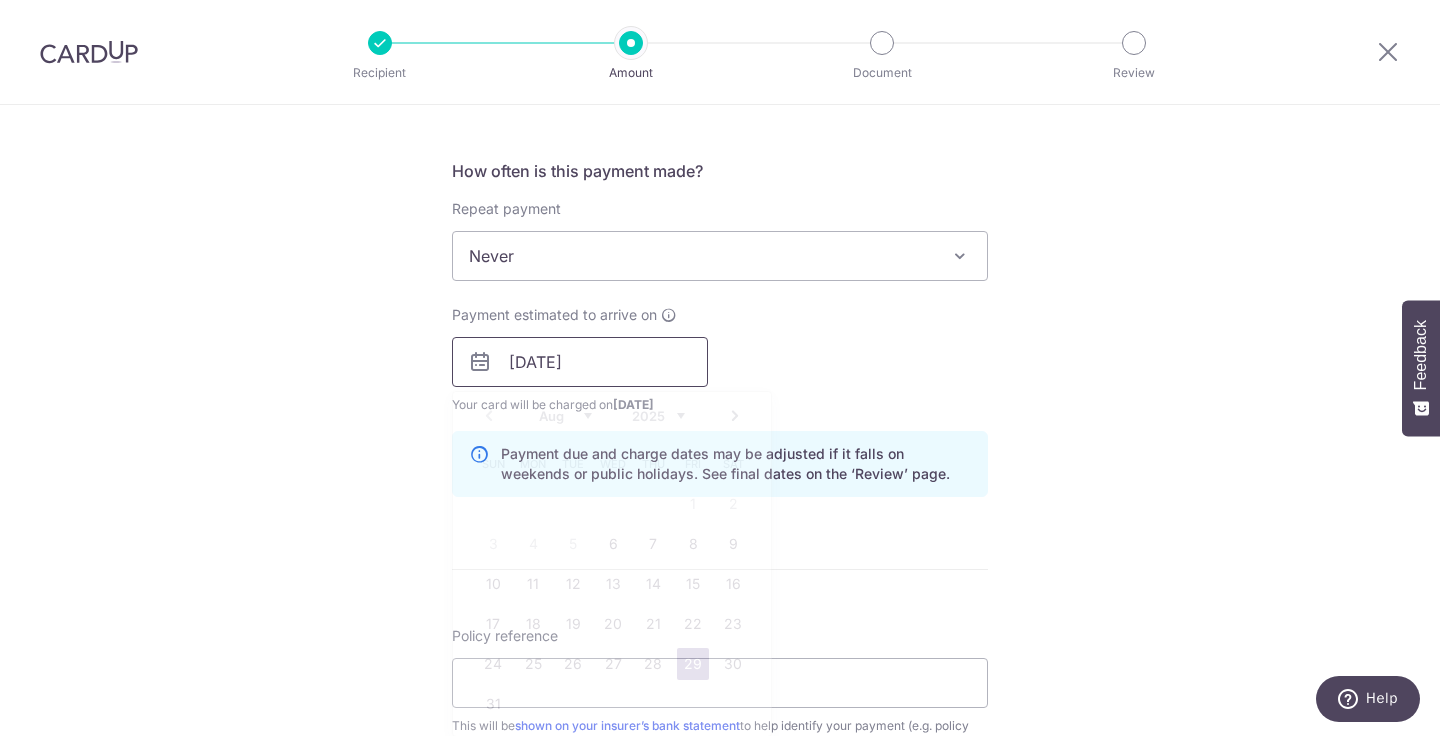 click on "[DATE]" at bounding box center [580, 362] 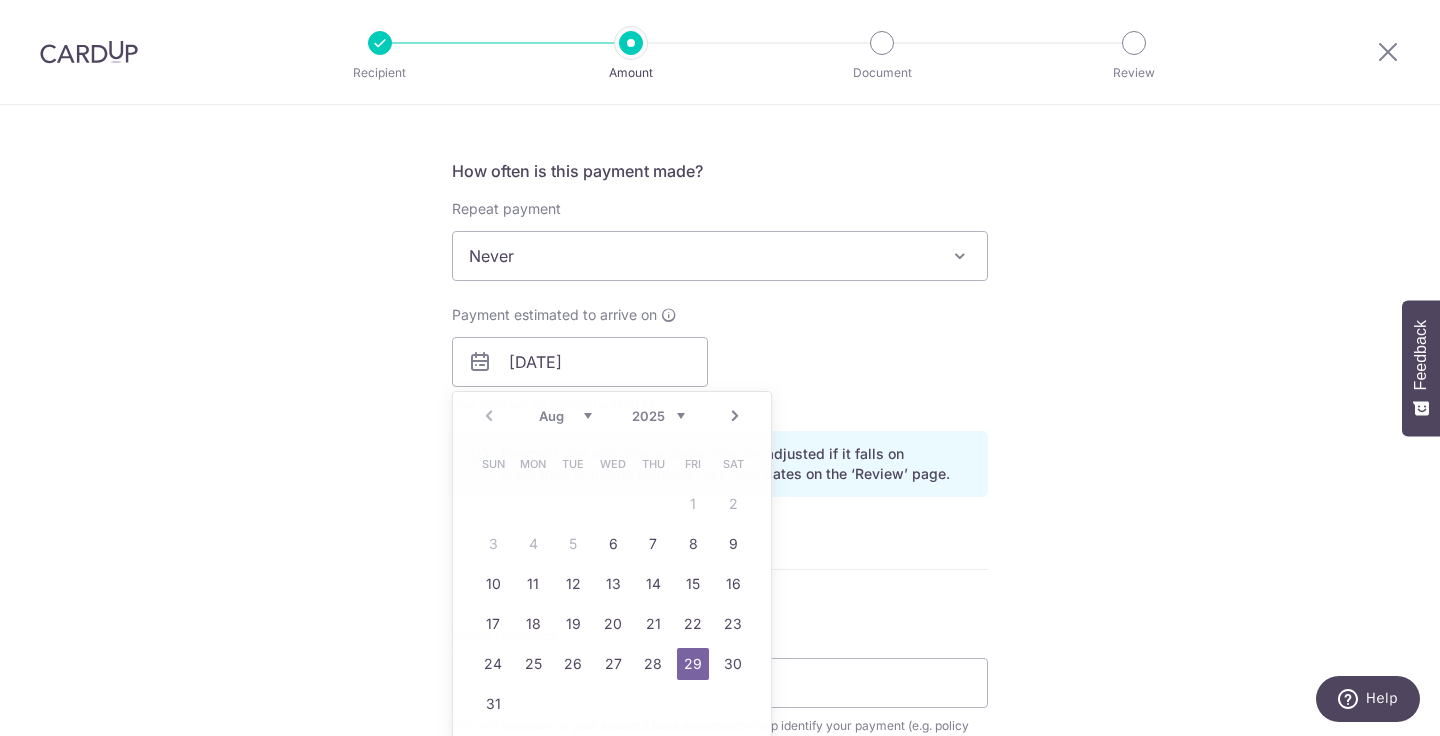 click on "Payment estimated to arrive on
29/08/2025
Prev Next Aug Sep Oct Nov Dec 2025 2026 2027 2028 2029 2030 2031 2032 2033 2034 2035 Sun Mon Tue Wed Thu Fri Sat           1 2 3 4 5 6 7 8 9 10 11 12 13 14 15 16 17 18 19 20 21 22 23 24 25 26 27 28 29 30 31             Why are some dates not available?
Your card will be charged on  26/08/2025  for the first payment
* If your payment is funded by  9:00am SGT on Monday 04/08/2025
04/08/2025
No. of Payments" at bounding box center [720, 360] 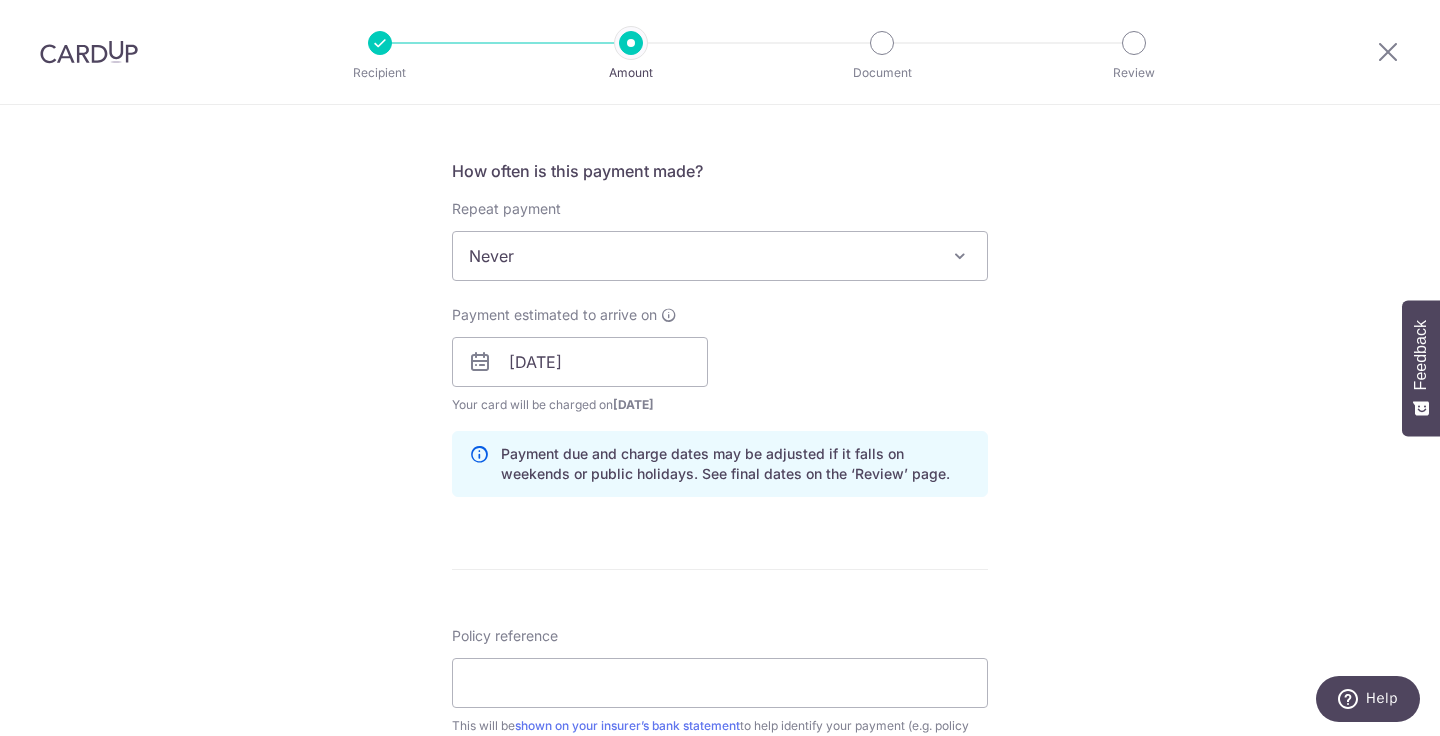 click on "Payment estimated to arrive on
29/08/2025
Prev Next Aug Sep Oct Nov Dec 2025 2026 2027 2028 2029 2030 2031 2032 2033 2034 2035 Sun Mon Tue Wed Thu Fri Sat           1 2 3 4 5 6 7 8 9 10 11 12 13 14 15 16 17 18 19 20 21 22 23 24 25 26 27 28 29 30 31             Why are some dates not available?
Your card will be charged on  26/08/2025  for the first payment
* If your payment is funded by  9:00am SGT on Monday 04/08/2025
04/08/2025
No. of Payments" at bounding box center [720, 360] 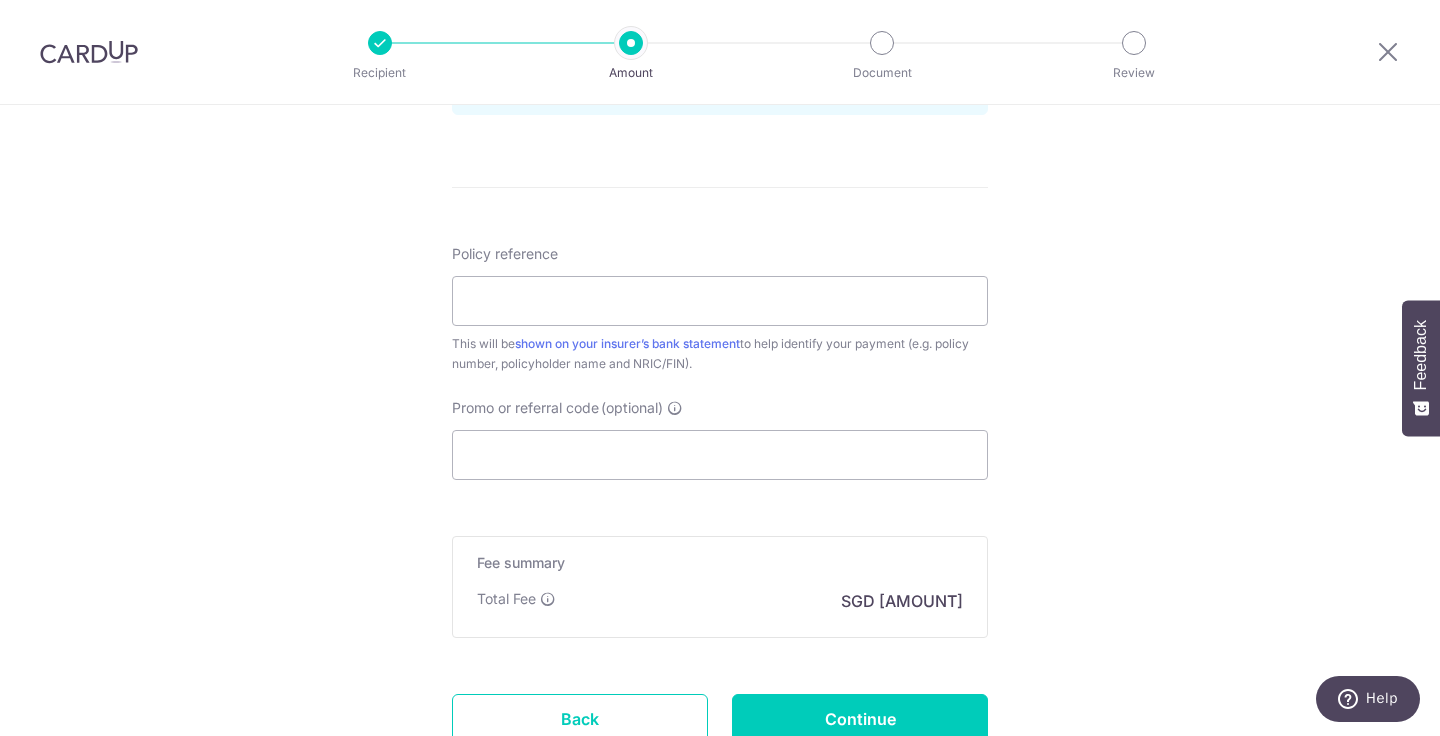 scroll, scrollTop: 1108, scrollLeft: 0, axis: vertical 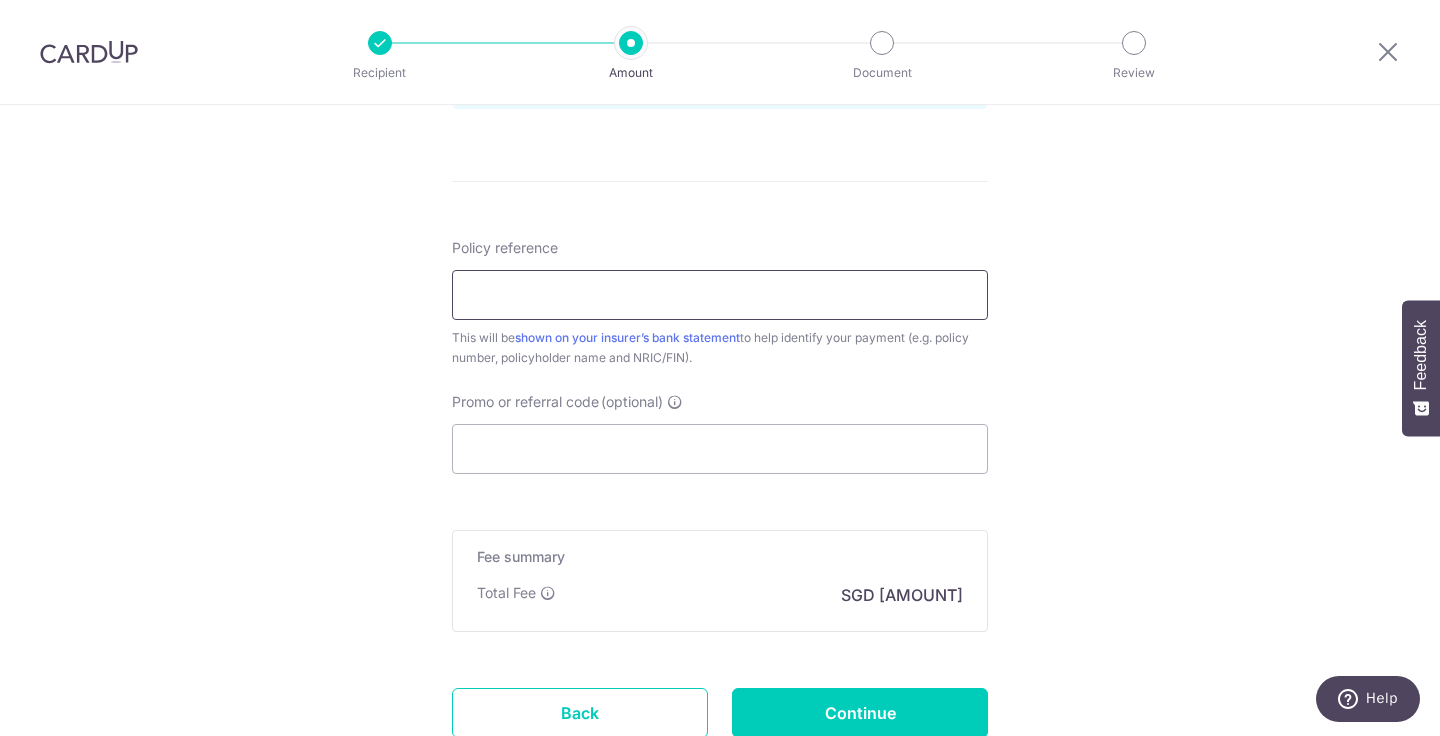 click on "Policy reference" at bounding box center (720, 295) 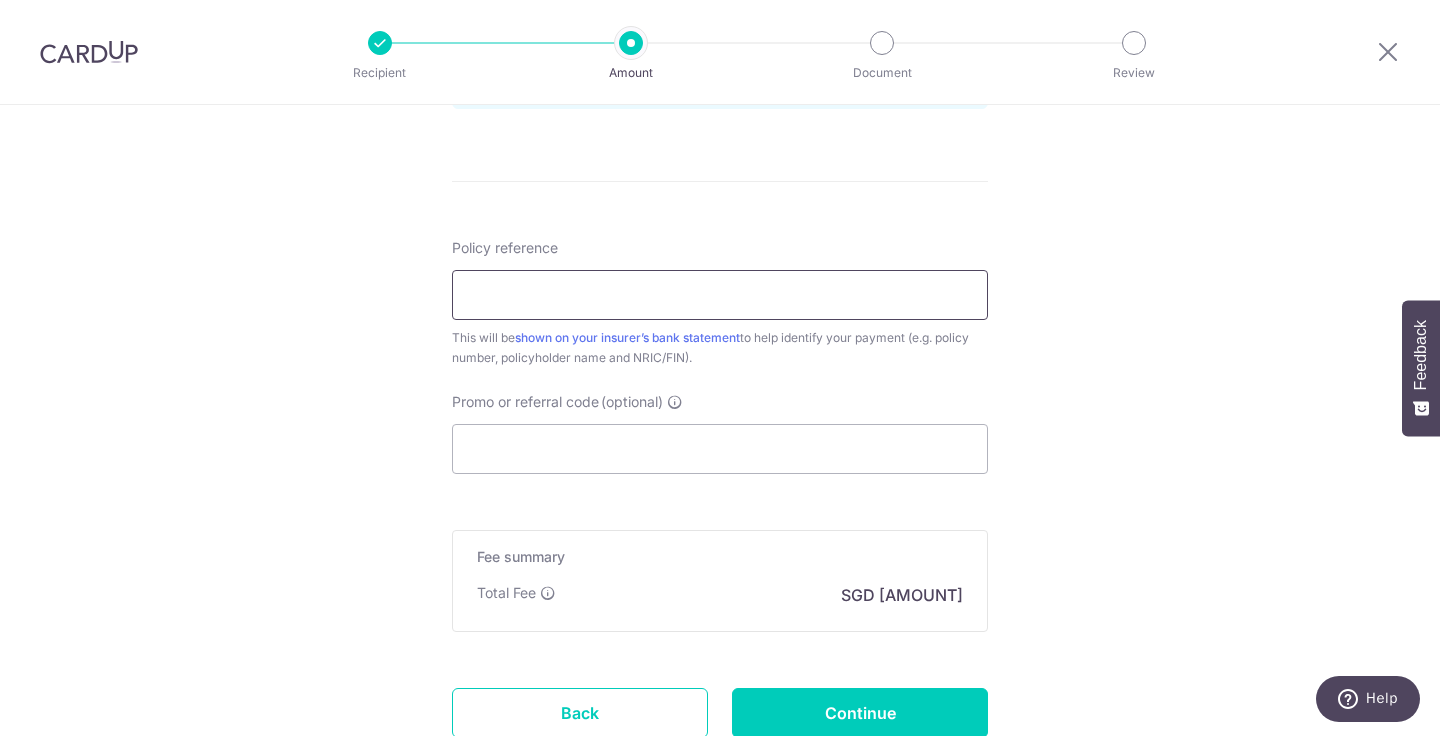 paste on "[PASSPORT]" 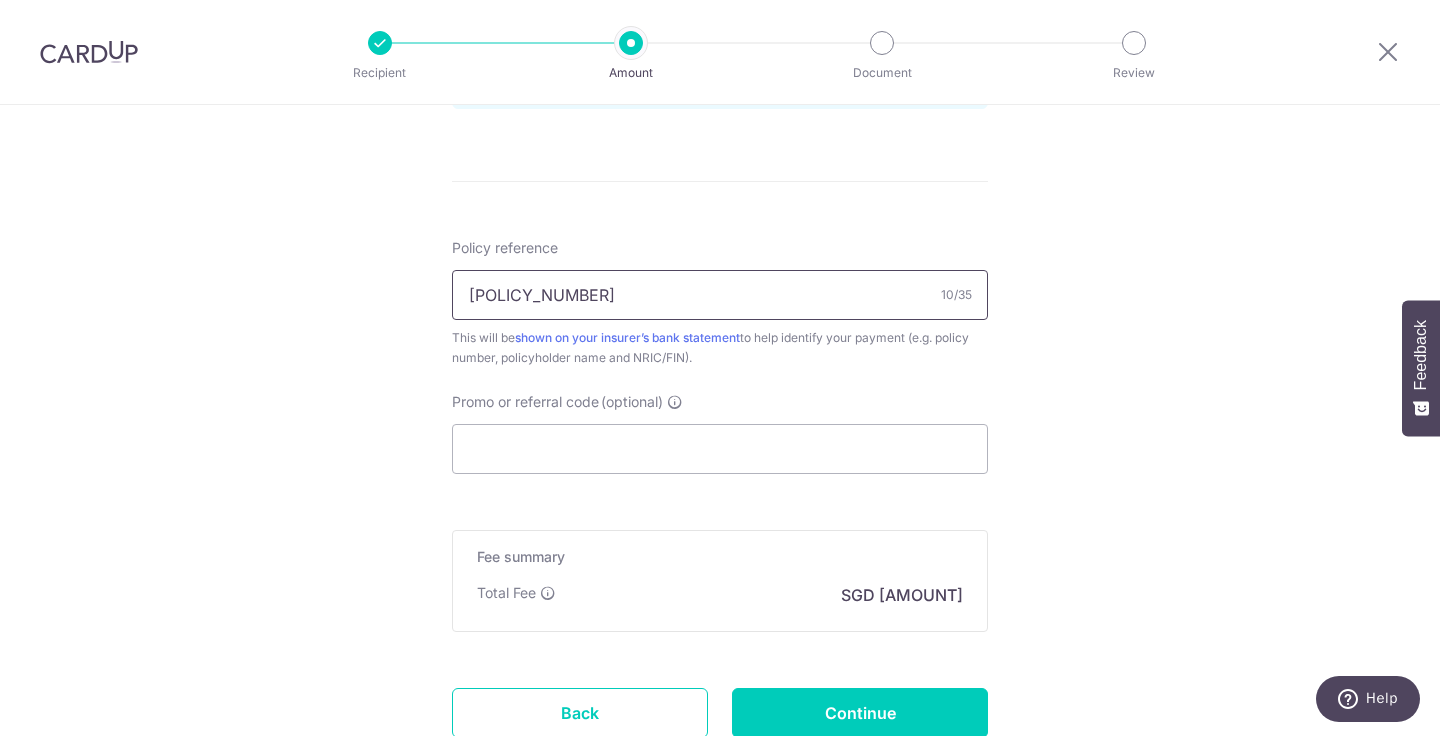 type on "[PASSPORT]" 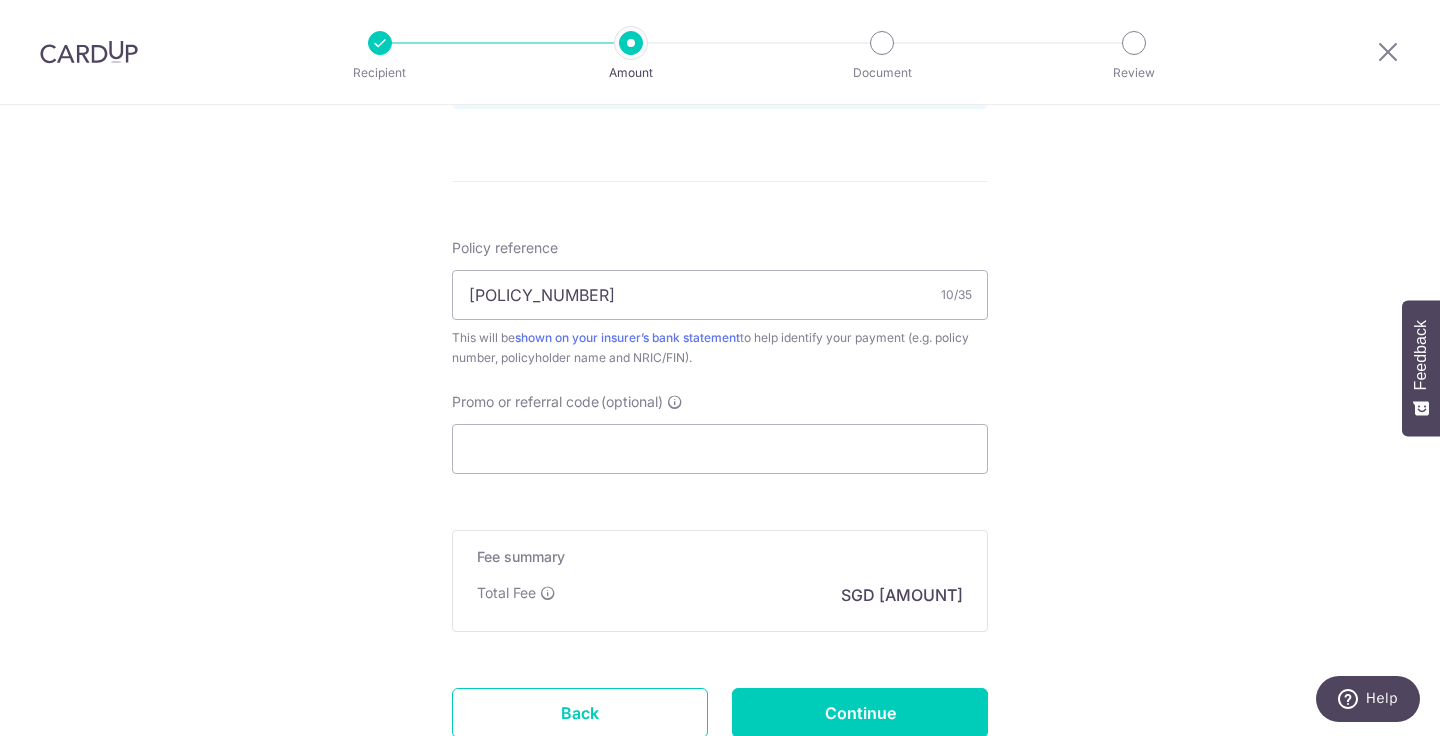 click on "Policy reference
L549136118
10/35
This will be  shown on your insurer’s bank statement  to help identify your payment (e.g. policy number, policyholder name and NRIC/FIN).
Promo or referral code
(optional)
The discounted fee will be shown on the review step, right before you create your payments.
Add" at bounding box center (720, 356) 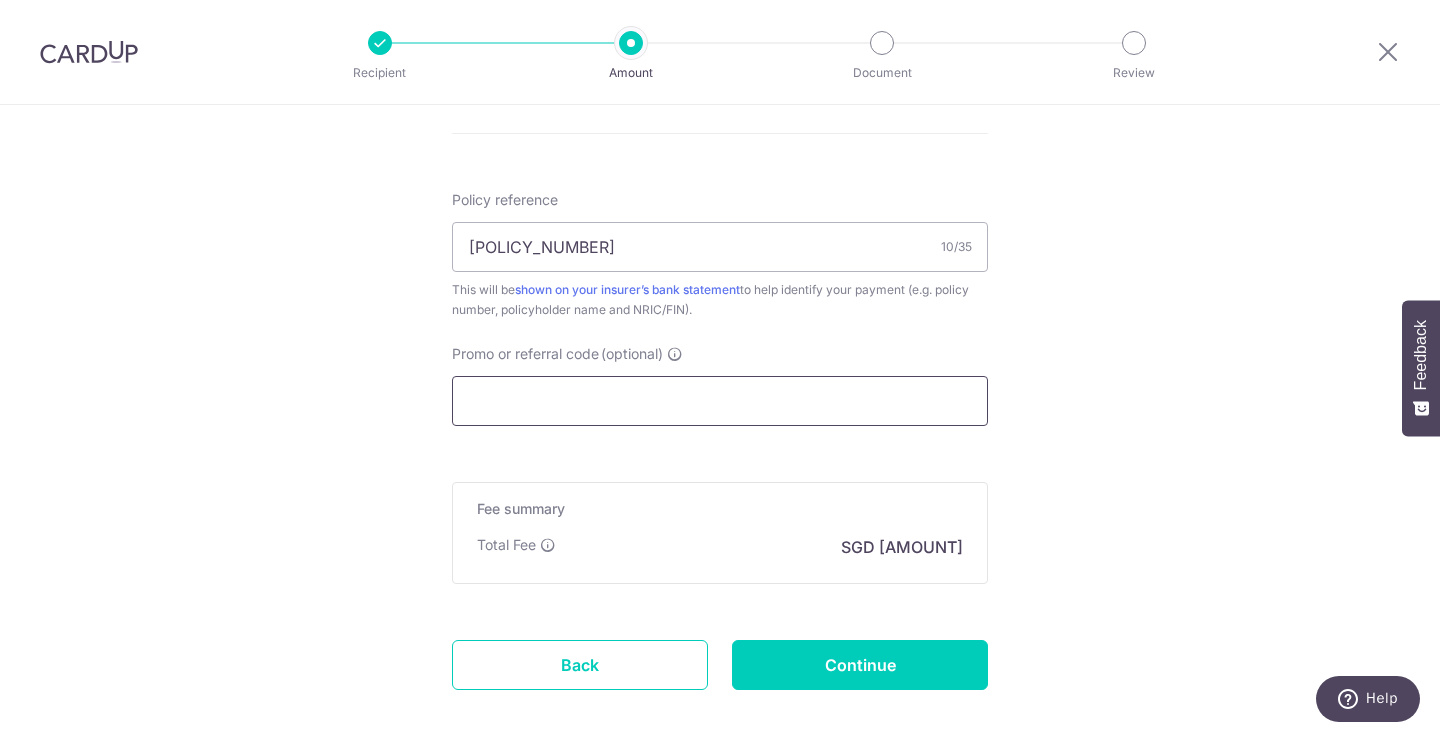 click on "Promo or referral code
(optional)" at bounding box center [720, 401] 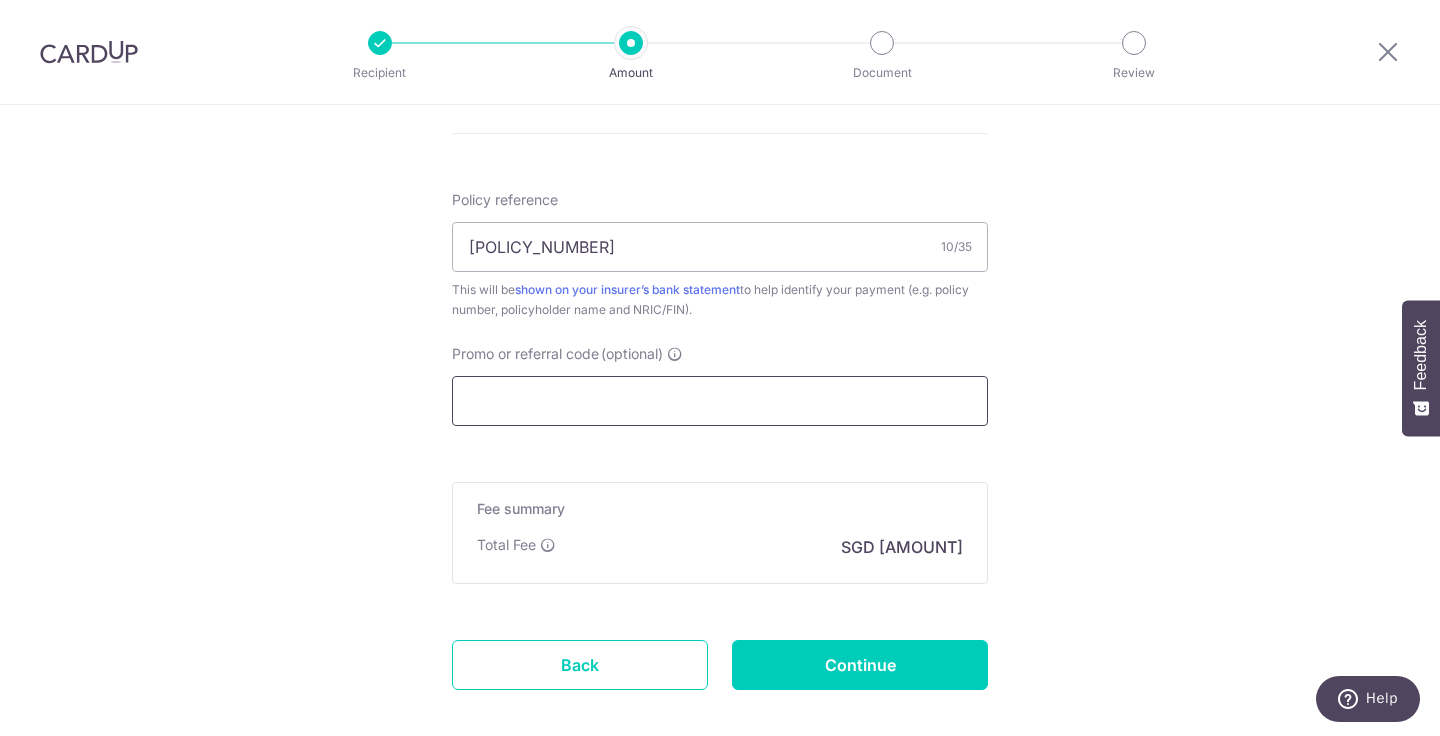 paste on "MILELION" 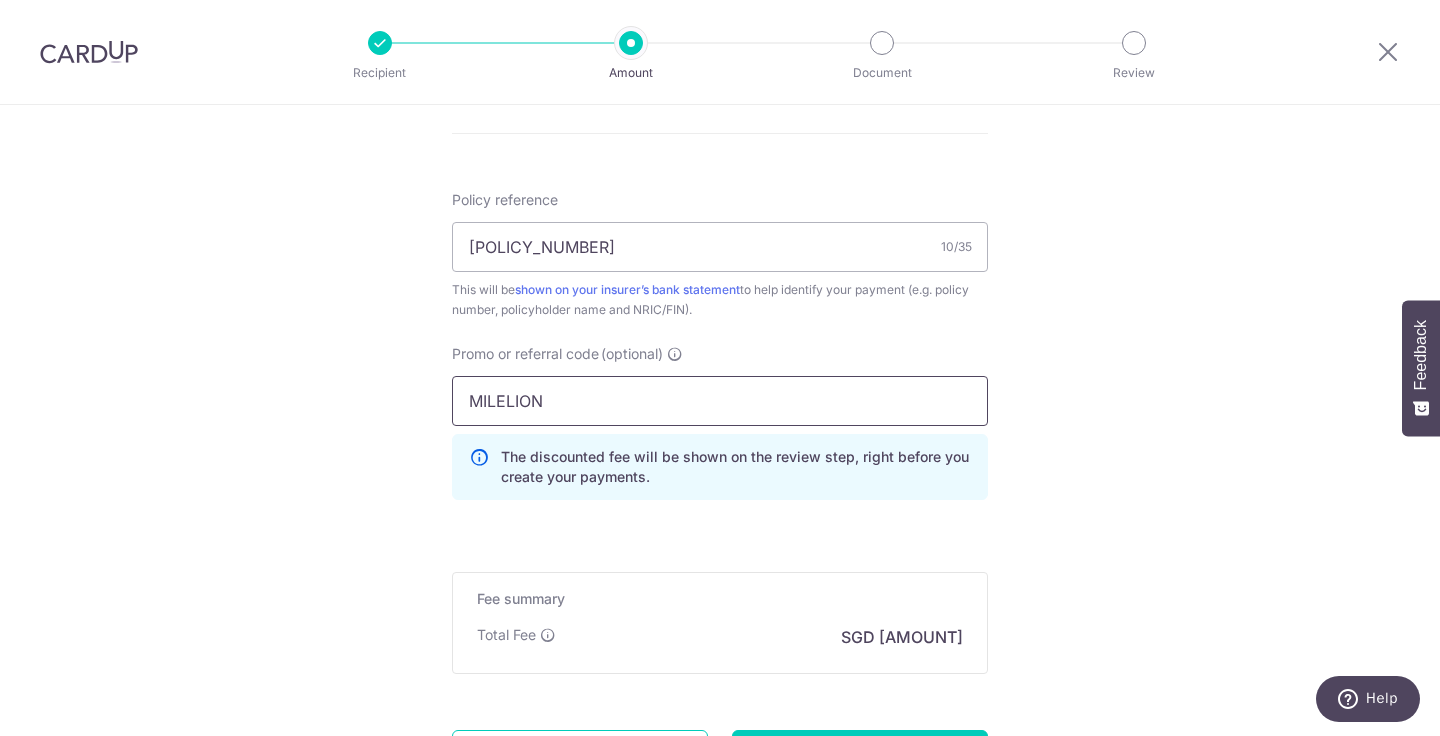 type on "MILELION" 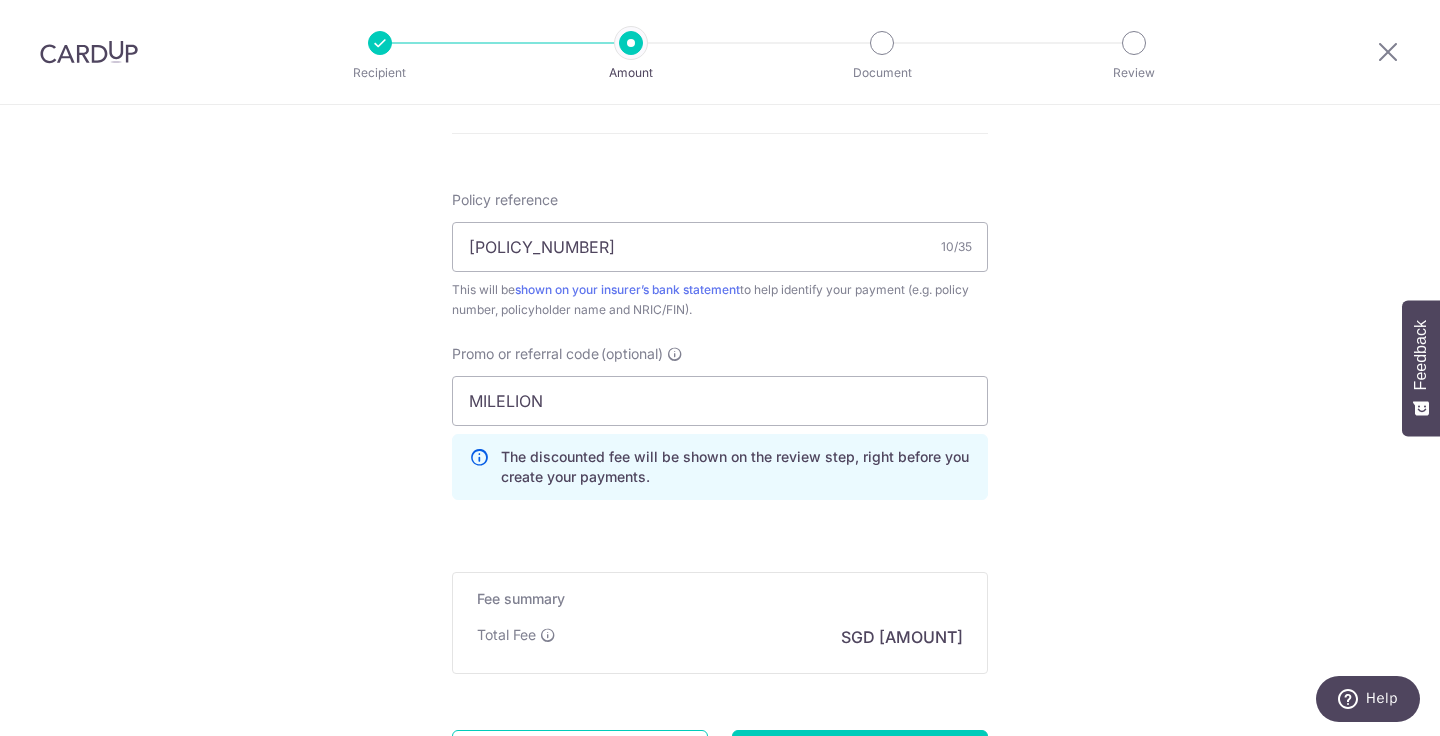 click on "Enter payment amount
SGD
1,750.00
1750.00
Card added successfully
Select Card
**** 4814
Add credit card
Your Cards
**** 4814
Secure 256-bit SSL
Text
New card details
Card
Secure 256-bit SSL" at bounding box center [720, -42] 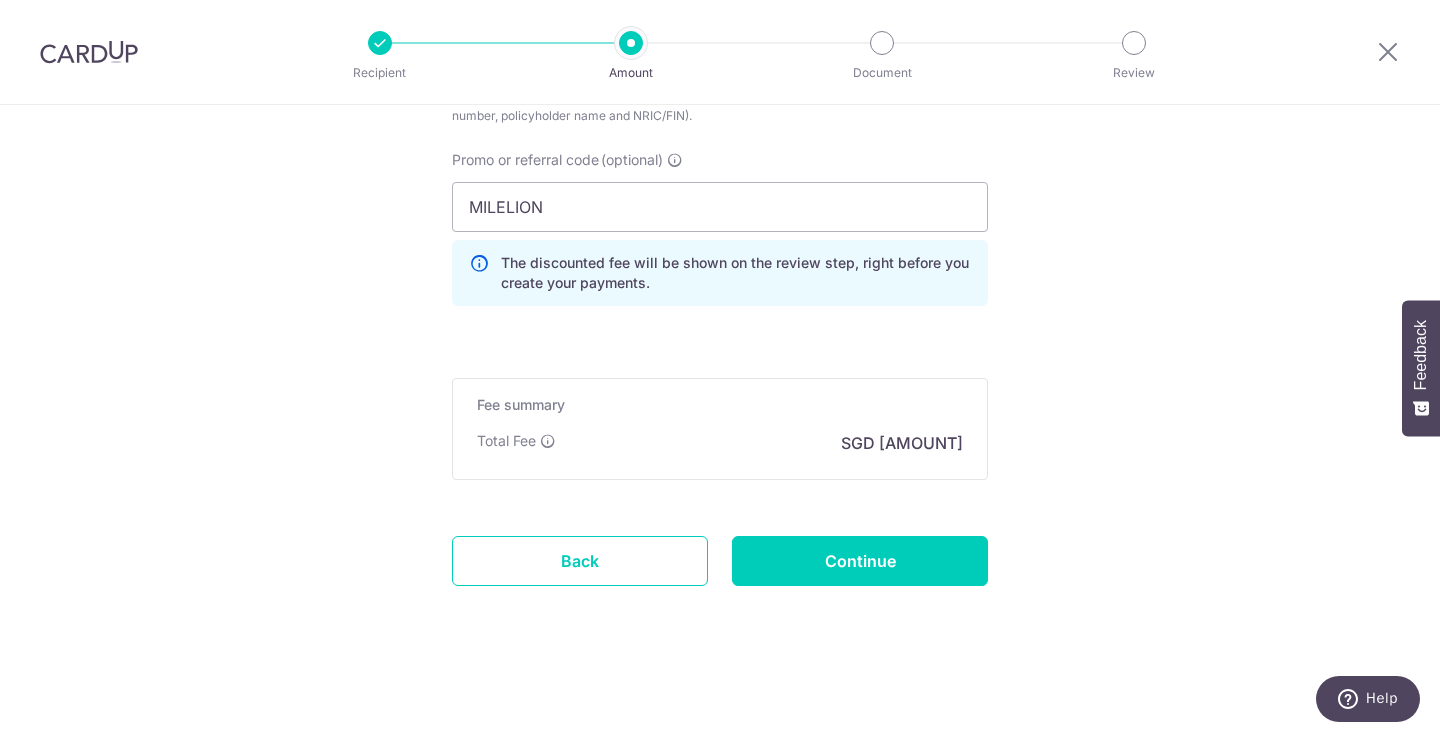 click on "Fee summary
Base fee
Extend fee
Next-day fee
Total Fee
SGD 45.50" at bounding box center [720, 429] 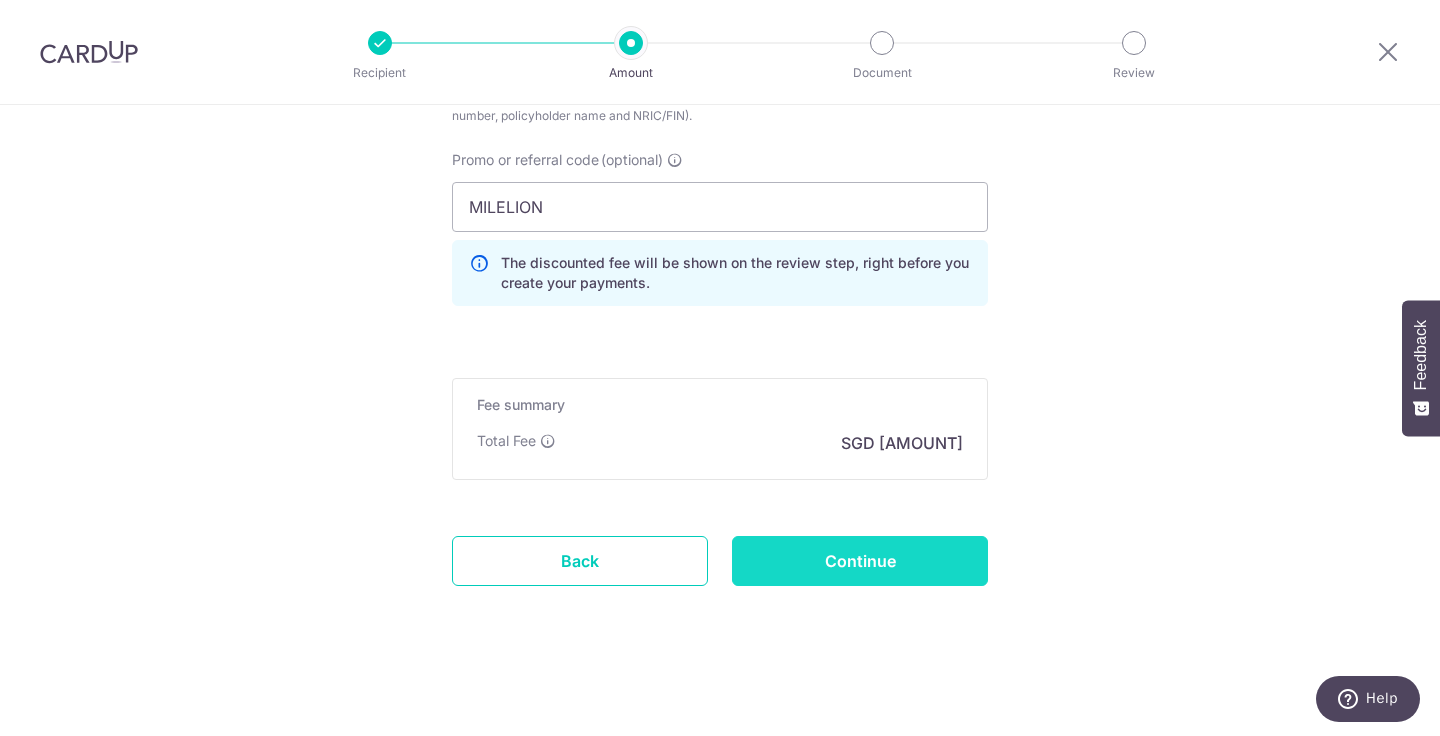 click on "Continue" at bounding box center (860, 561) 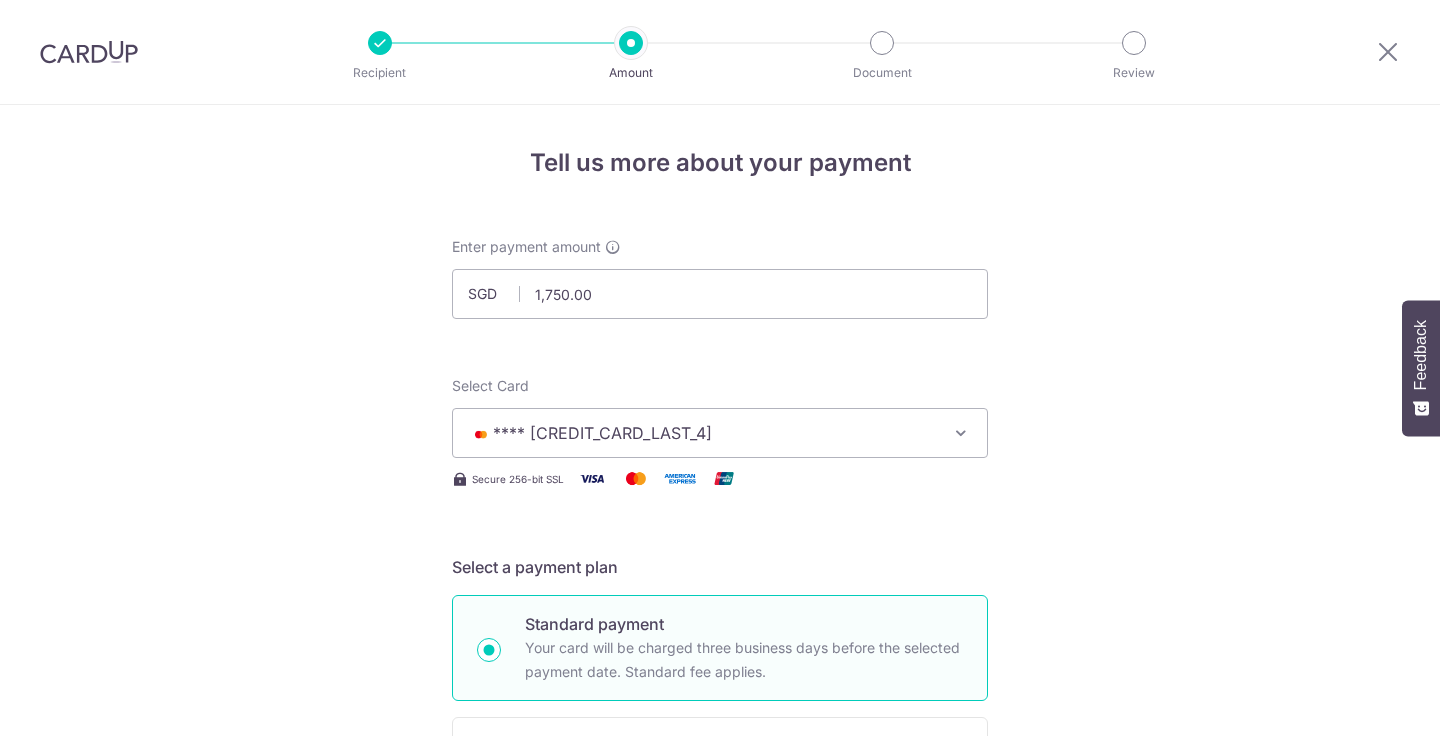 scroll, scrollTop: 0, scrollLeft: 0, axis: both 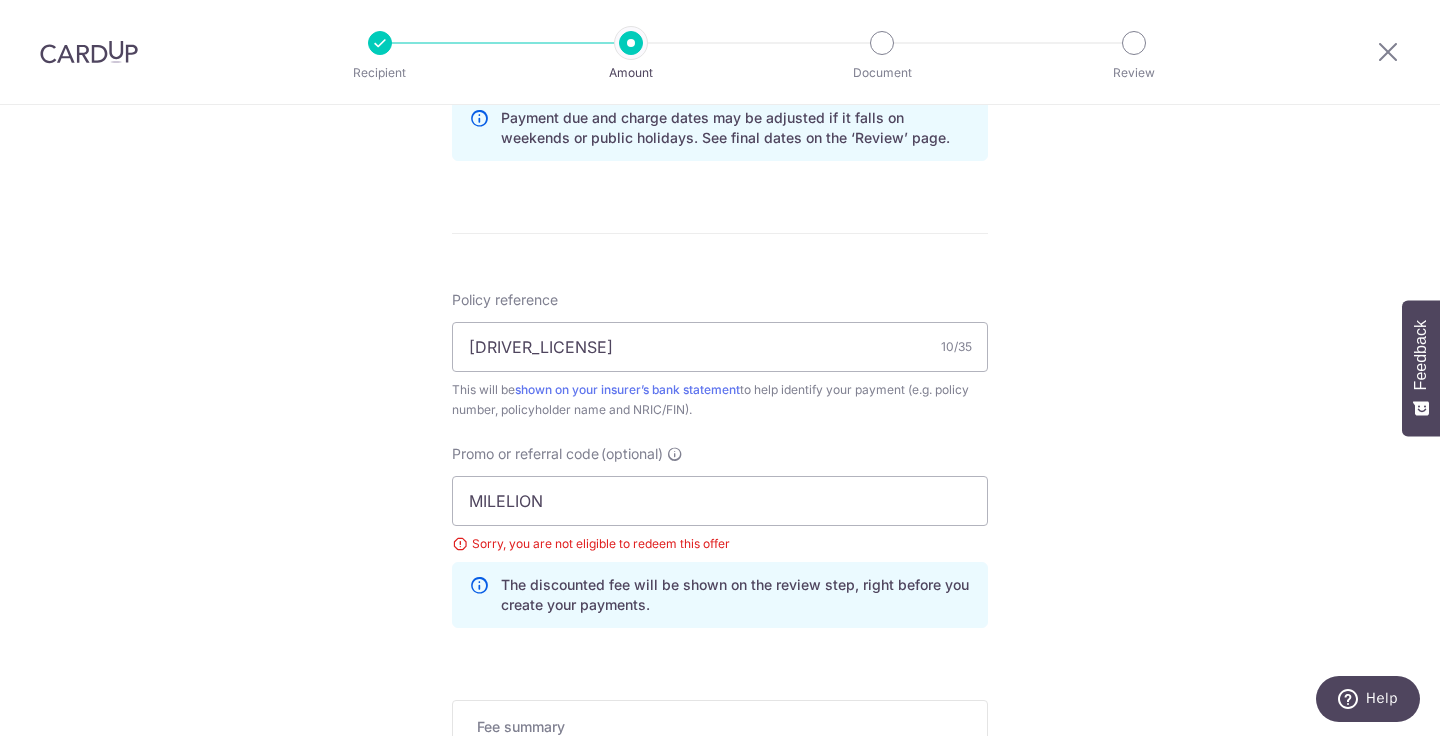 click on "MILELION
Sorry, you are not eligible to redeem this offer
The discounted fee will be shown on the review step, right before you create your payments.
Add" at bounding box center (720, 552) 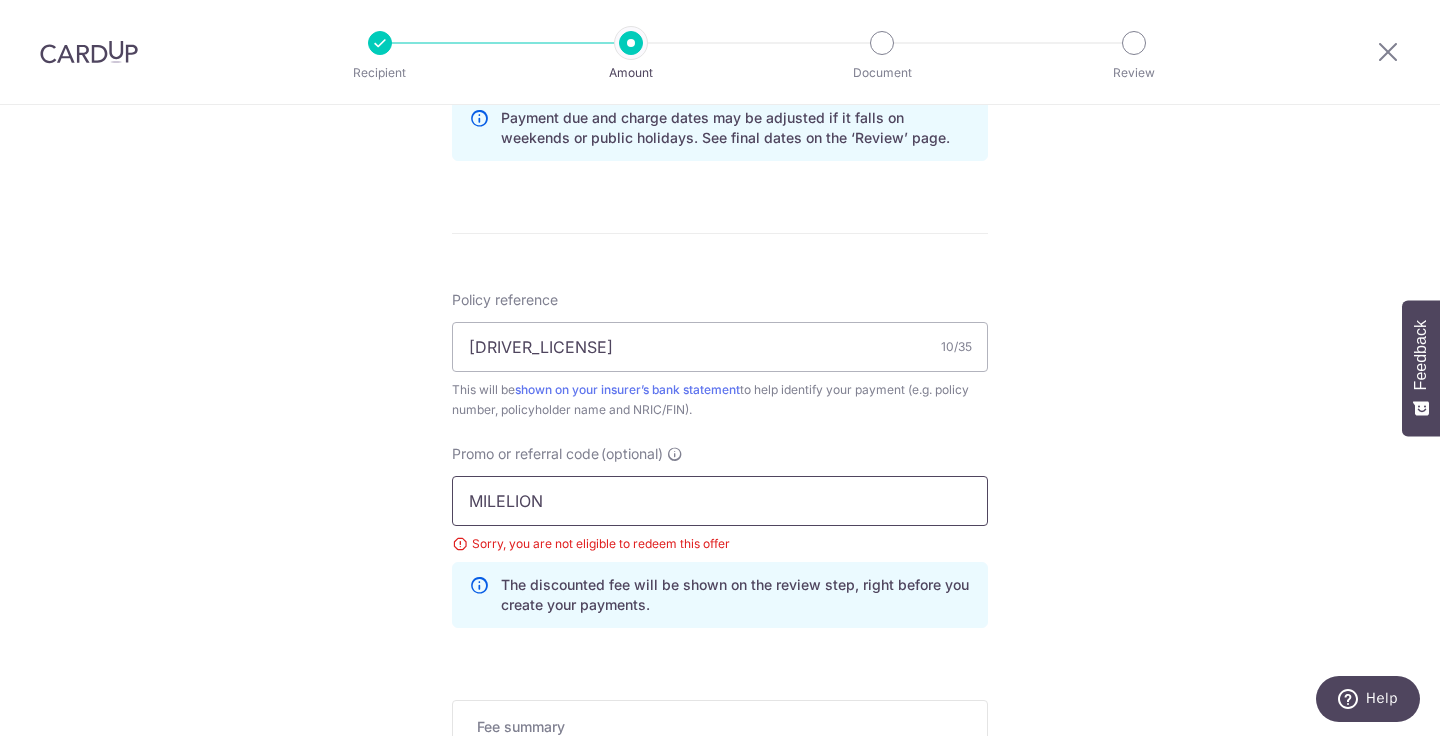 click on "MILELION" at bounding box center (720, 501) 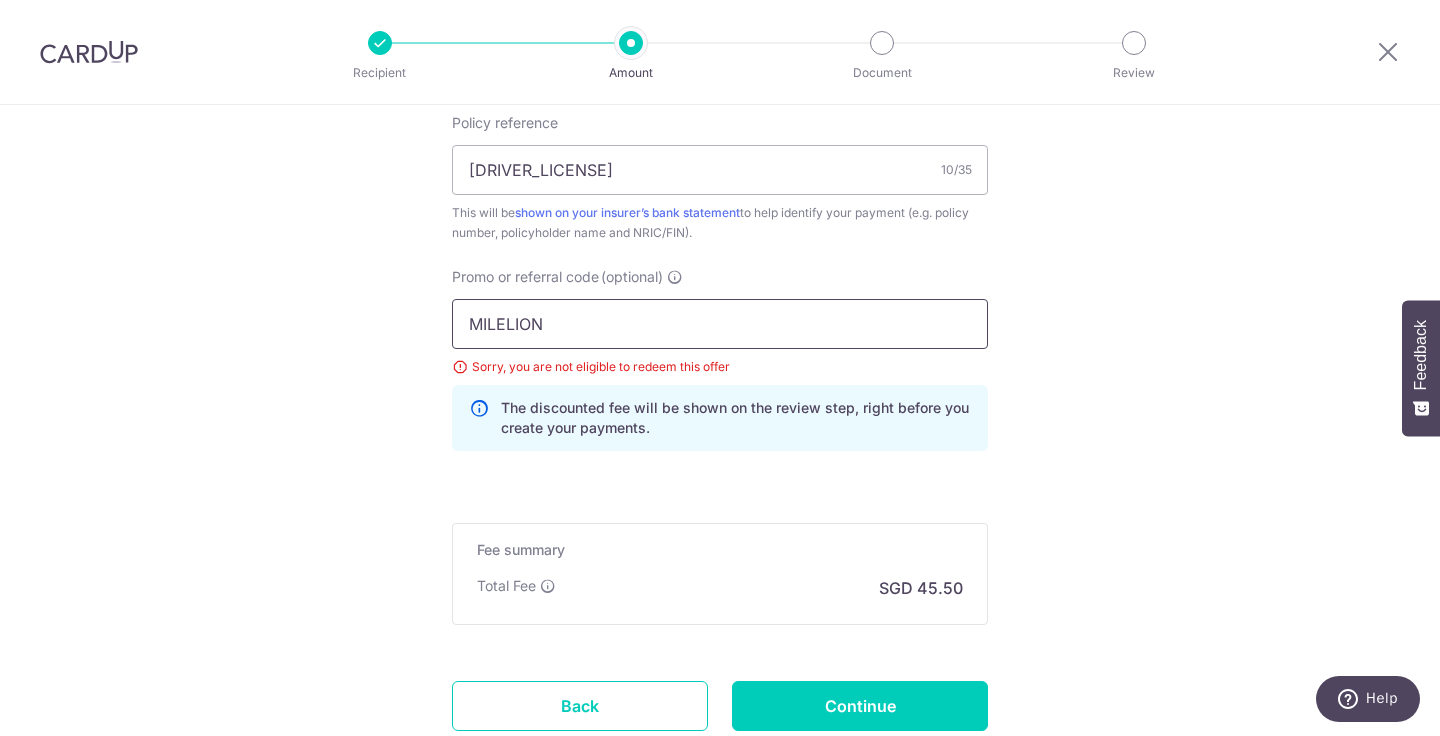 scroll, scrollTop: 1327, scrollLeft: 0, axis: vertical 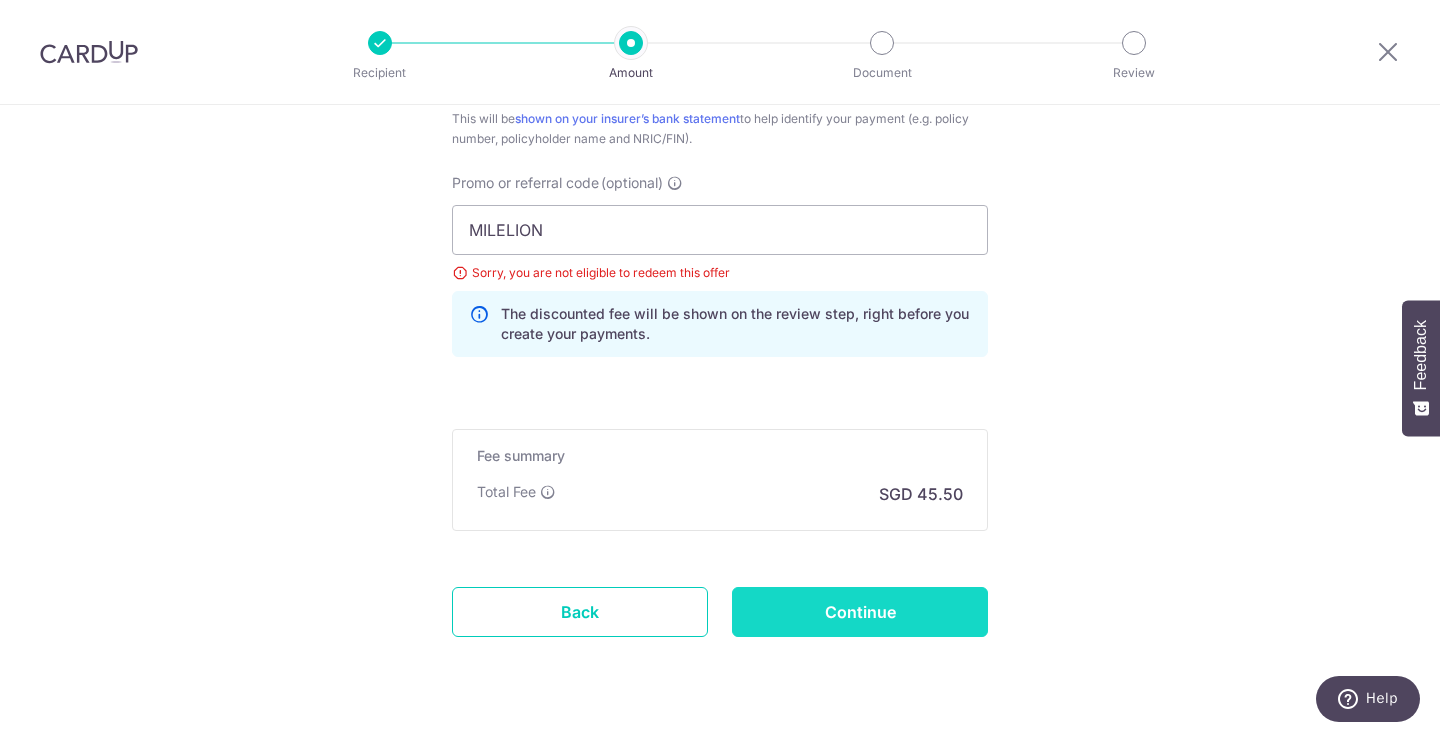 click on "Continue" at bounding box center [860, 612] 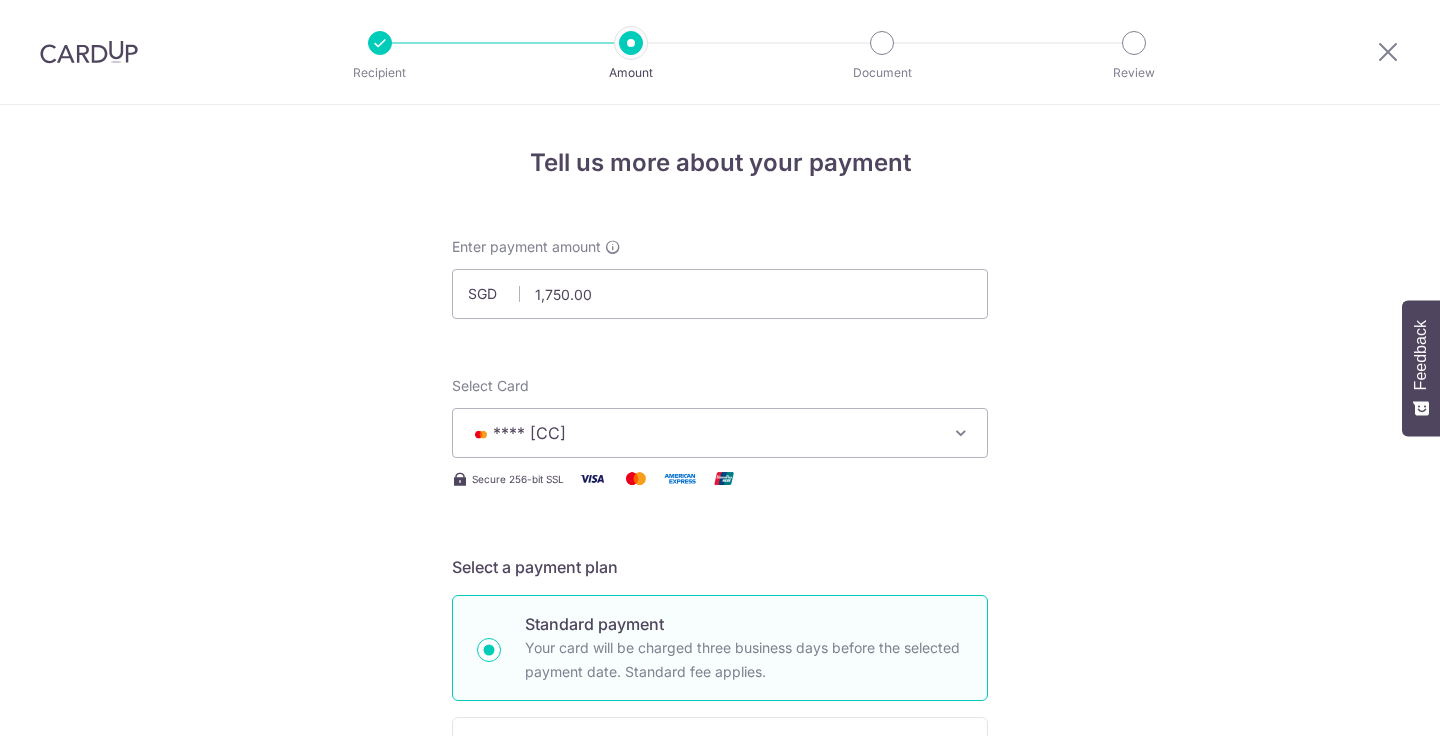 scroll, scrollTop: 0, scrollLeft: 0, axis: both 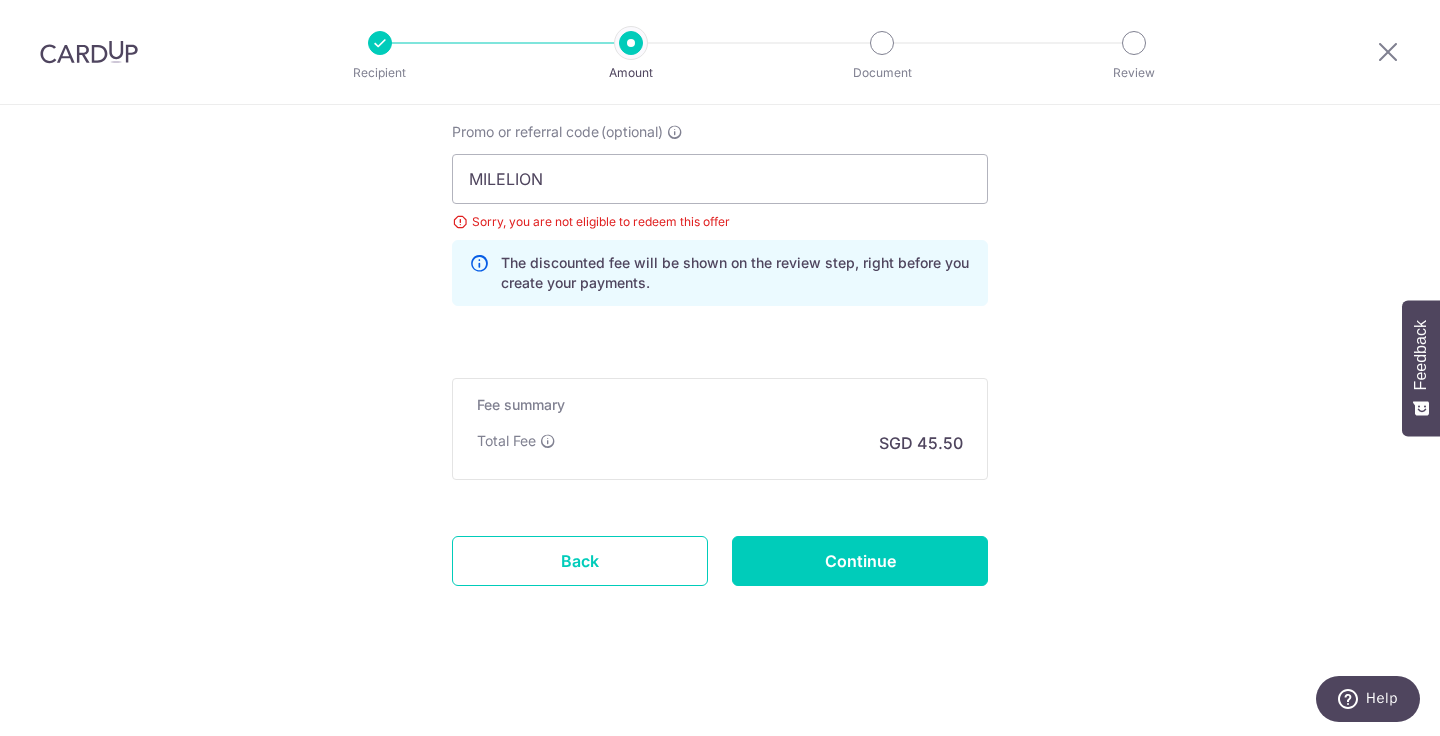 click on "Recipient Amount Document Review" at bounding box center (720, 52) 